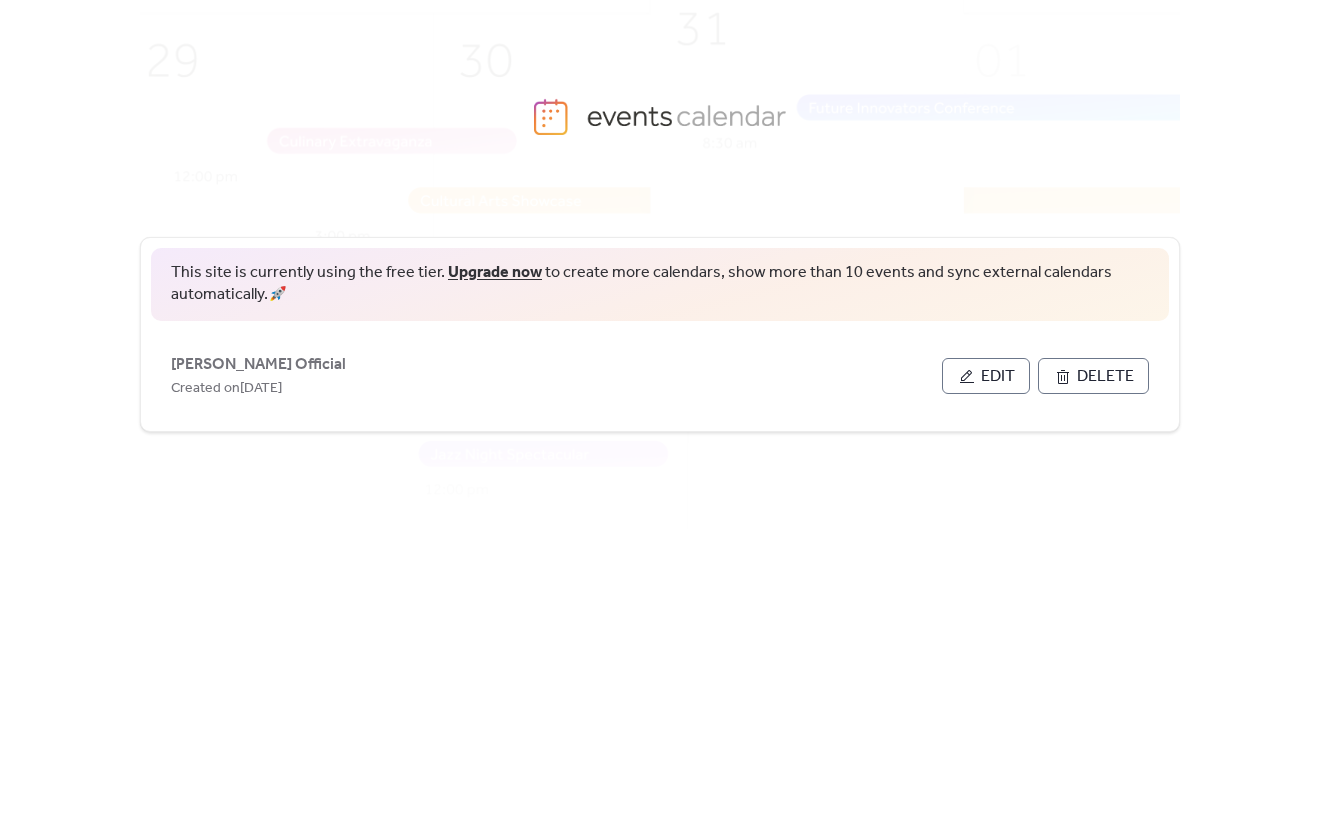 scroll, scrollTop: 0, scrollLeft: 0, axis: both 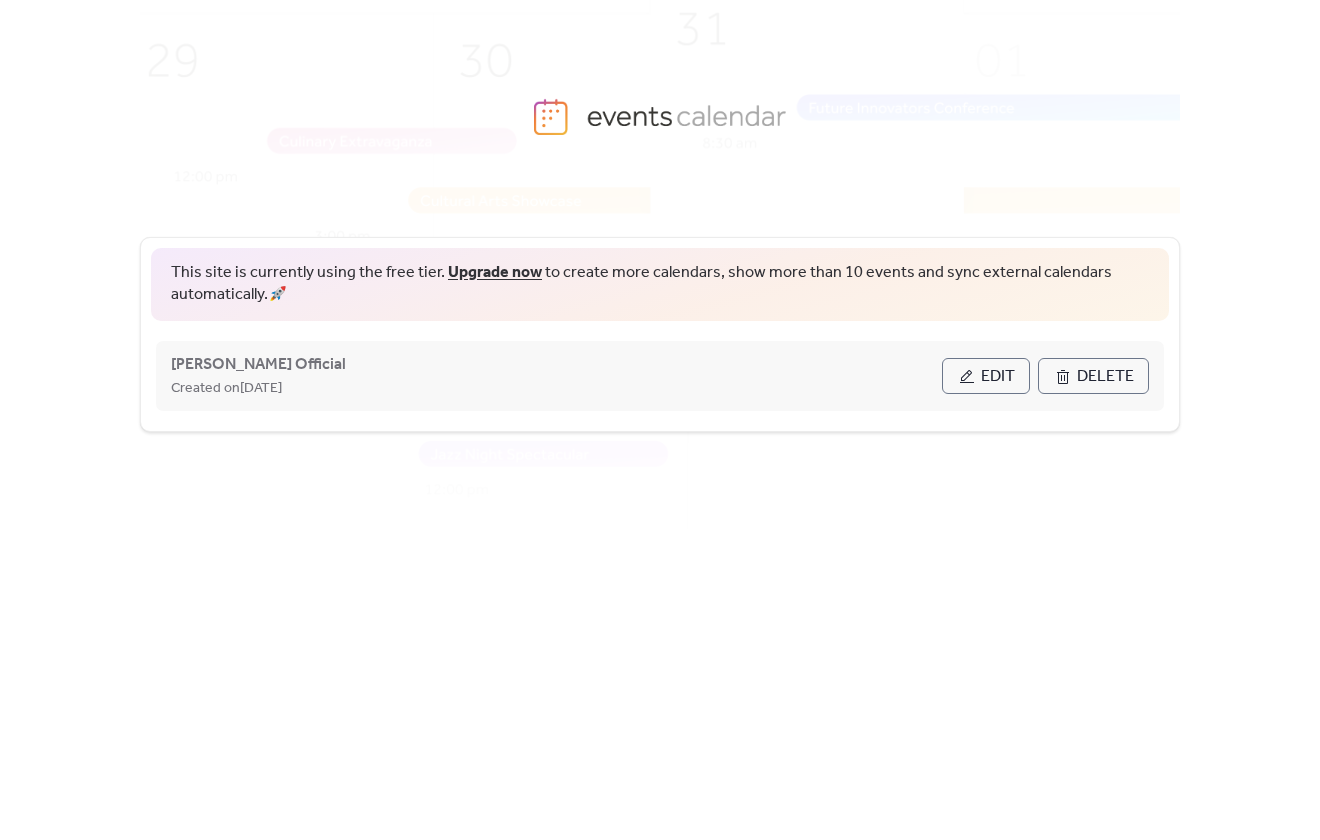 click on "Edit" at bounding box center (986, 376) 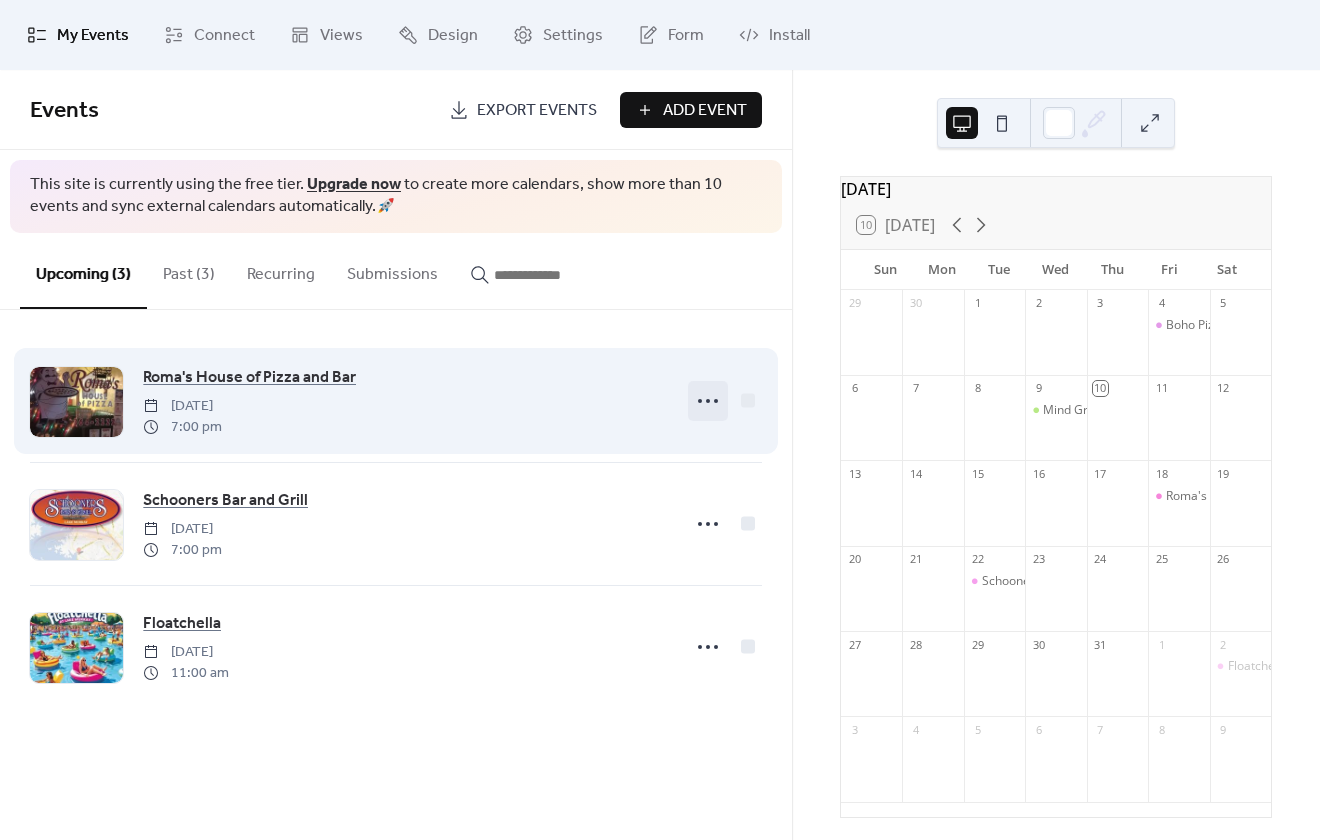 click 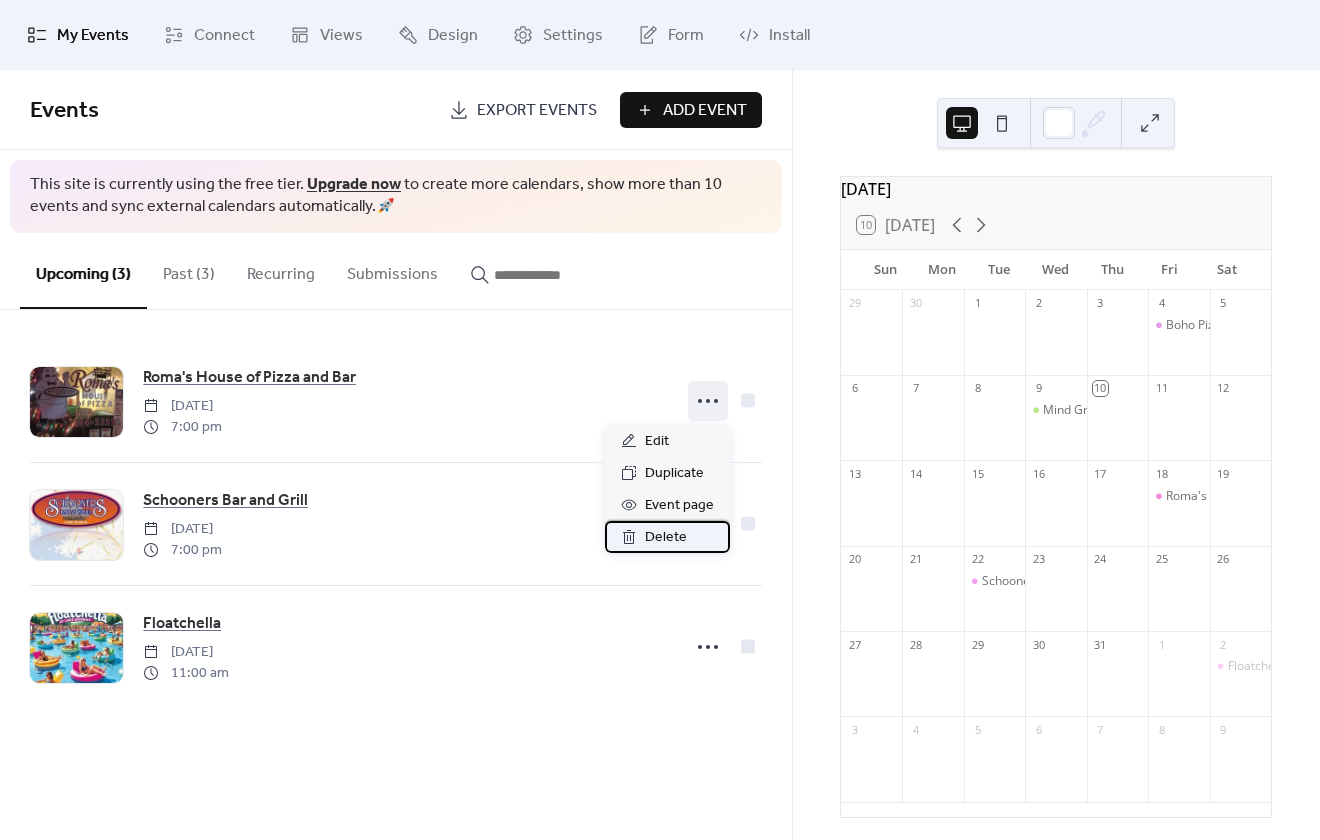 click on "Delete" at bounding box center [666, 538] 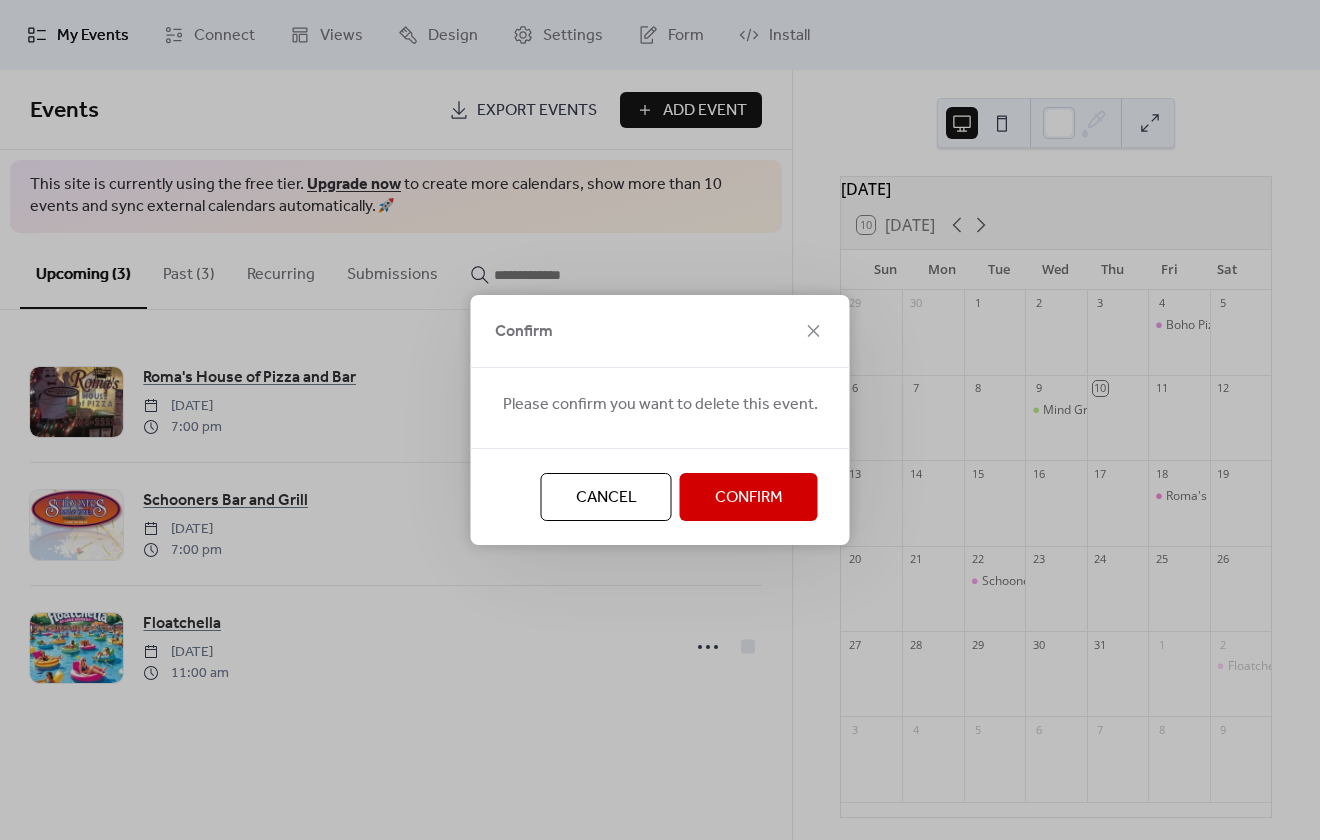 click on "Confirm" at bounding box center [749, 498] 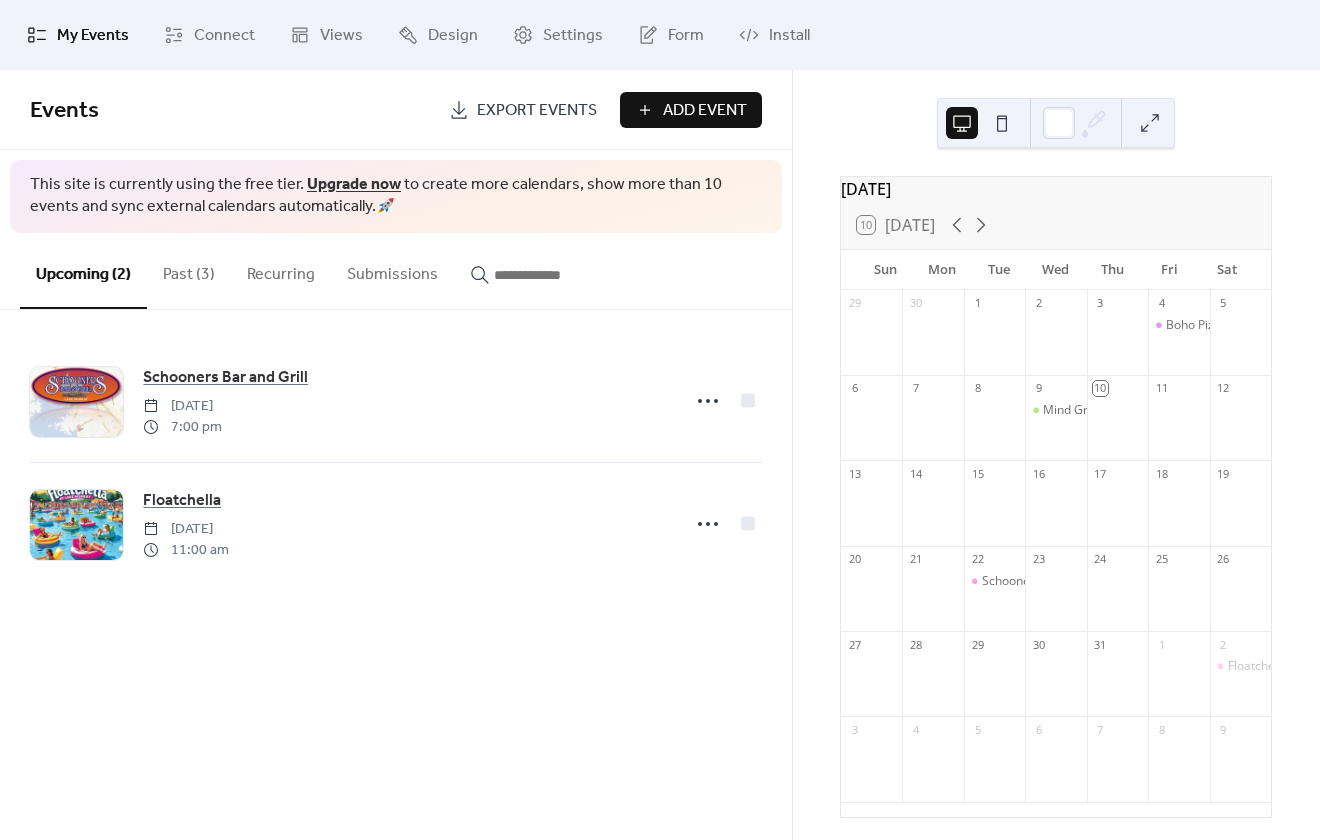 click on "Add Event" at bounding box center [705, 111] 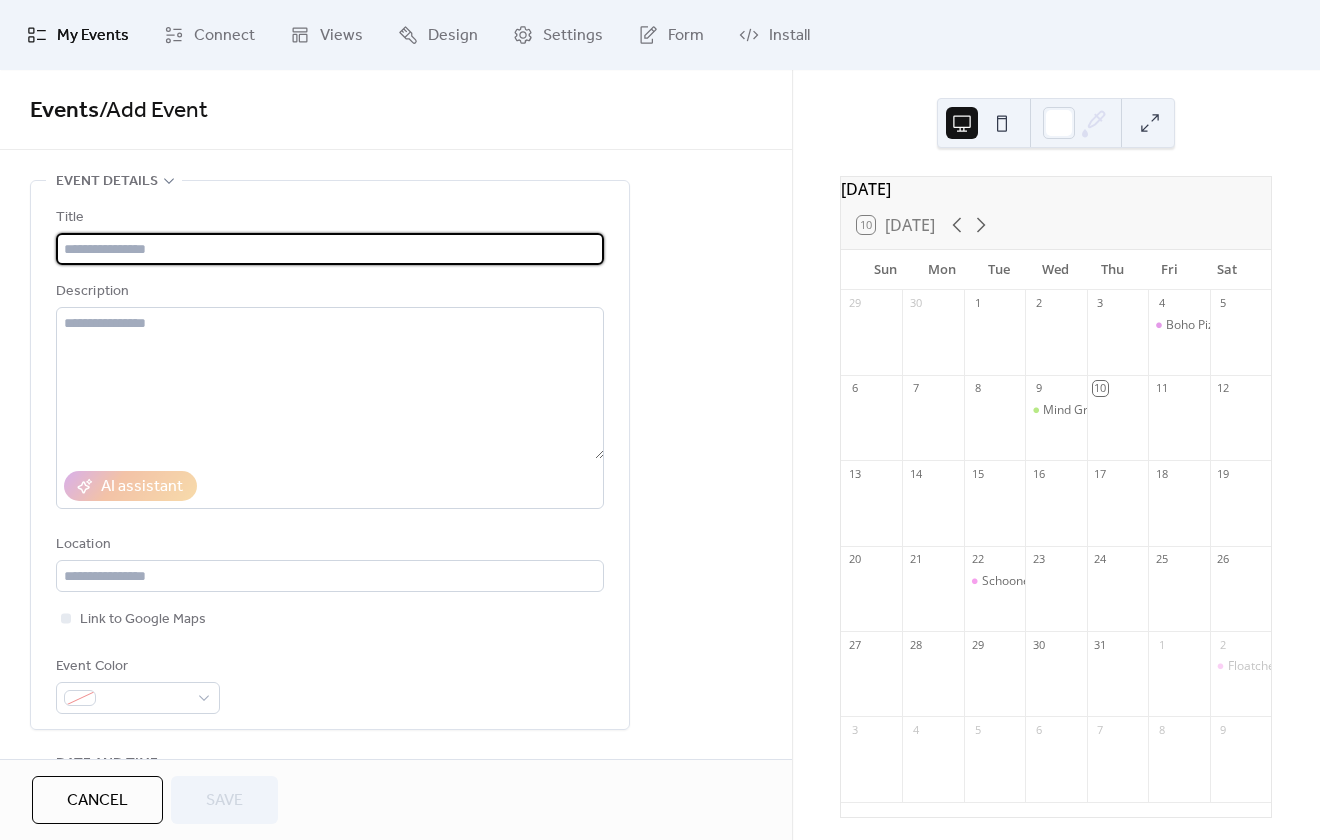 click at bounding box center [330, 249] 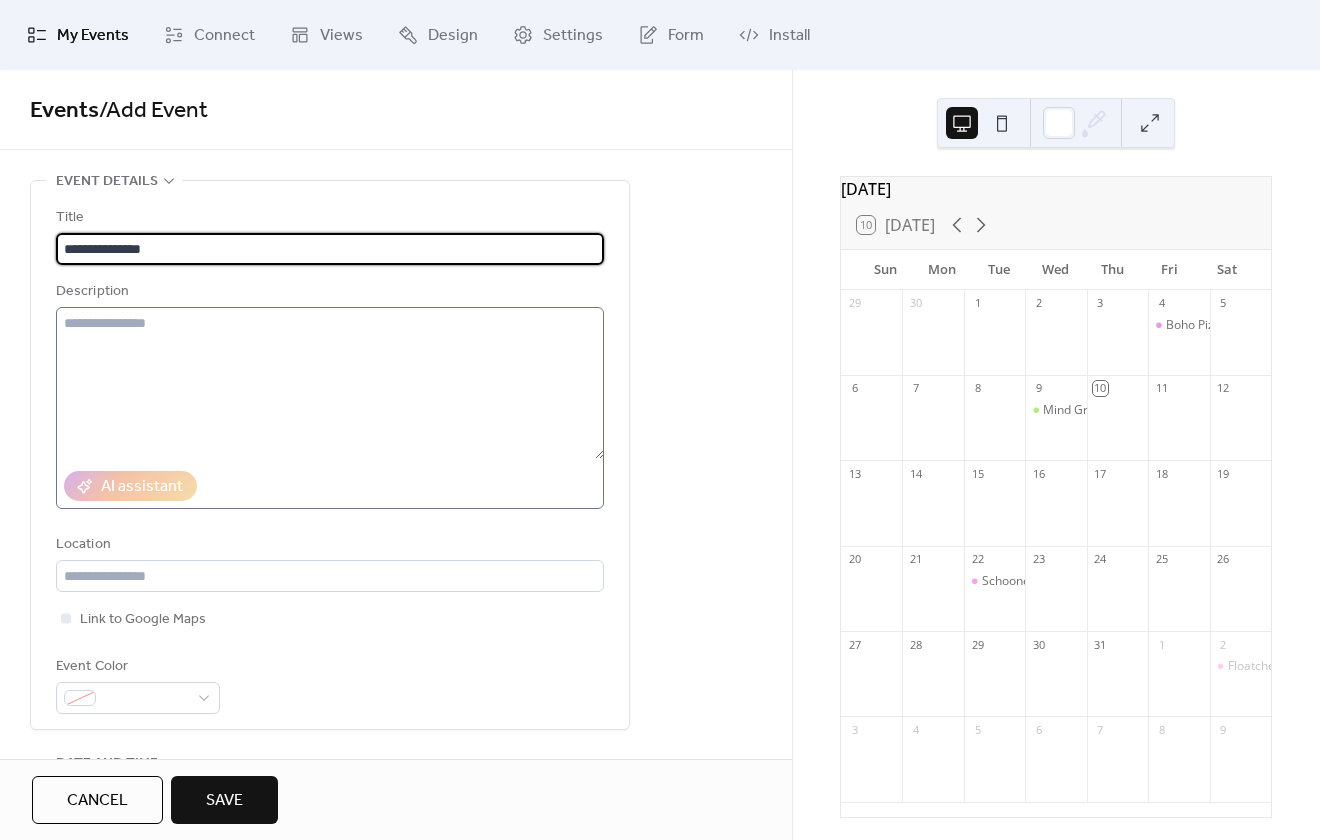 type on "**********" 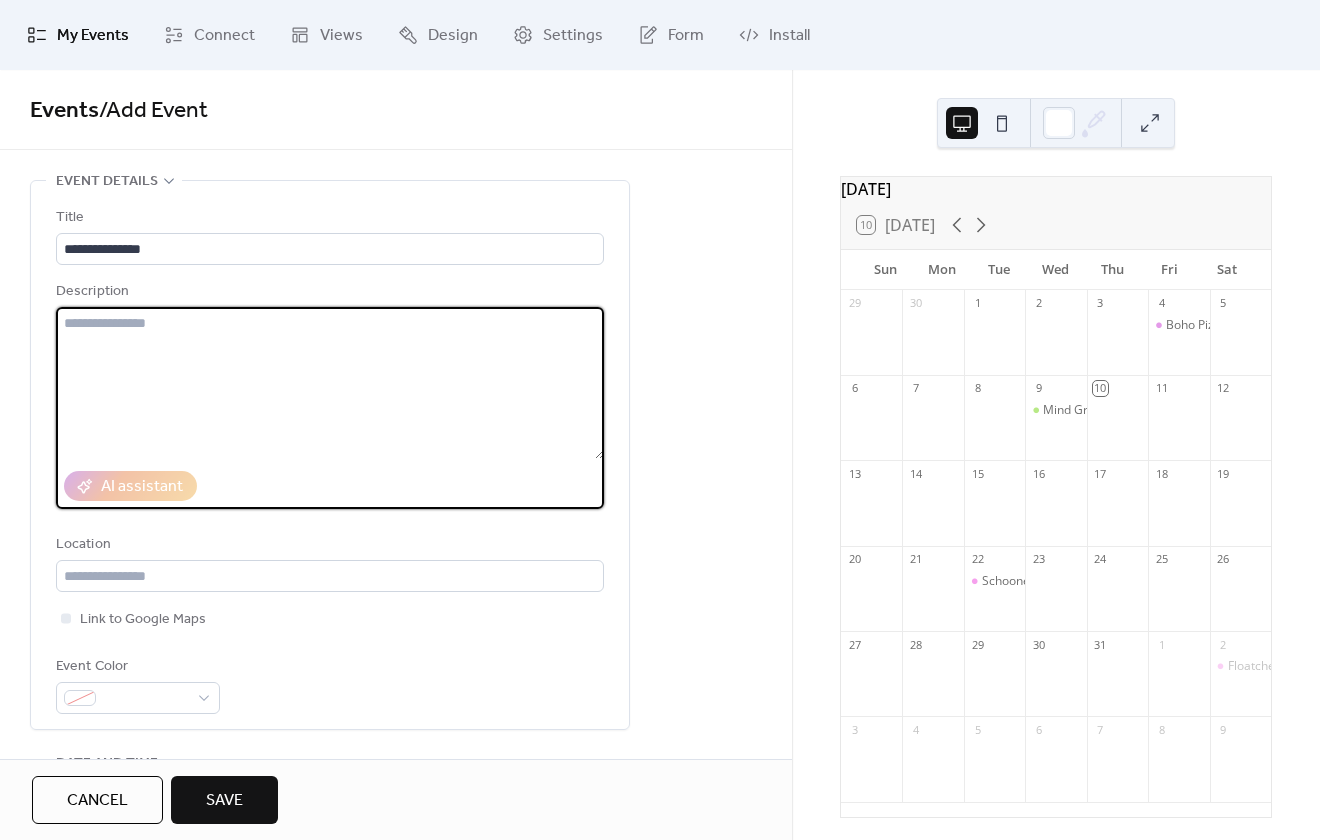 click at bounding box center (330, 383) 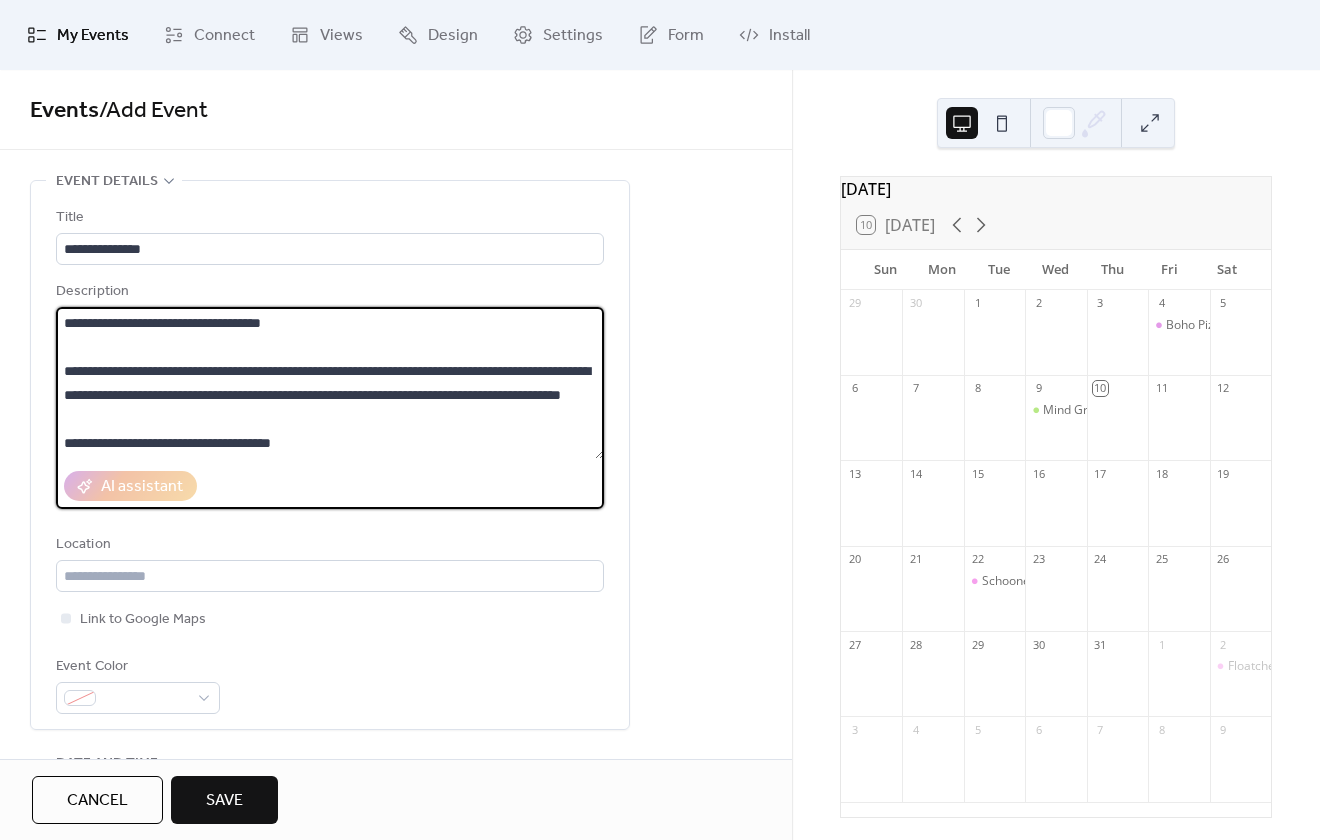 scroll, scrollTop: 165, scrollLeft: 0, axis: vertical 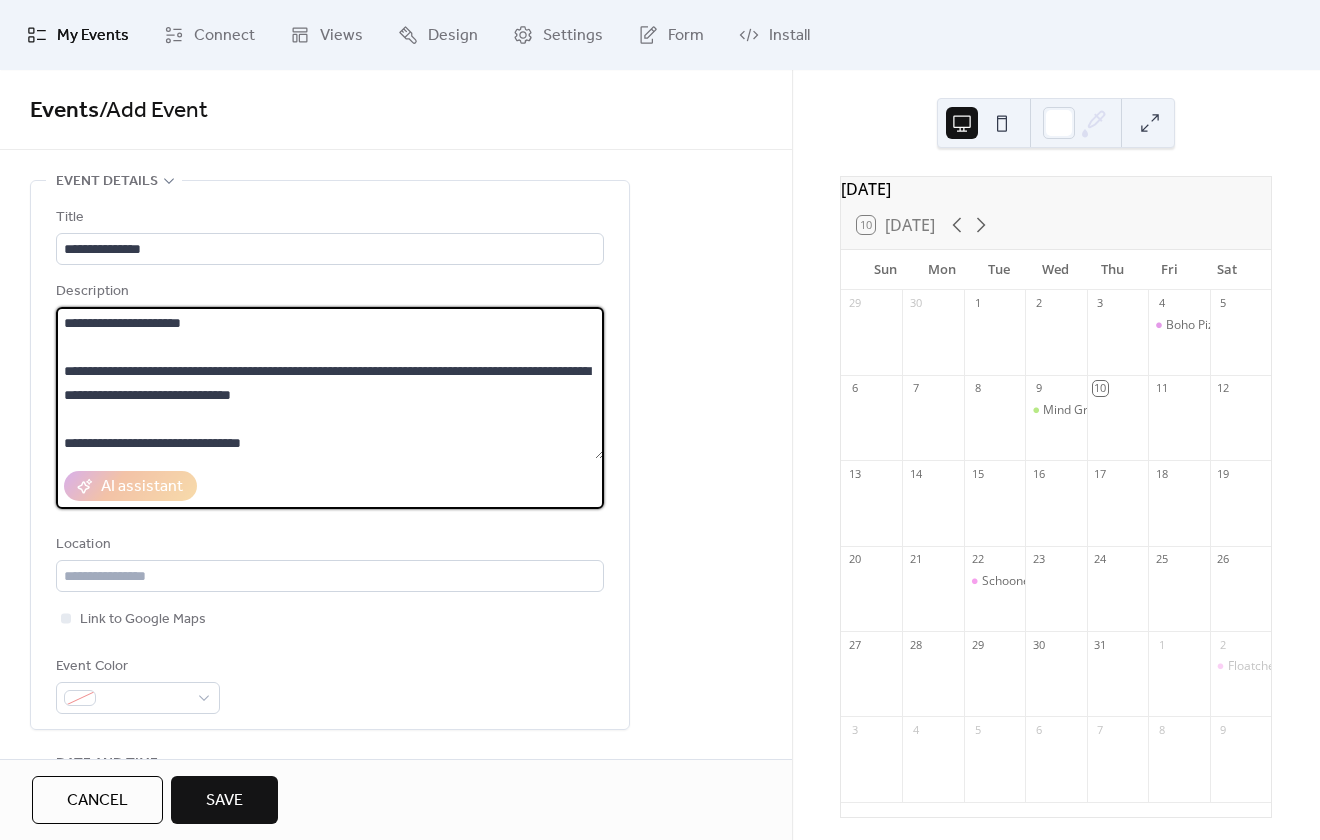 click on "**********" at bounding box center [330, 383] 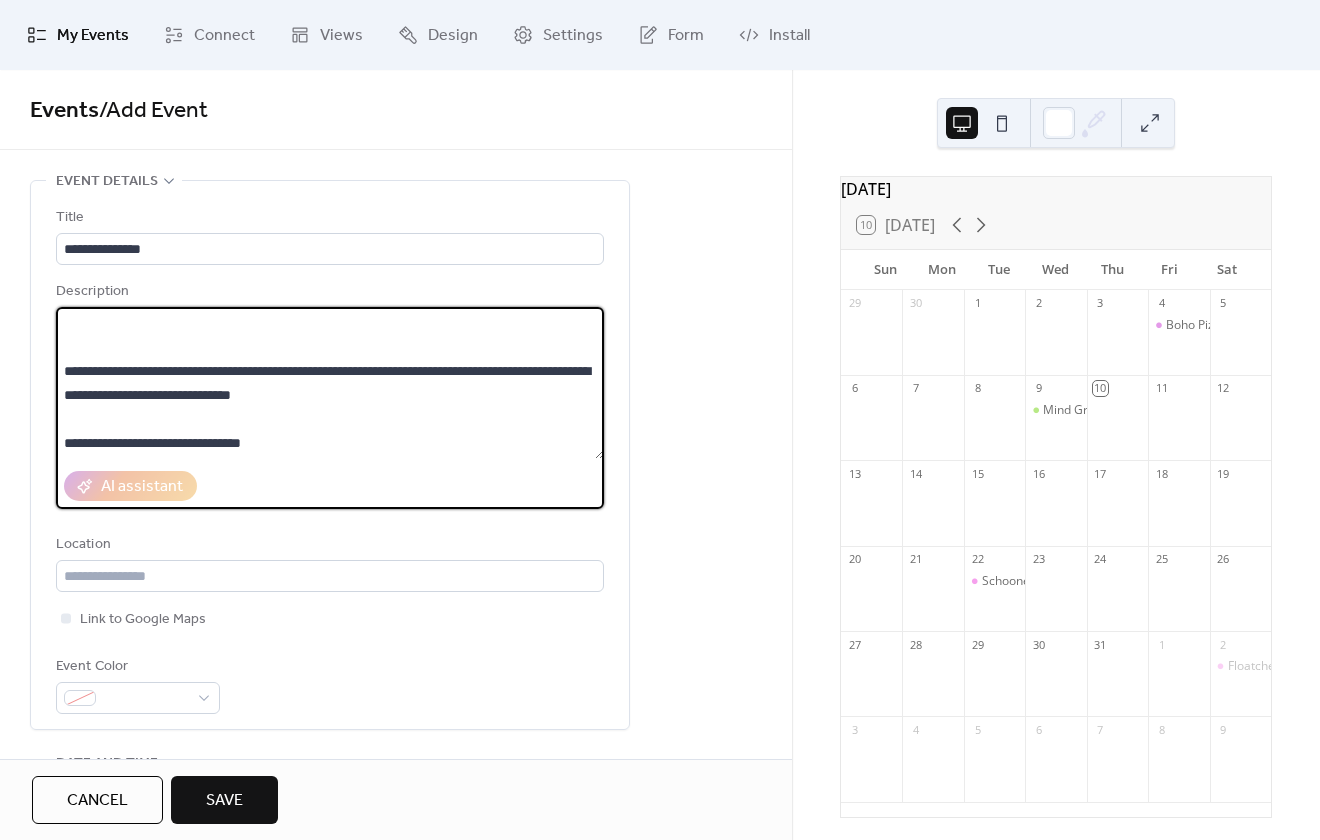 scroll, scrollTop: 2, scrollLeft: 0, axis: vertical 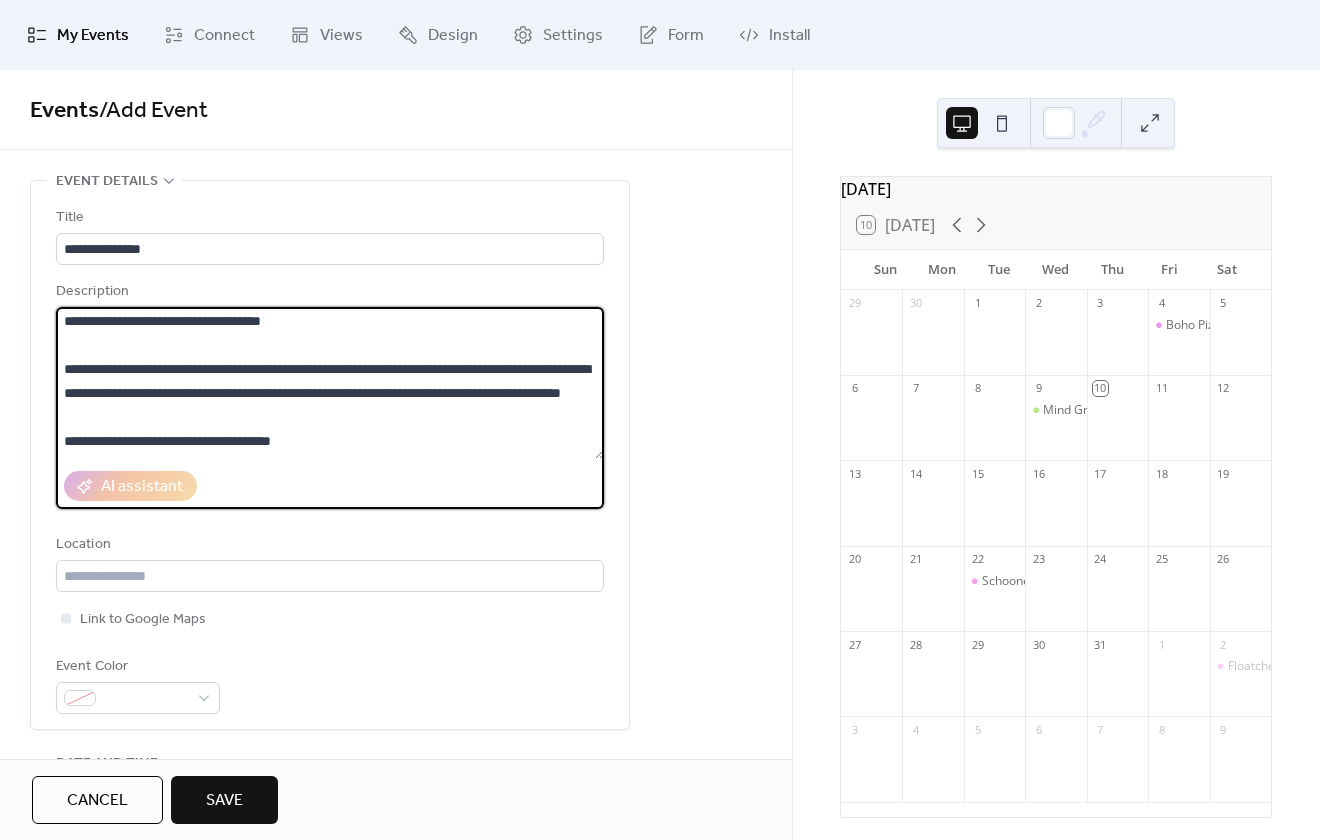 click on "**********" at bounding box center (330, 383) 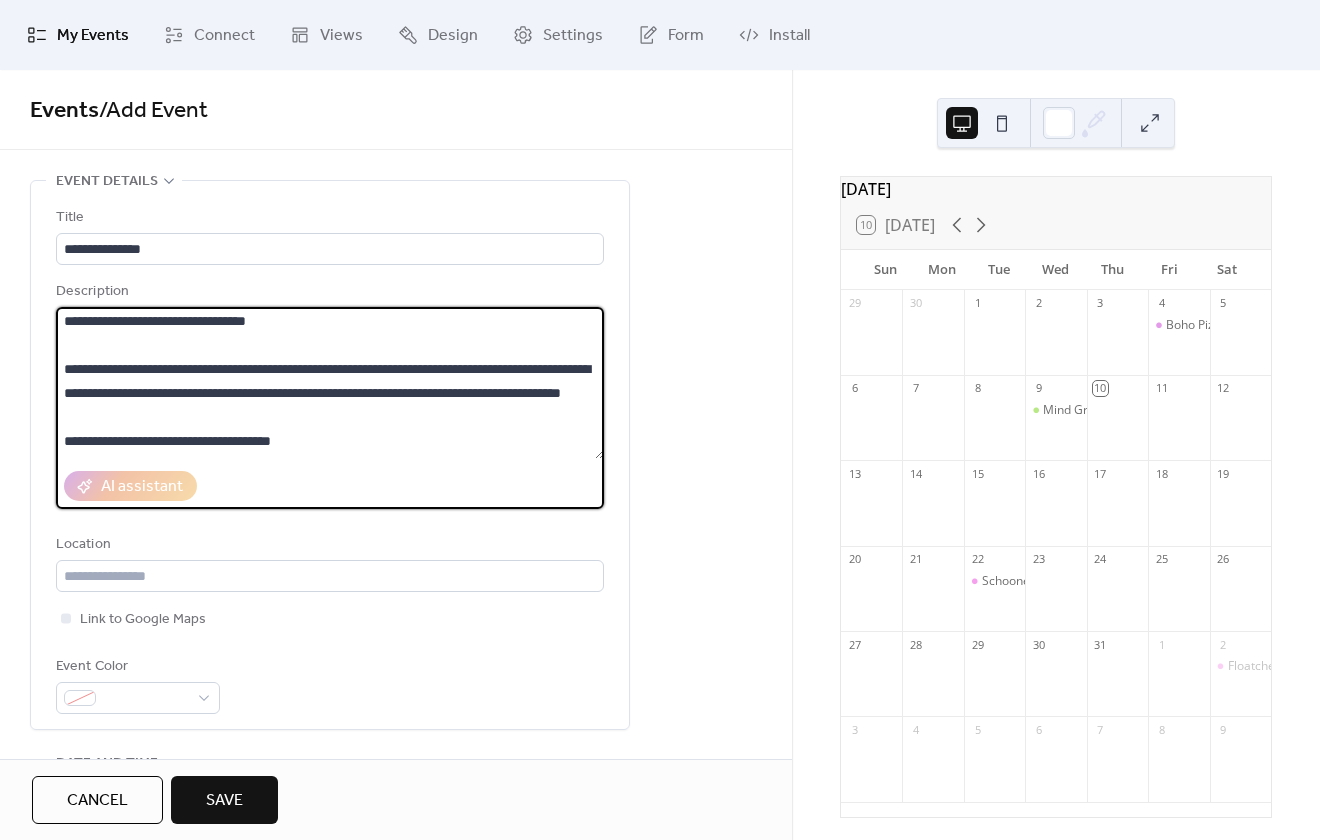click on "**********" at bounding box center (330, 383) 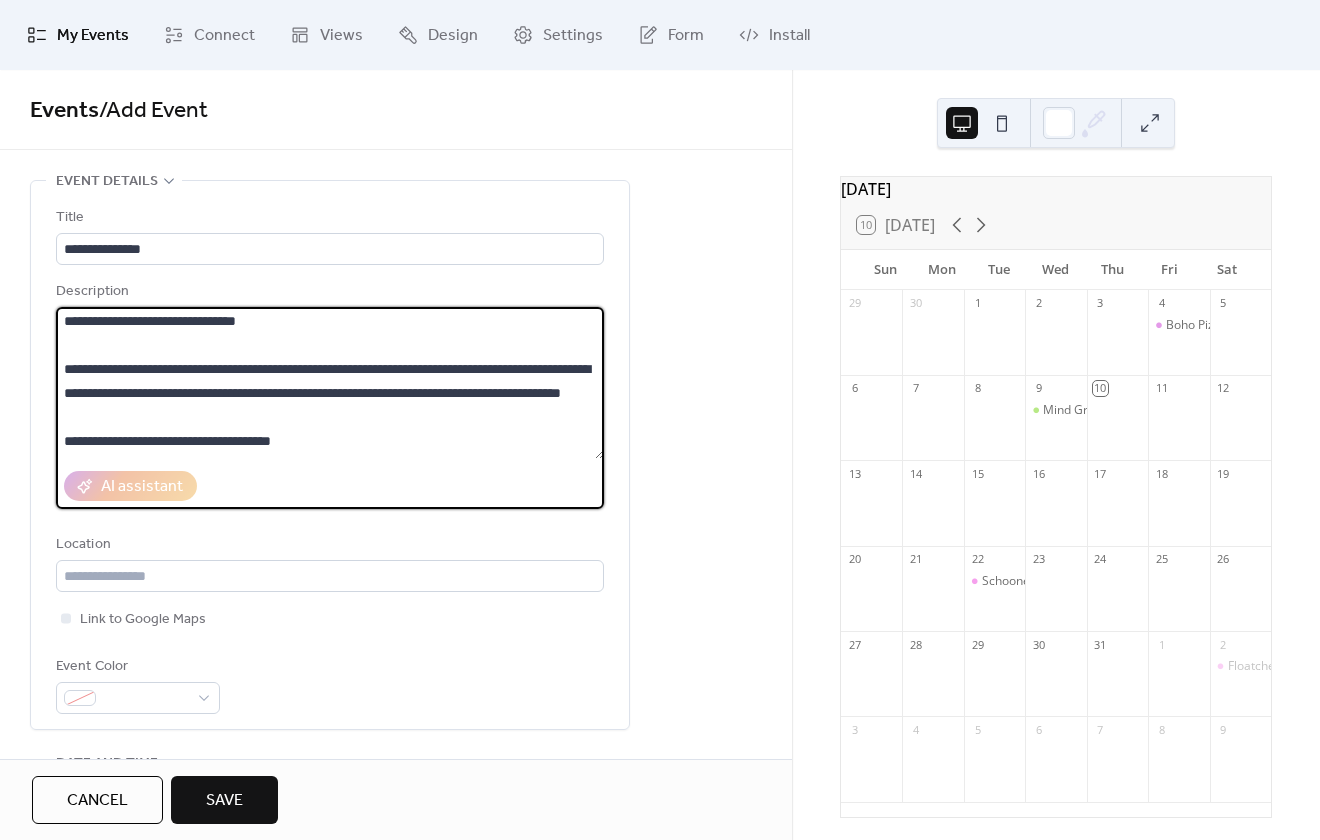 click on "**********" at bounding box center (330, 383) 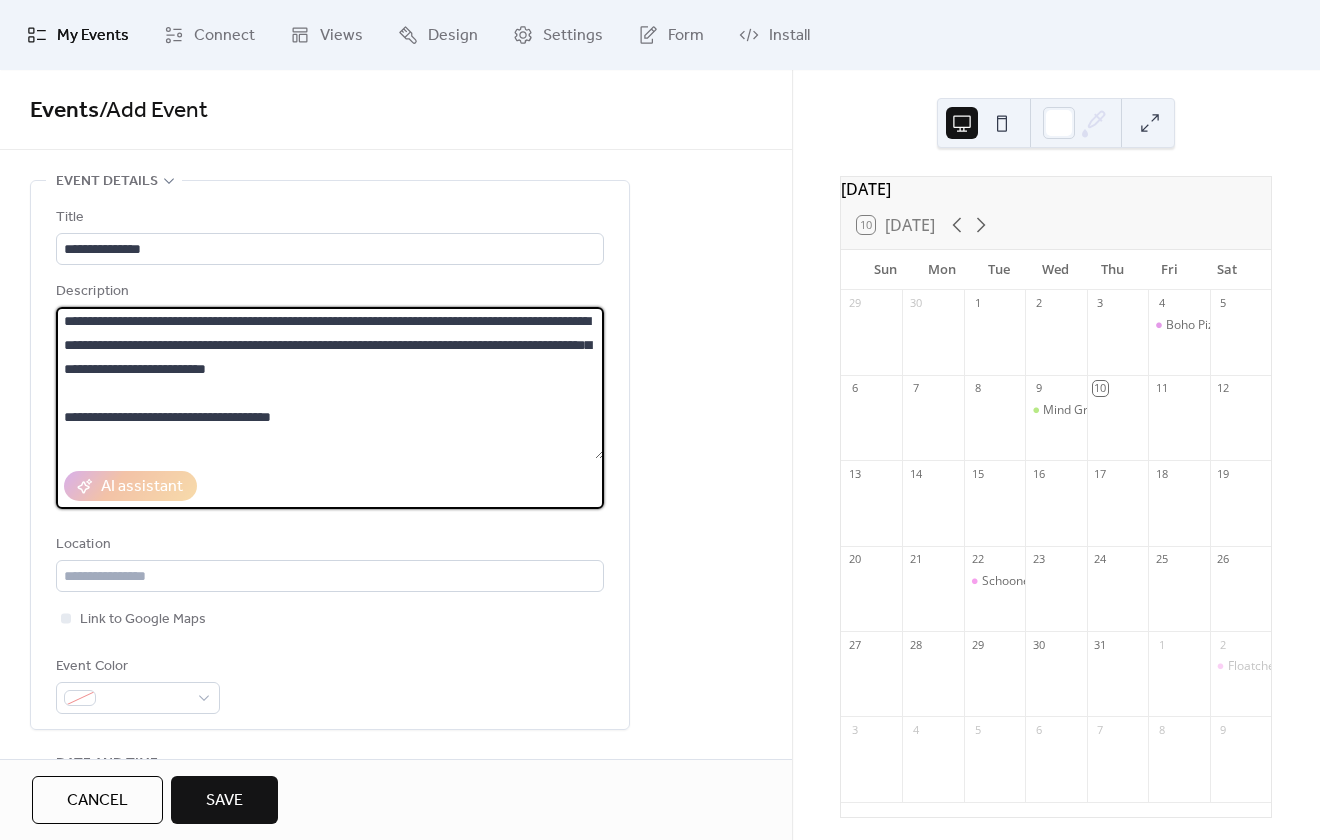 scroll, scrollTop: 0, scrollLeft: 0, axis: both 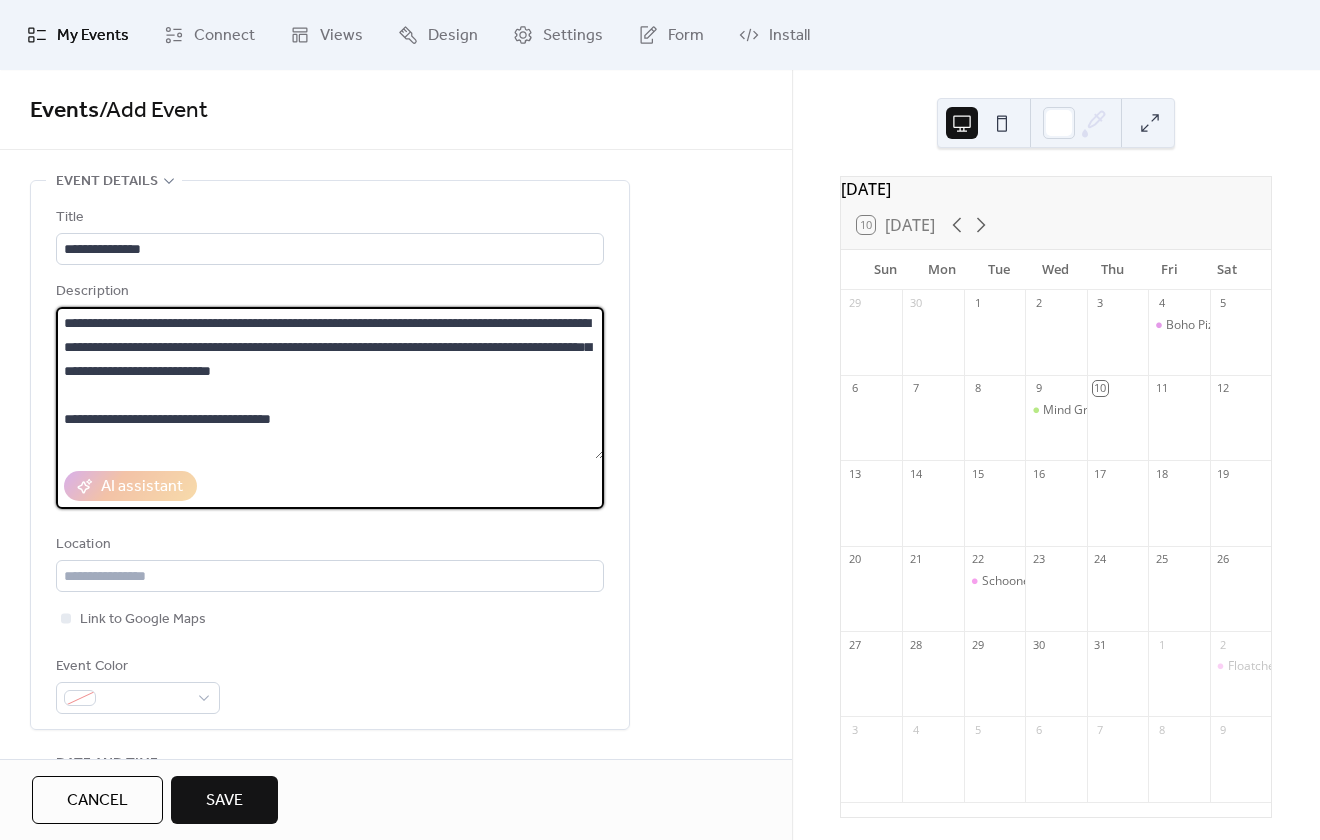 click on "**********" at bounding box center [330, 383] 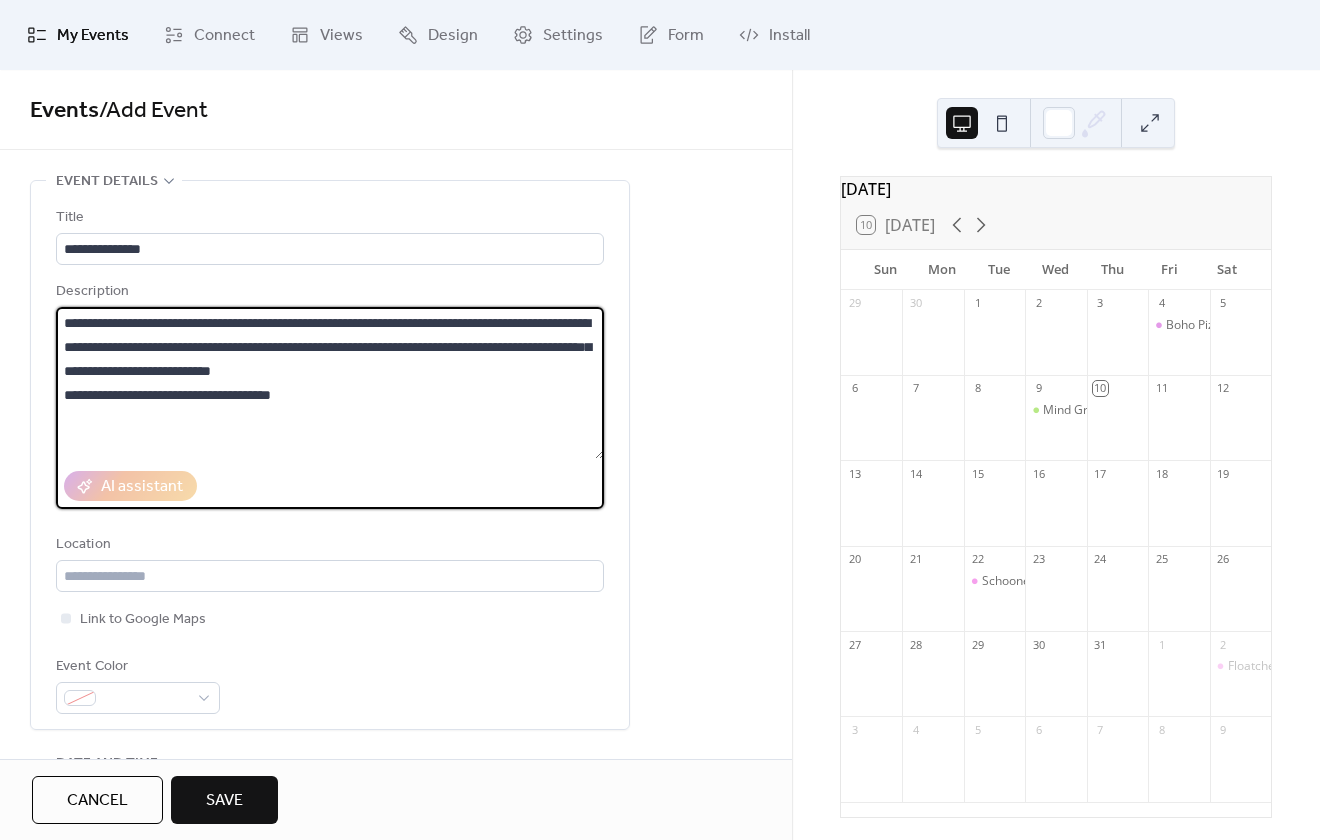 click on "**********" at bounding box center (330, 383) 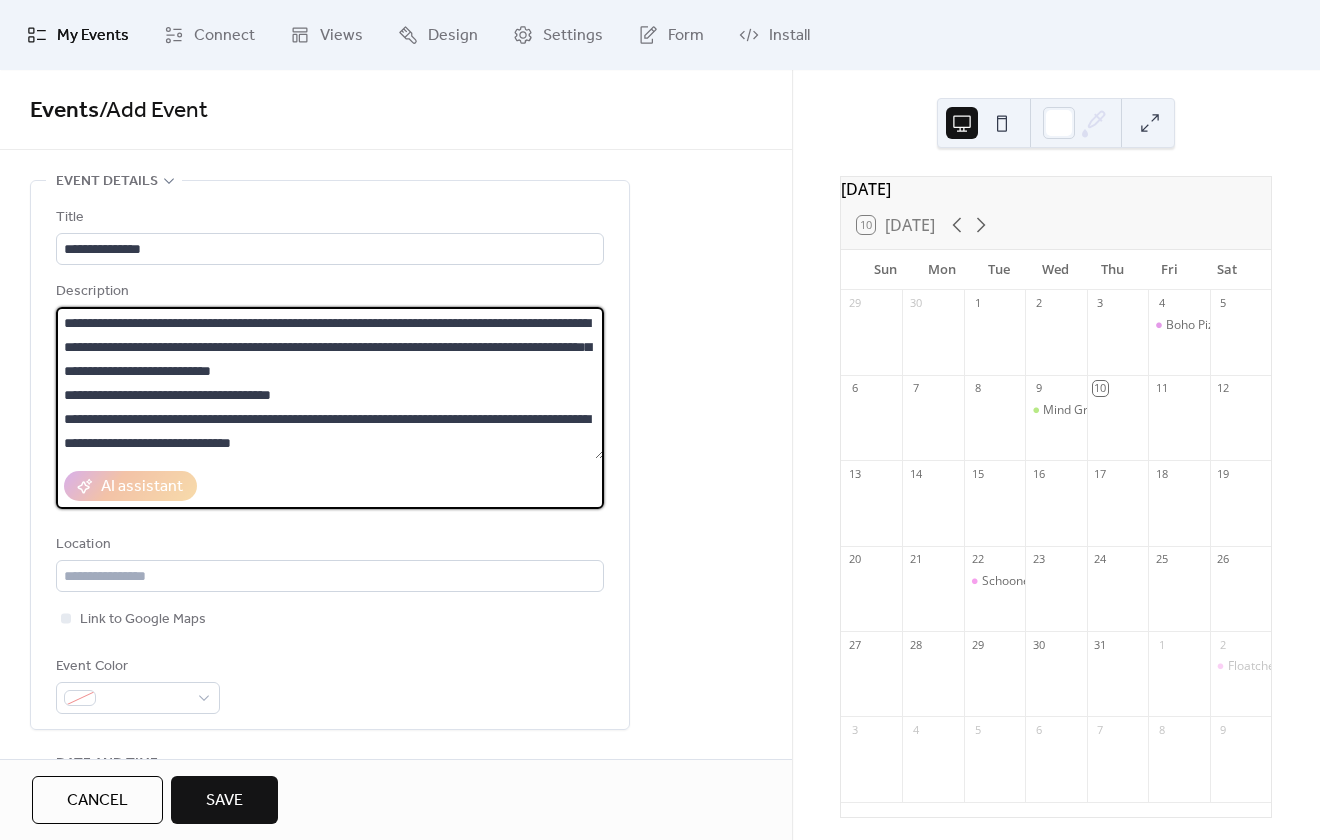 click on "**********" at bounding box center [330, 383] 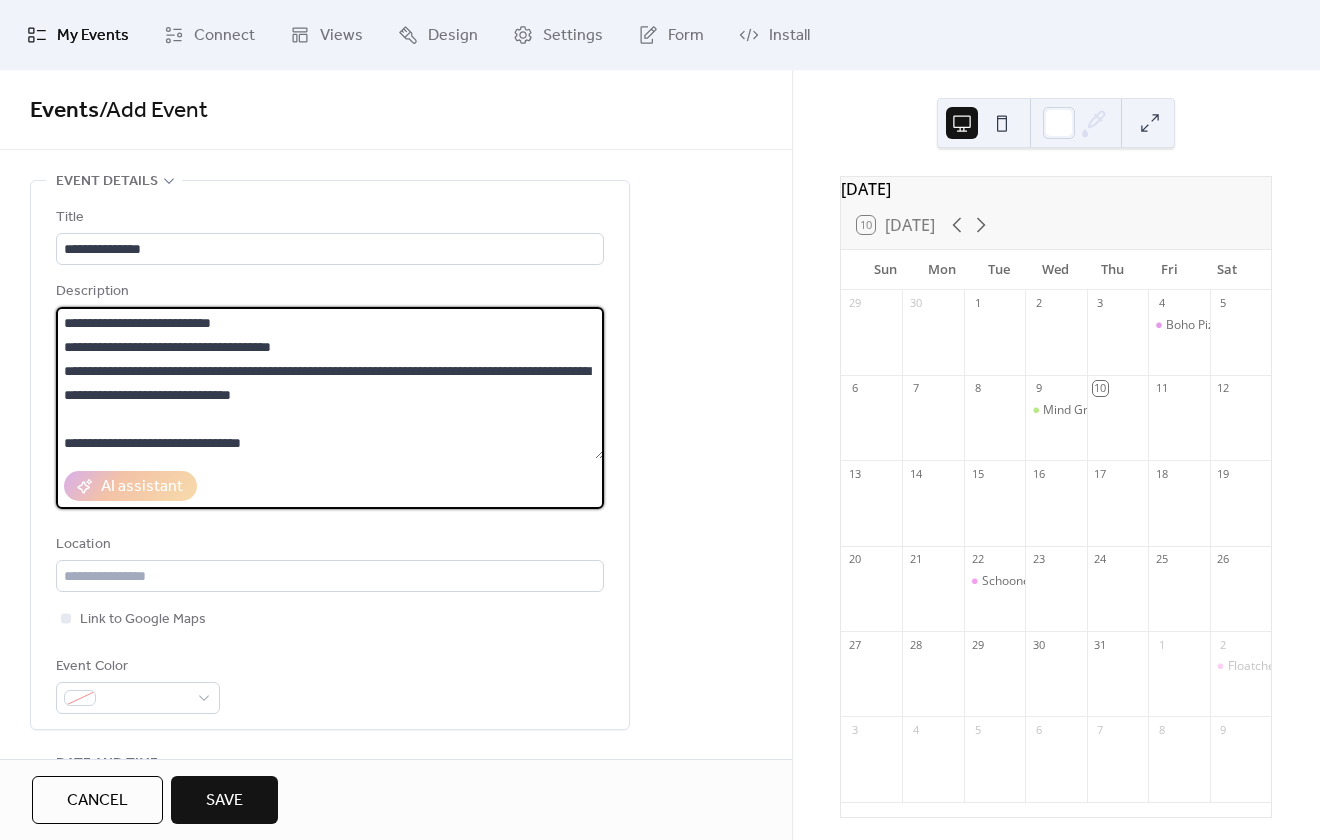 click on "**********" at bounding box center [330, 383] 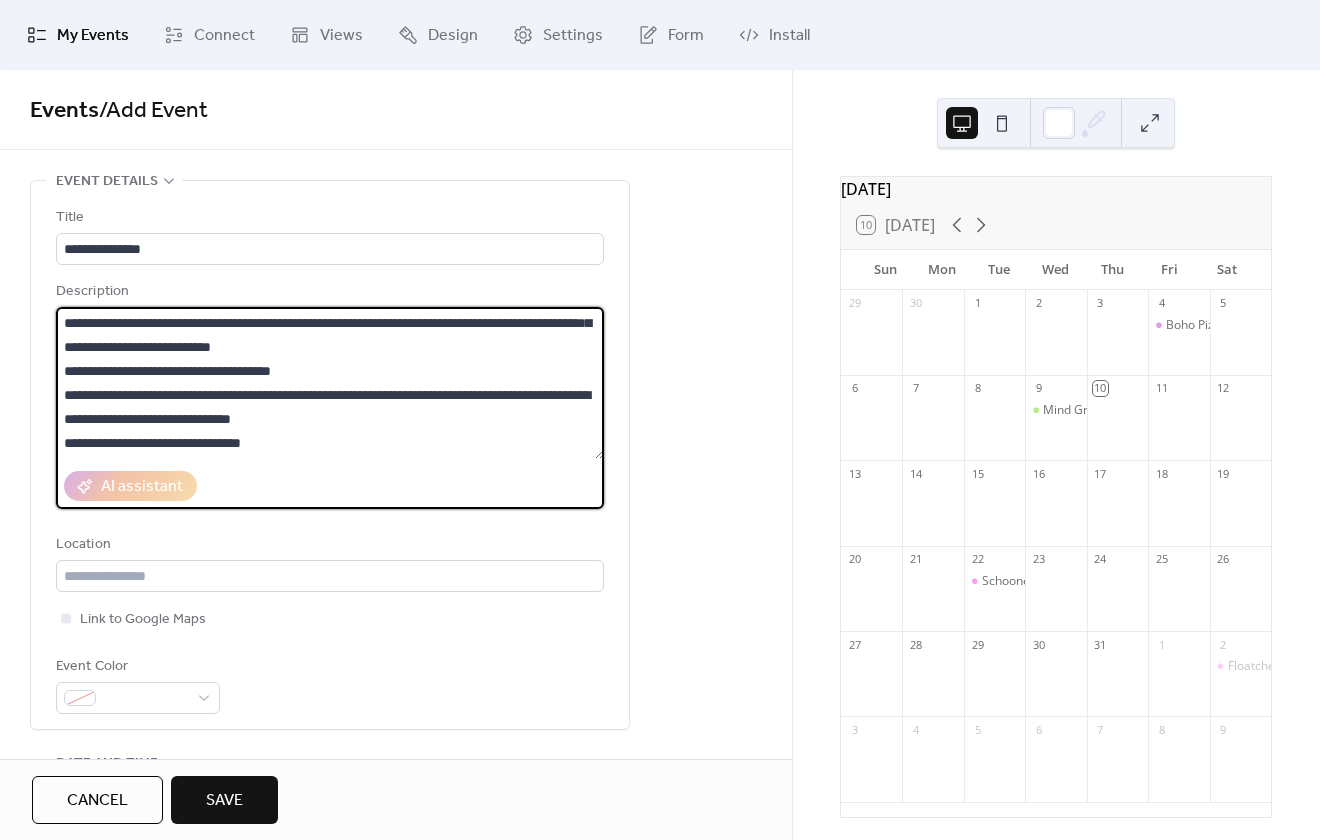 scroll, scrollTop: 24, scrollLeft: 0, axis: vertical 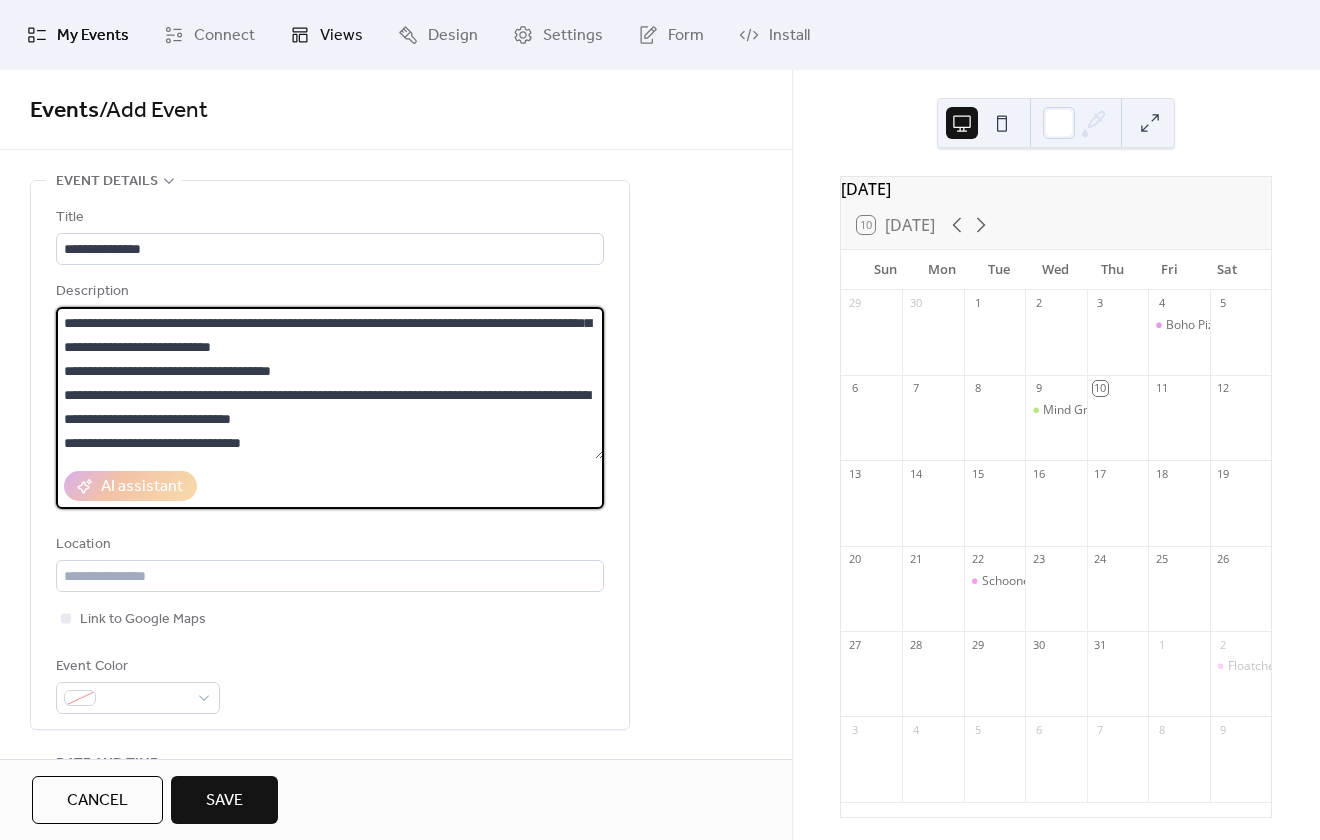 type on "**********" 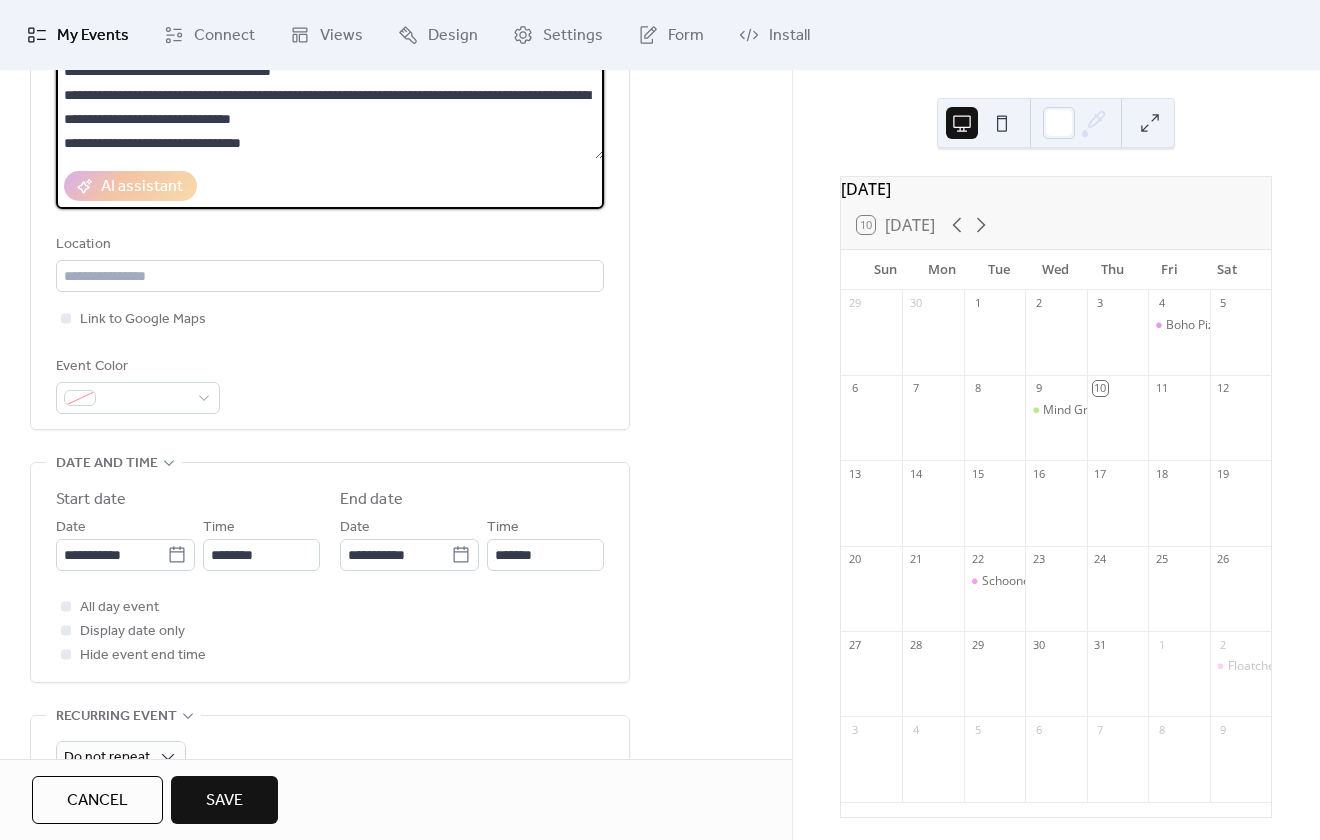 scroll, scrollTop: 0, scrollLeft: 0, axis: both 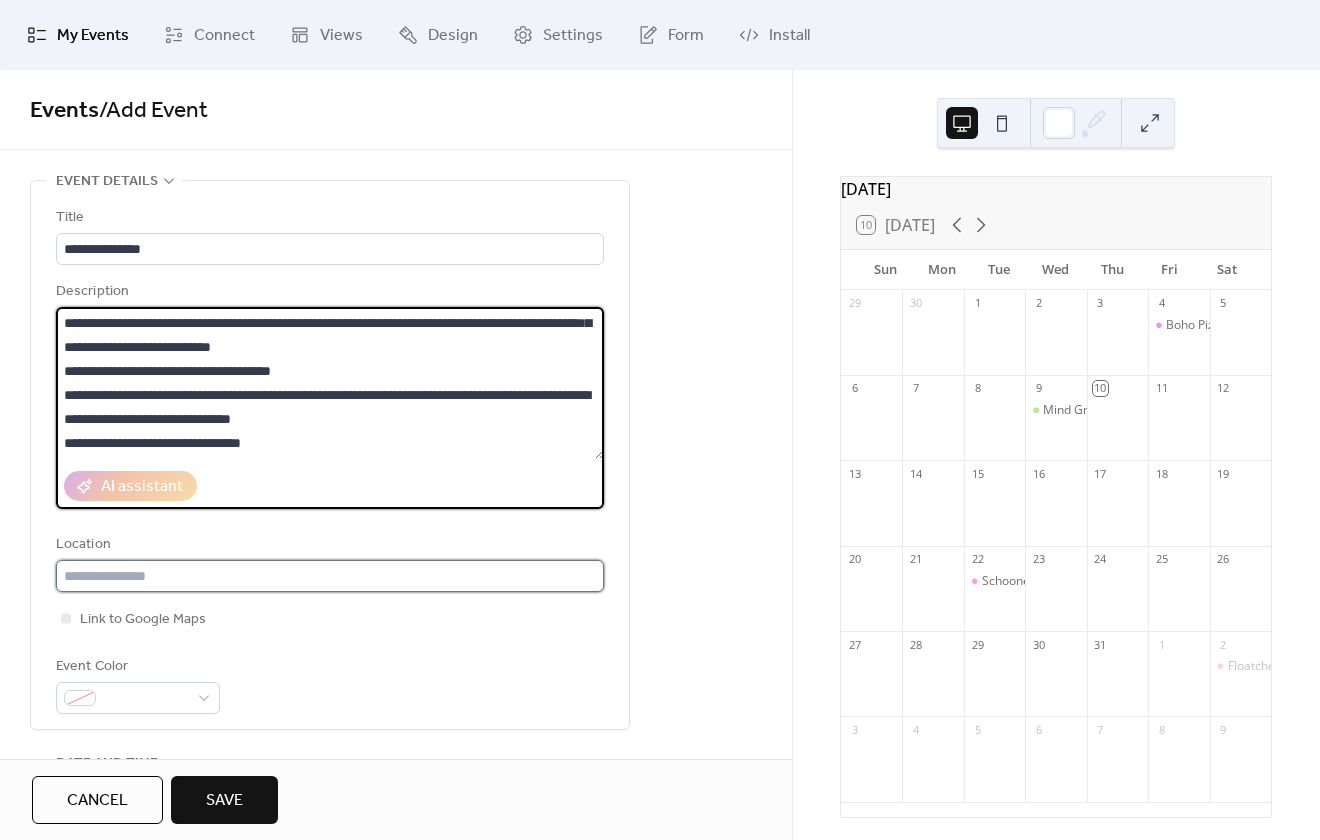 click at bounding box center (330, 576) 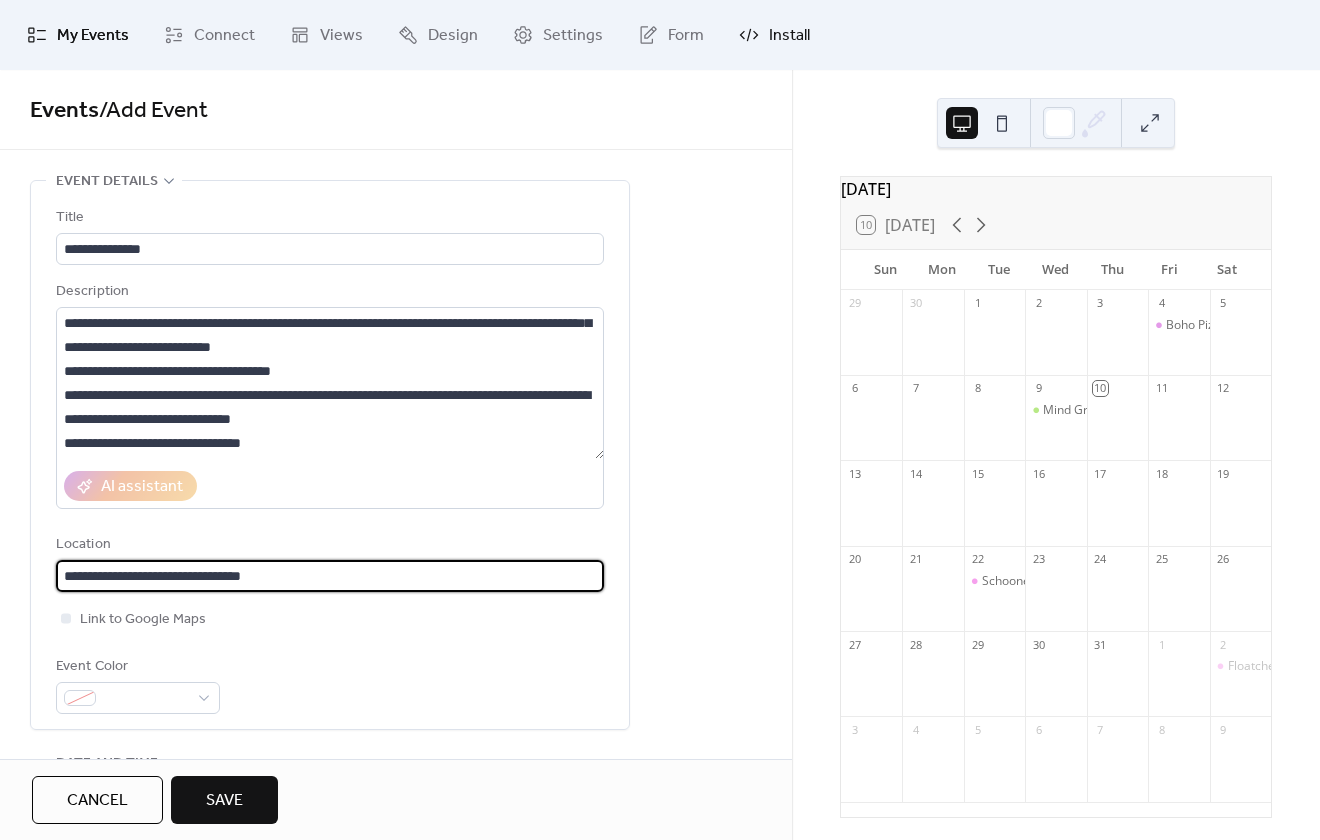 type on "**********" 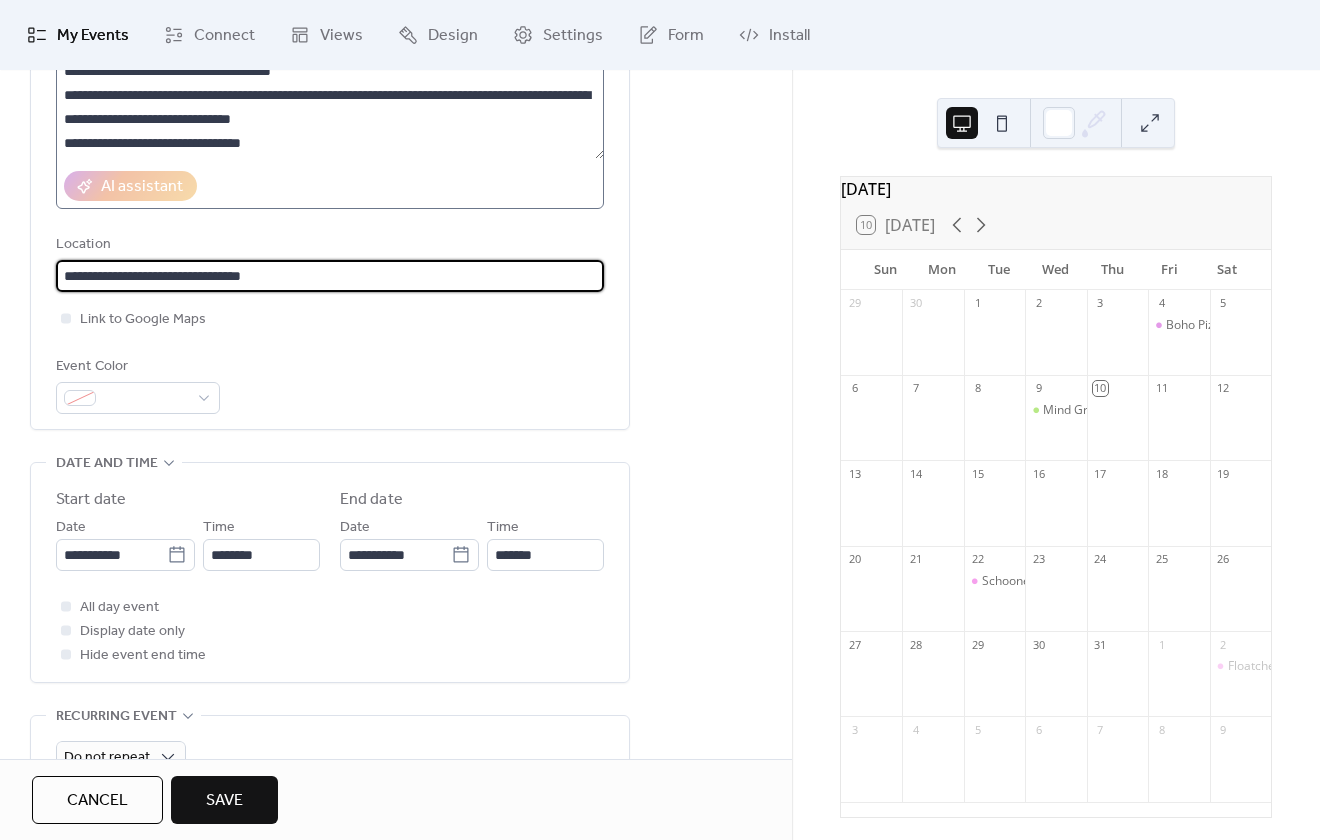 scroll, scrollTop: 500, scrollLeft: 0, axis: vertical 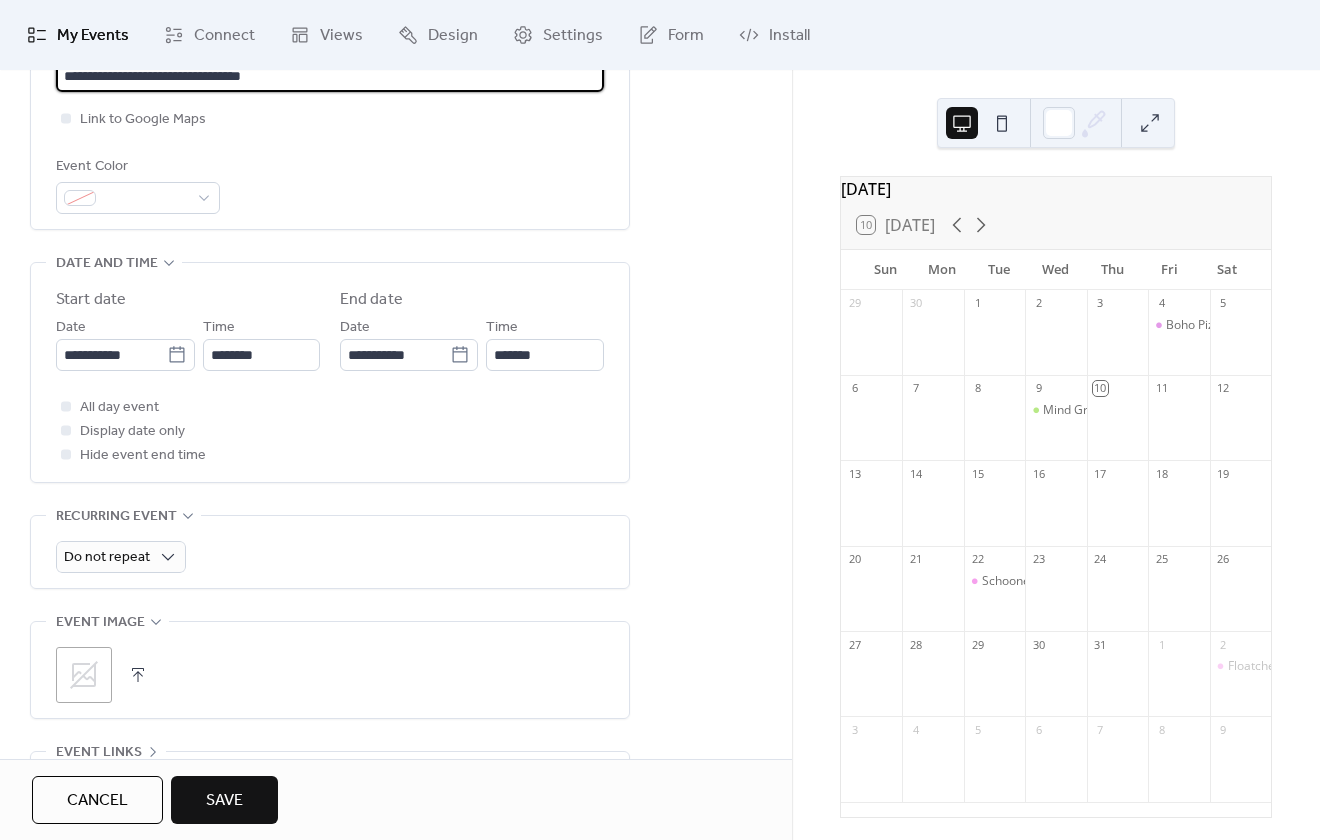 type 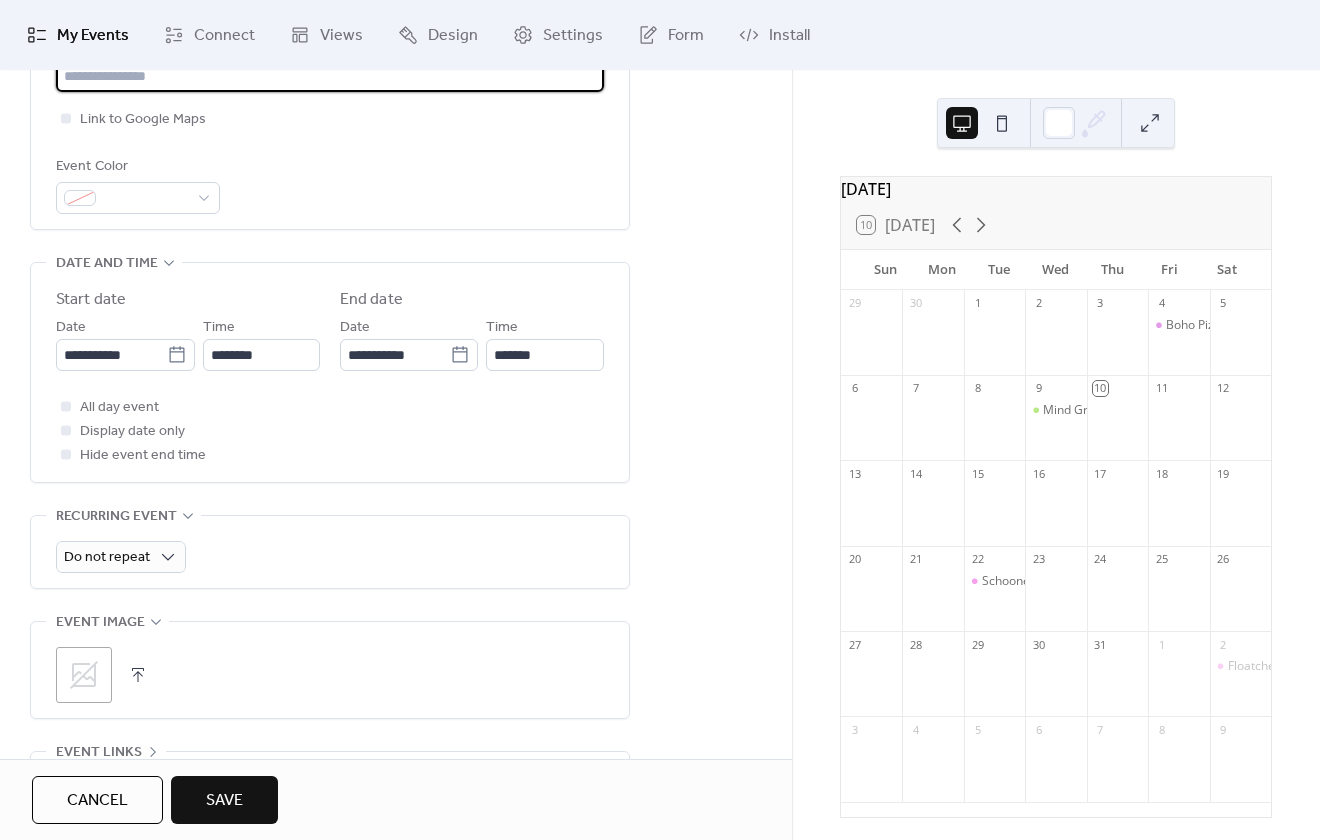 click 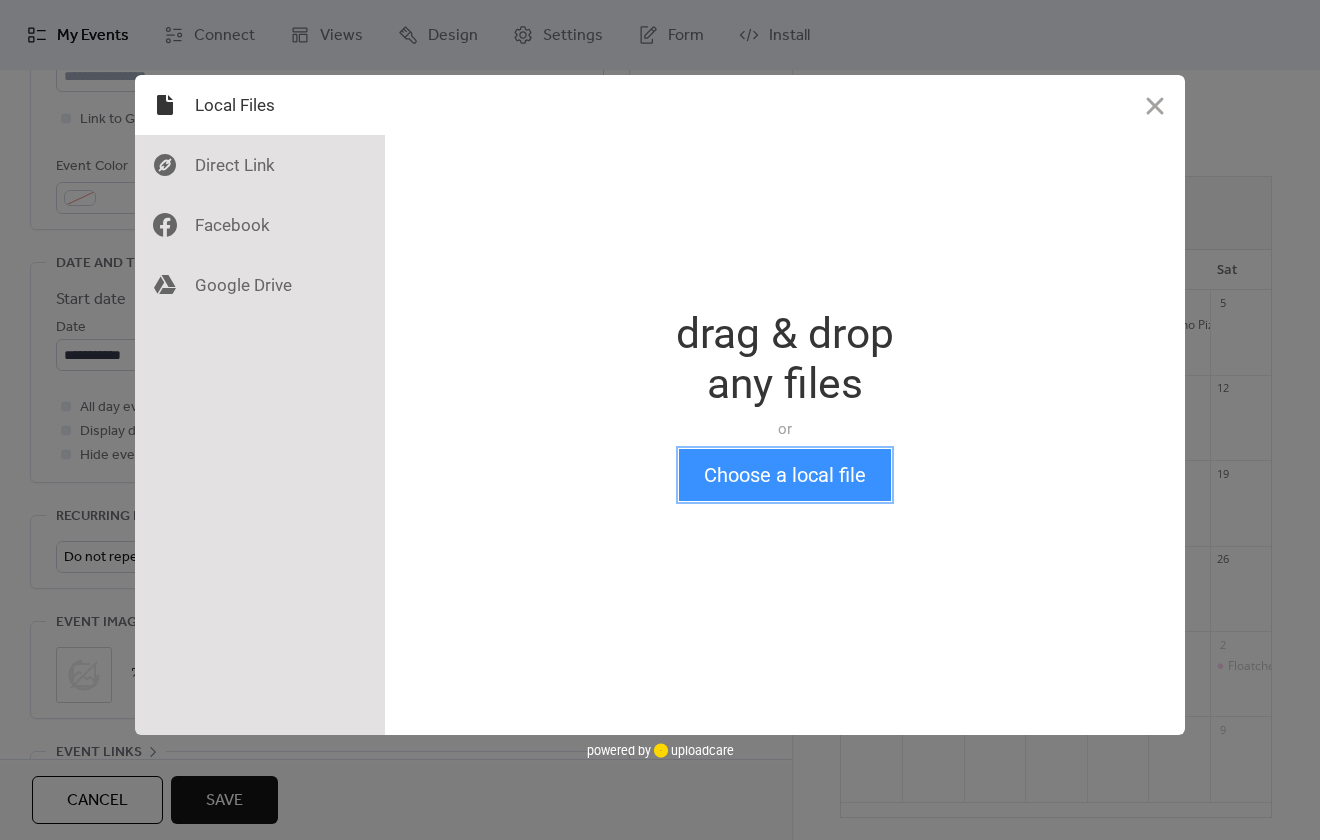 click on "Choose a local file" at bounding box center (785, 475) 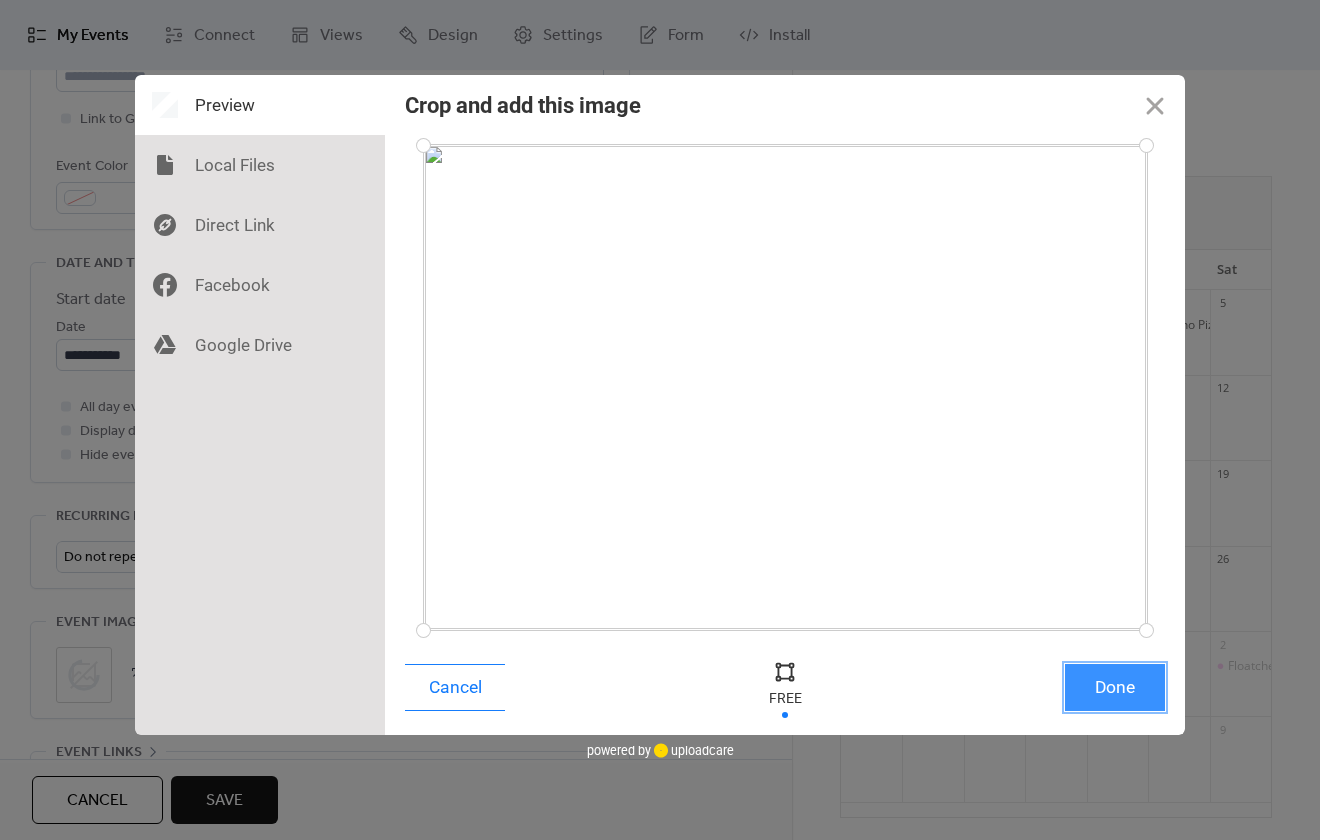 click on "Done" at bounding box center (1115, 687) 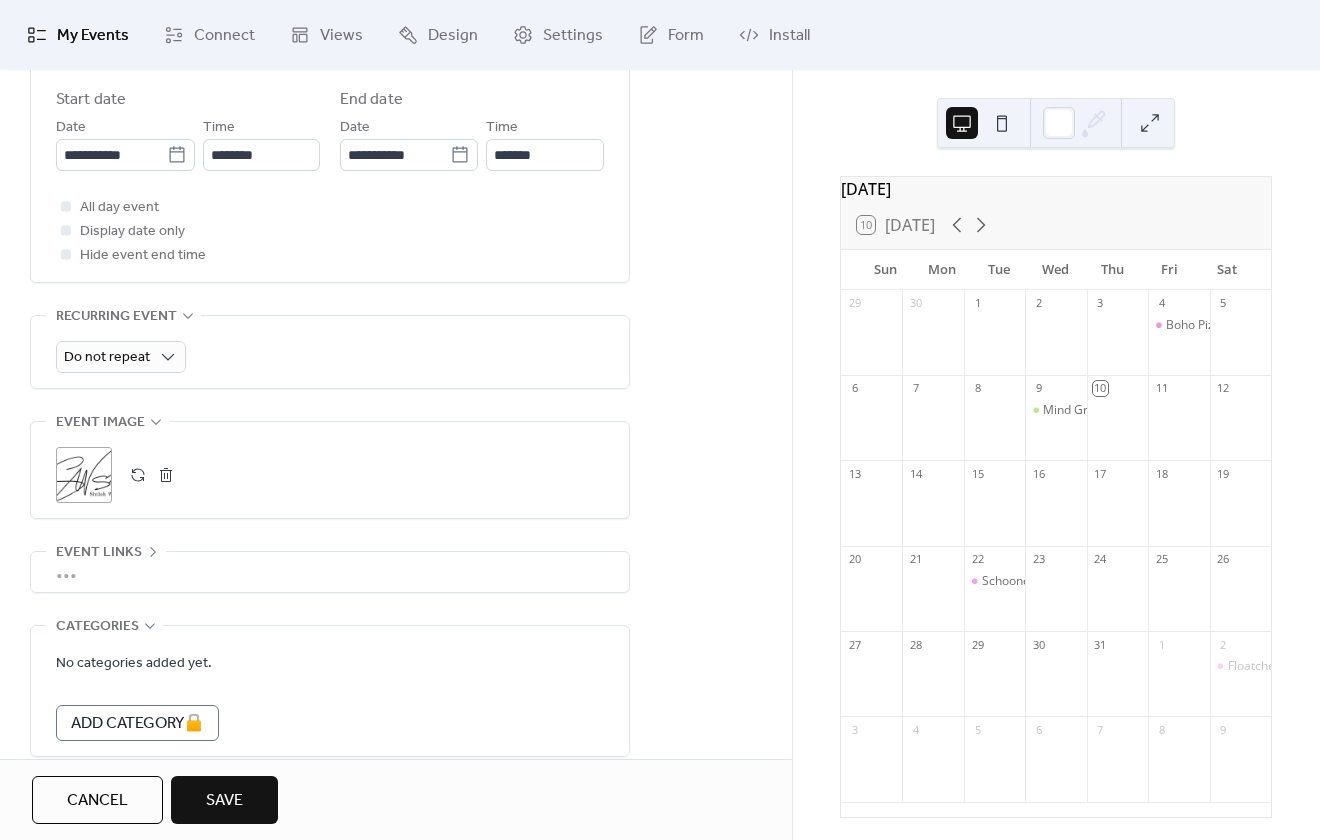 scroll, scrollTop: 798, scrollLeft: 0, axis: vertical 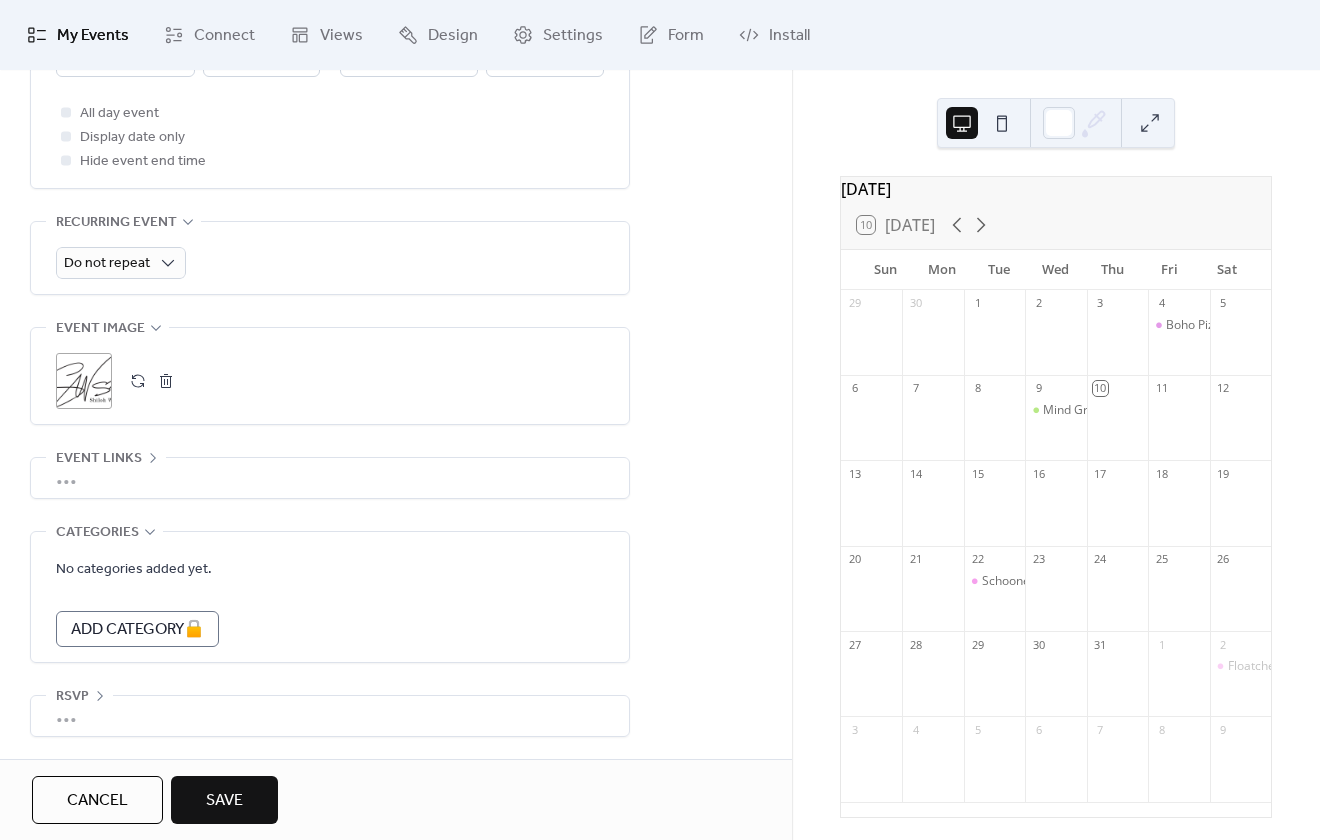 click on "Save" at bounding box center [224, 801] 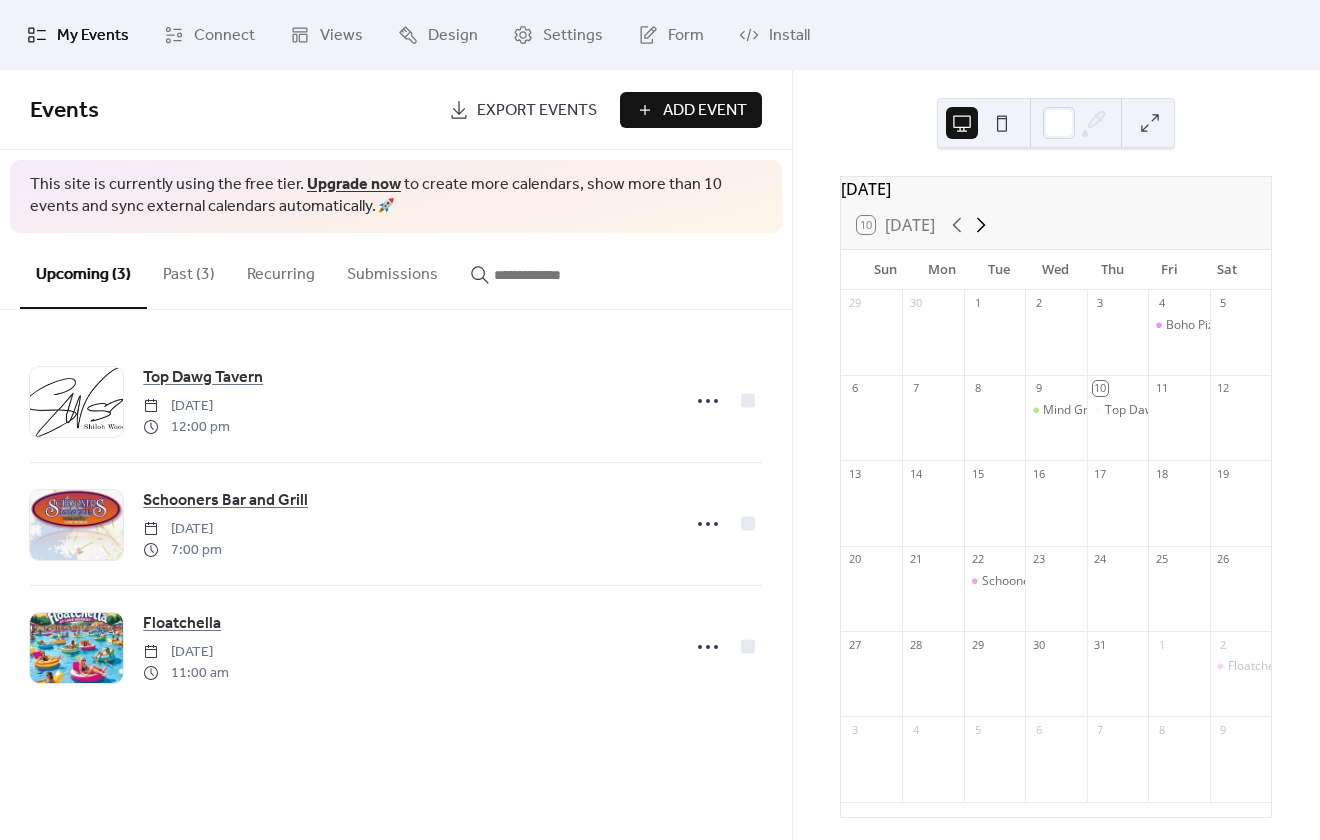 click 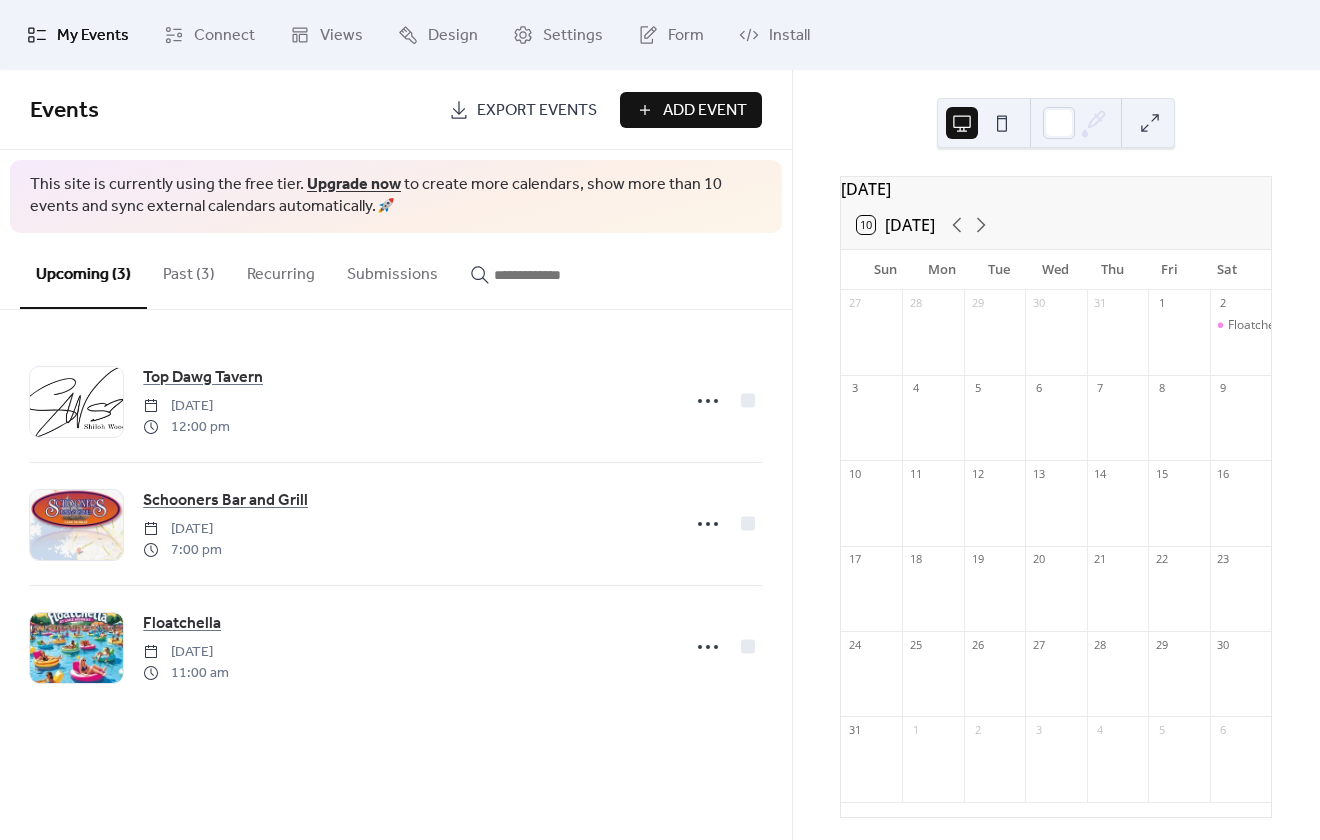 click on "Add Event" at bounding box center [705, 111] 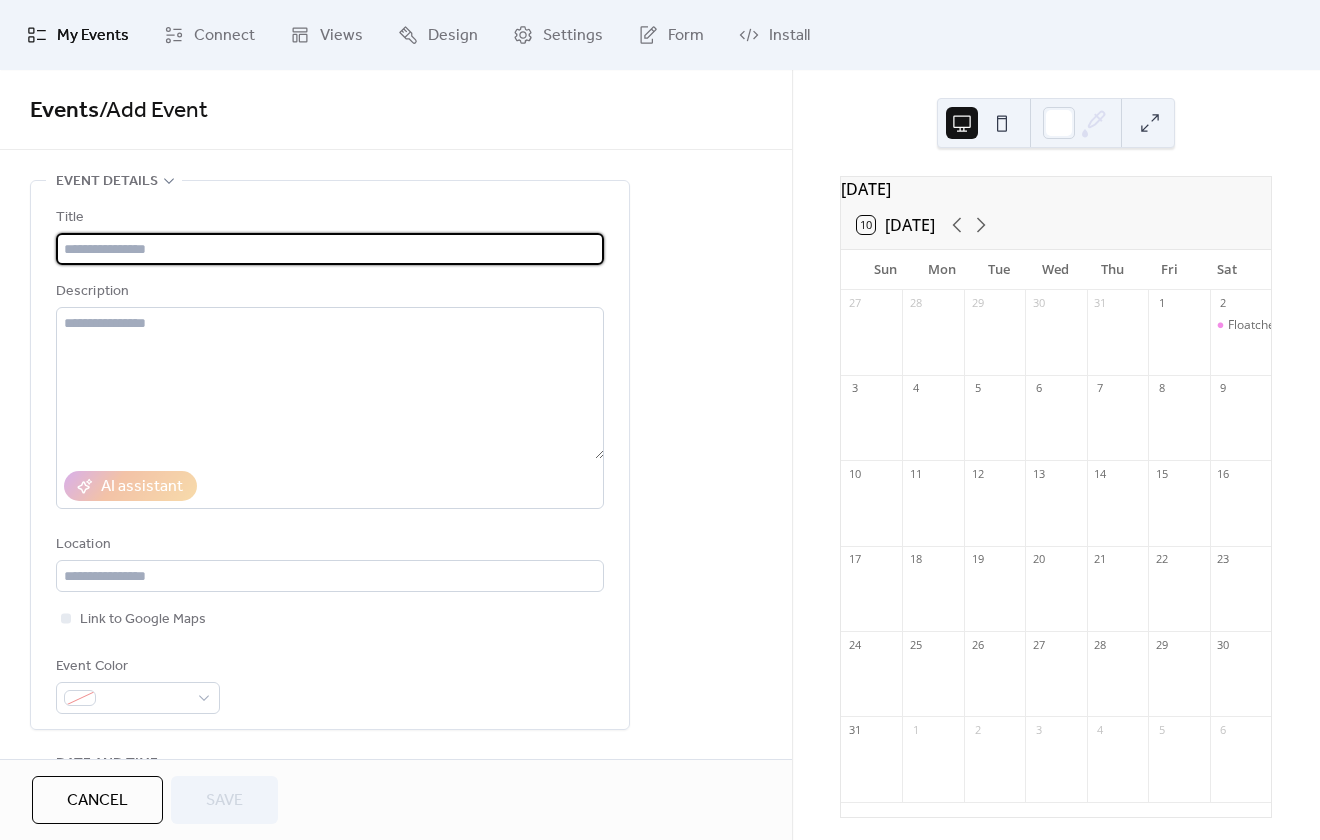 click at bounding box center [330, 249] 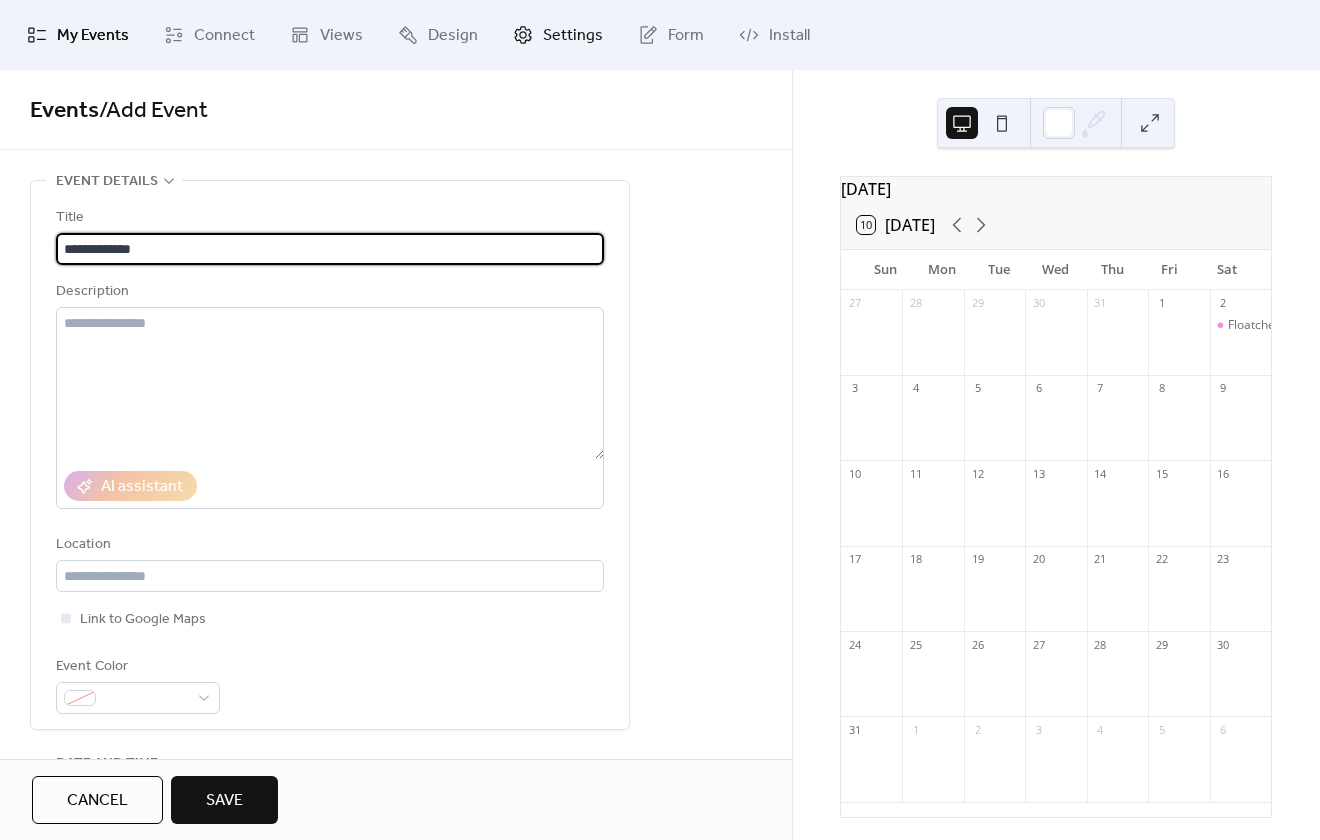 type on "**********" 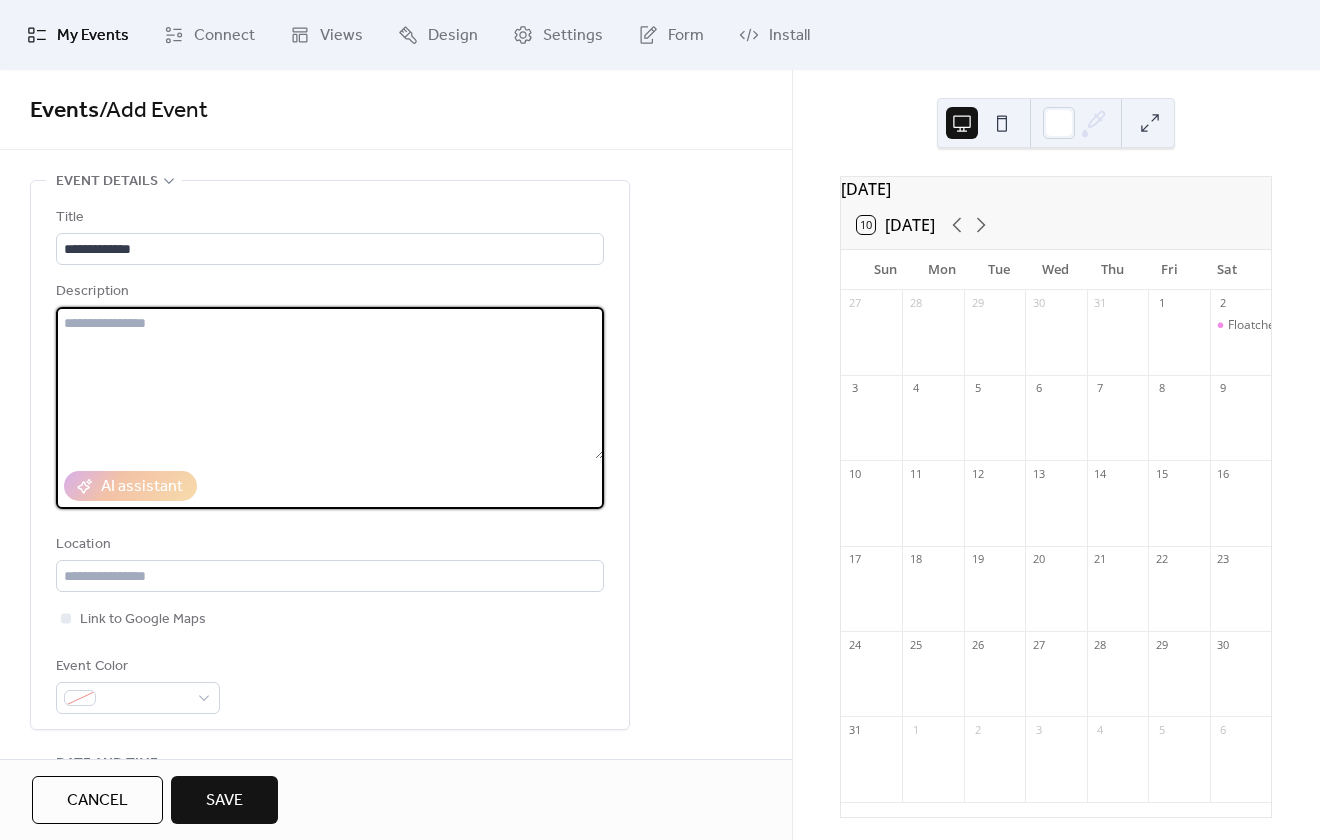click at bounding box center [330, 383] 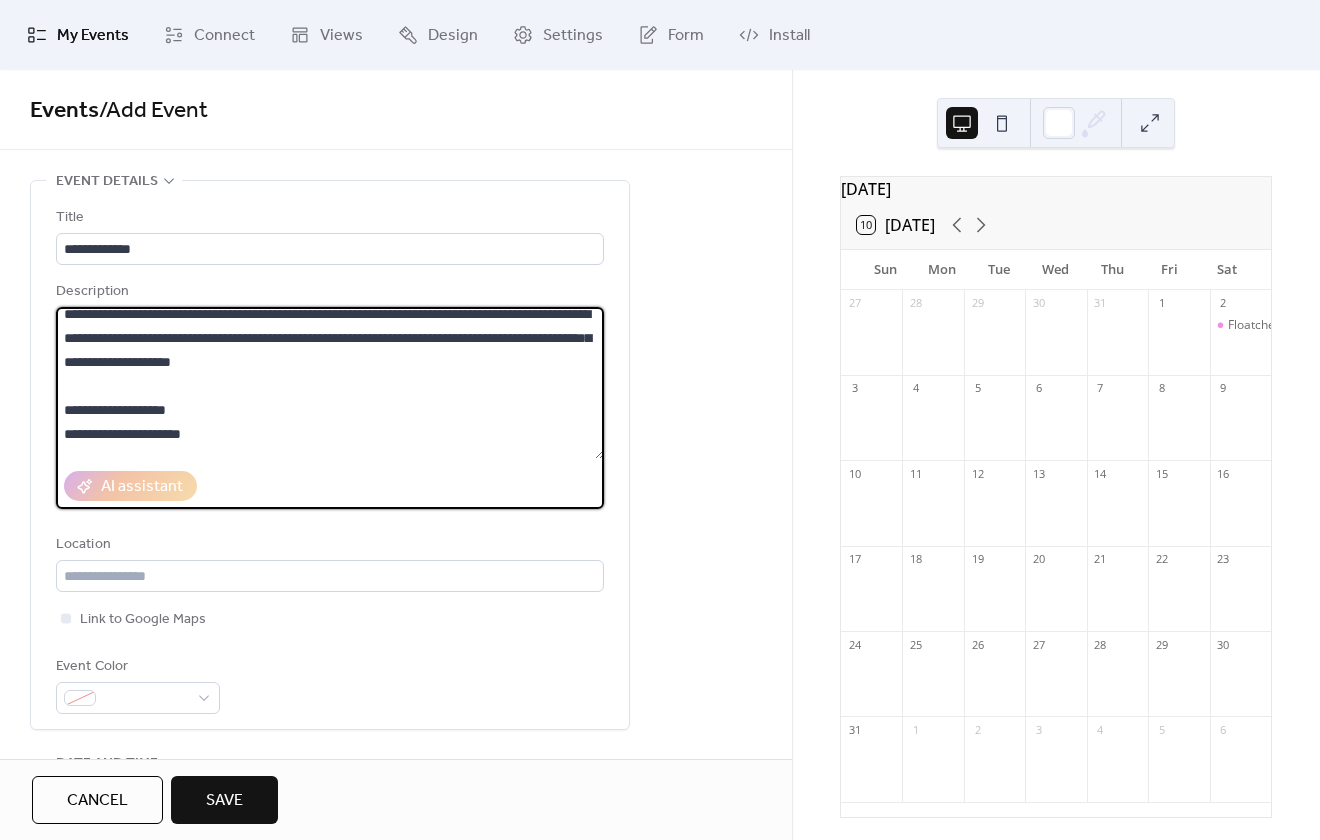 scroll, scrollTop: 0, scrollLeft: 0, axis: both 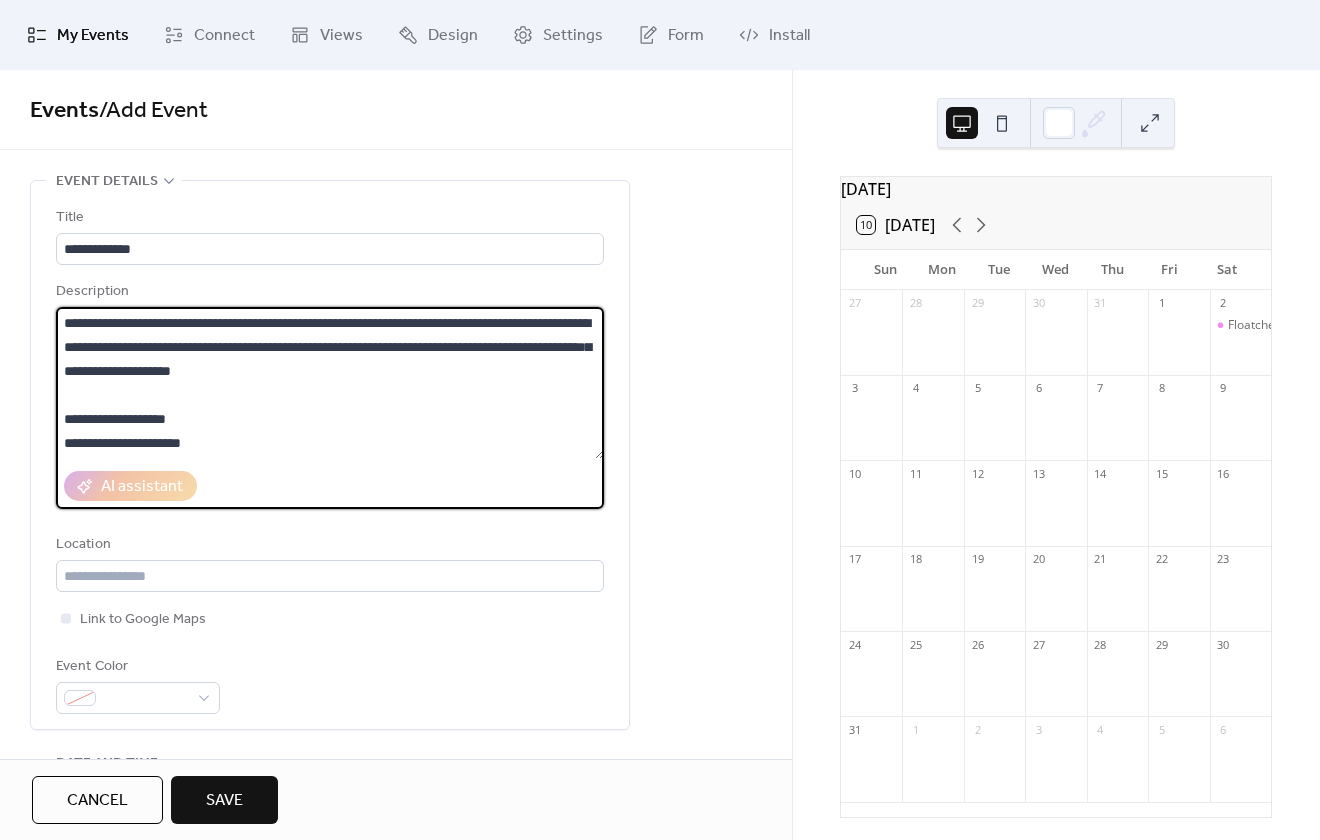 drag, startPoint x: 216, startPoint y: 435, endPoint x: 71, endPoint y: 398, distance: 149.64626 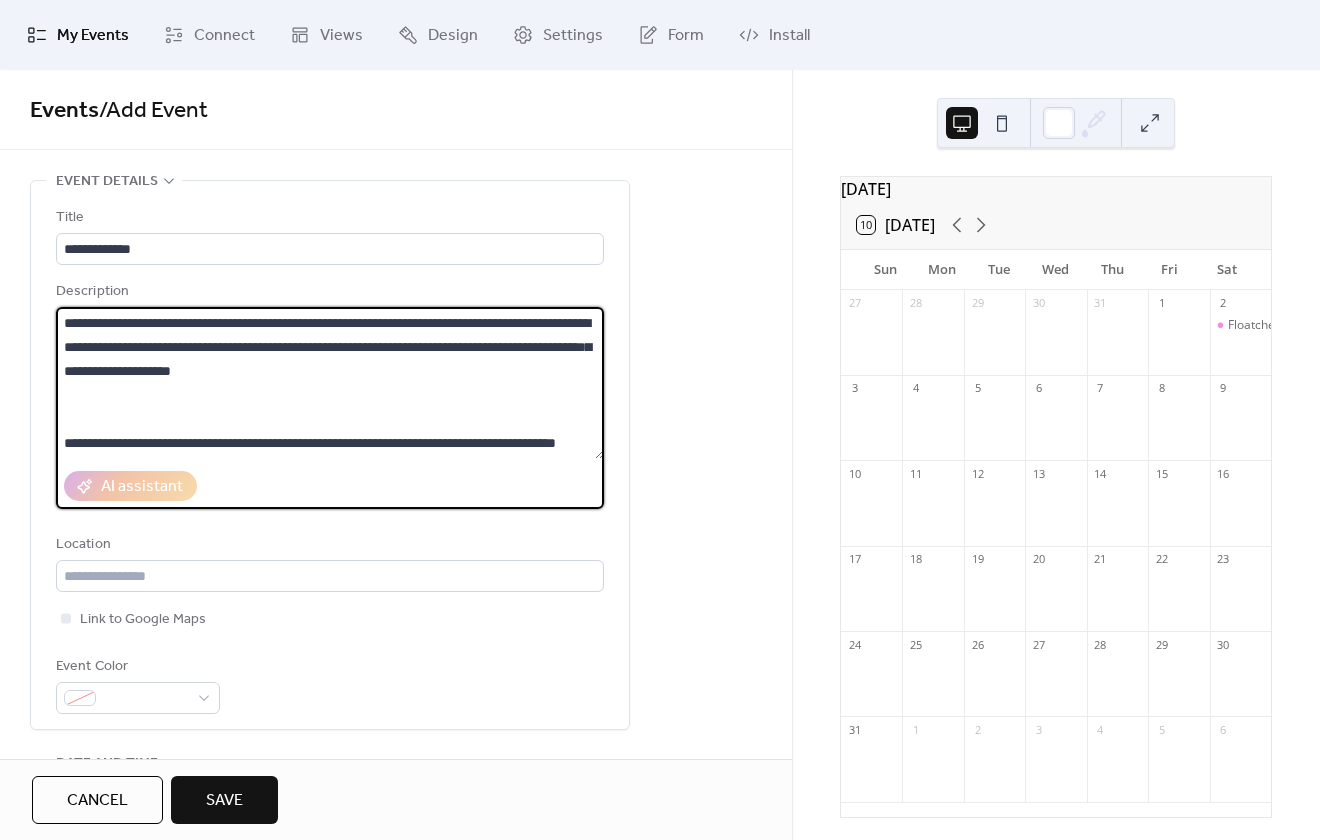 click on "**********" at bounding box center (330, 383) 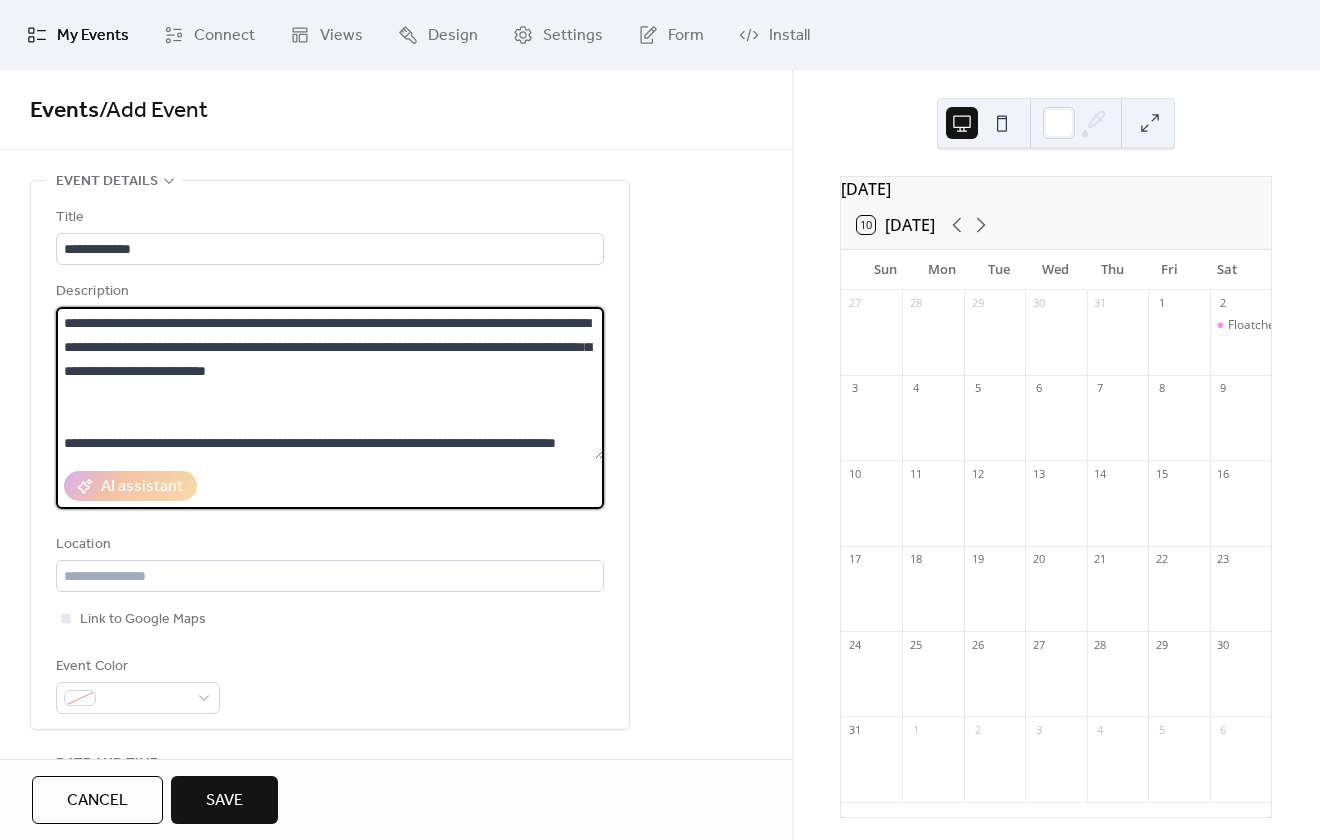 drag, startPoint x: 431, startPoint y: 345, endPoint x: 489, endPoint y: 353, distance: 58.549126 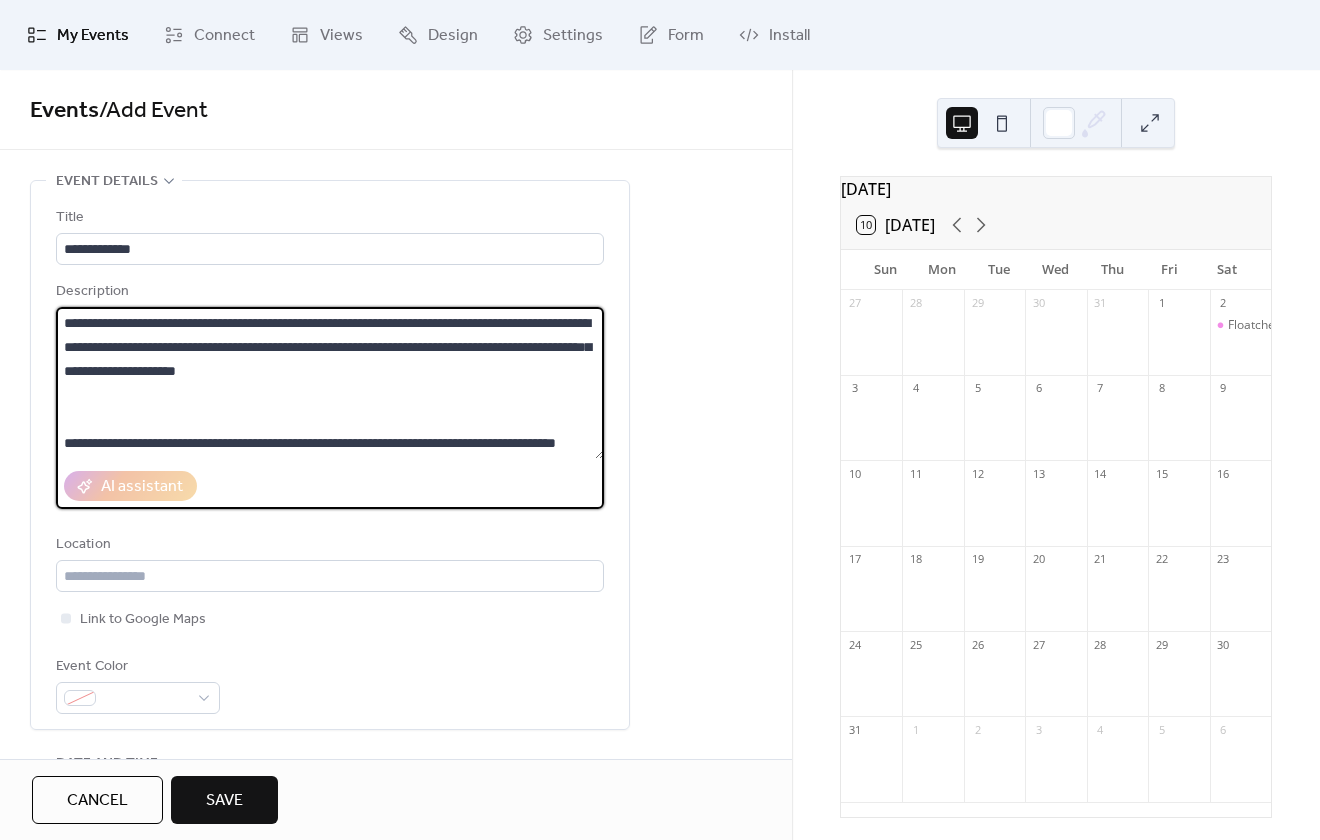 click on "**********" at bounding box center (330, 383) 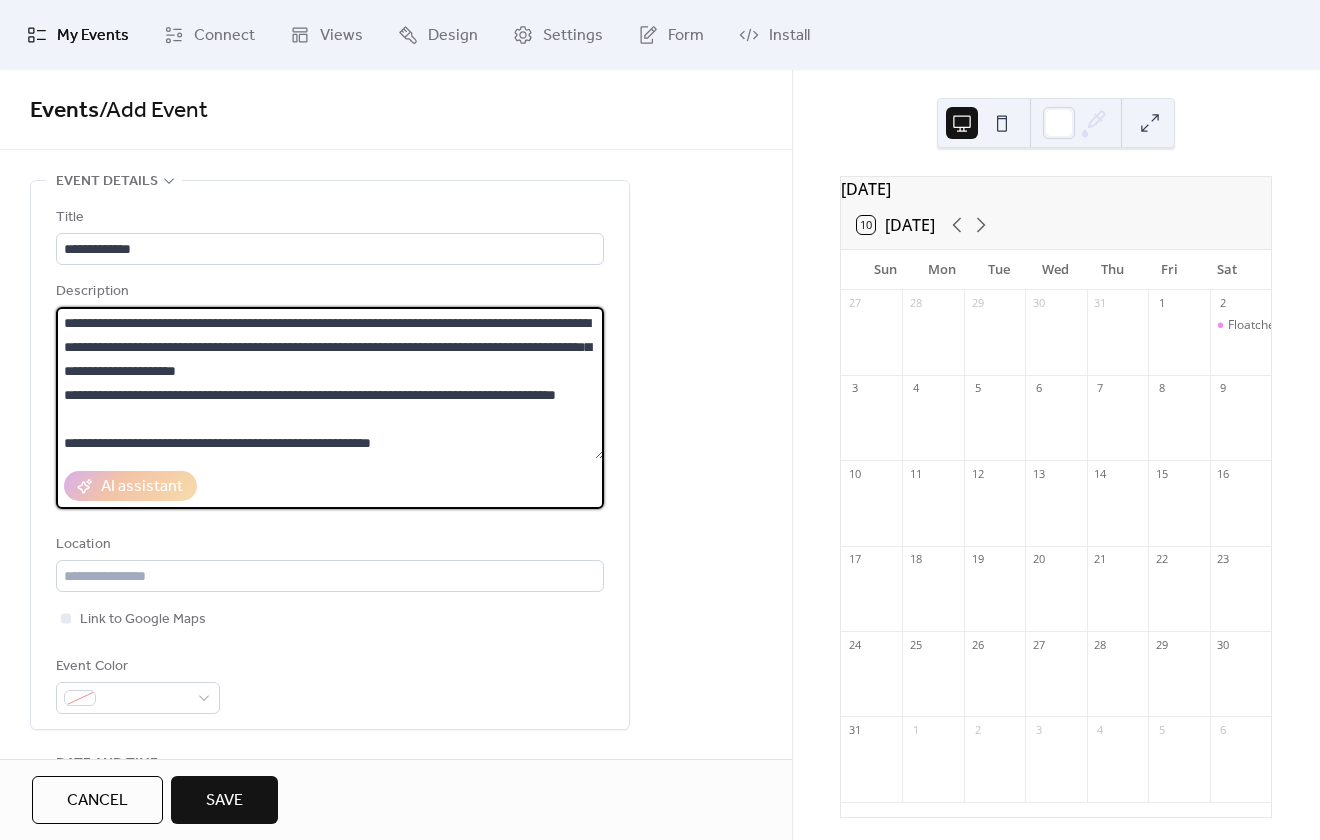 click on "**********" at bounding box center [330, 383] 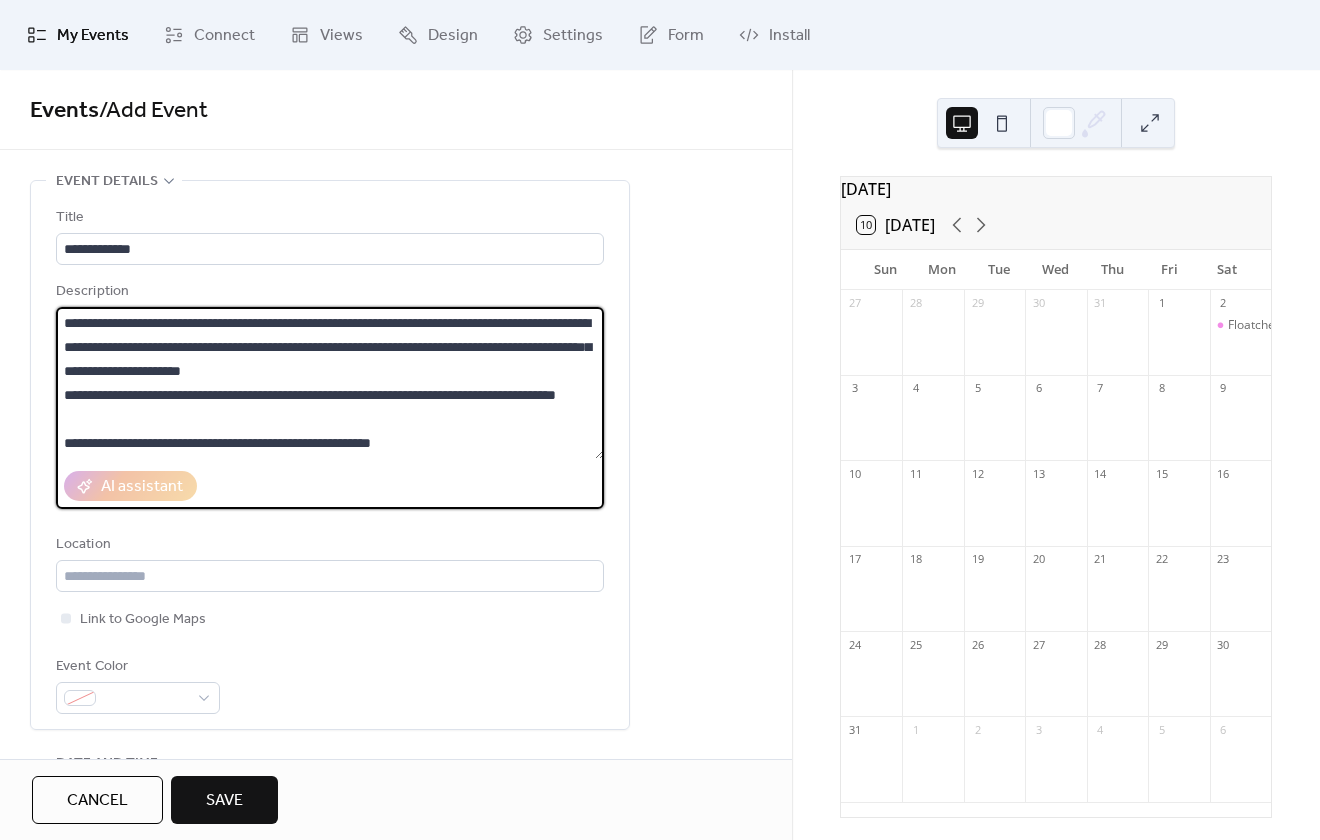 click on "**********" at bounding box center (330, 383) 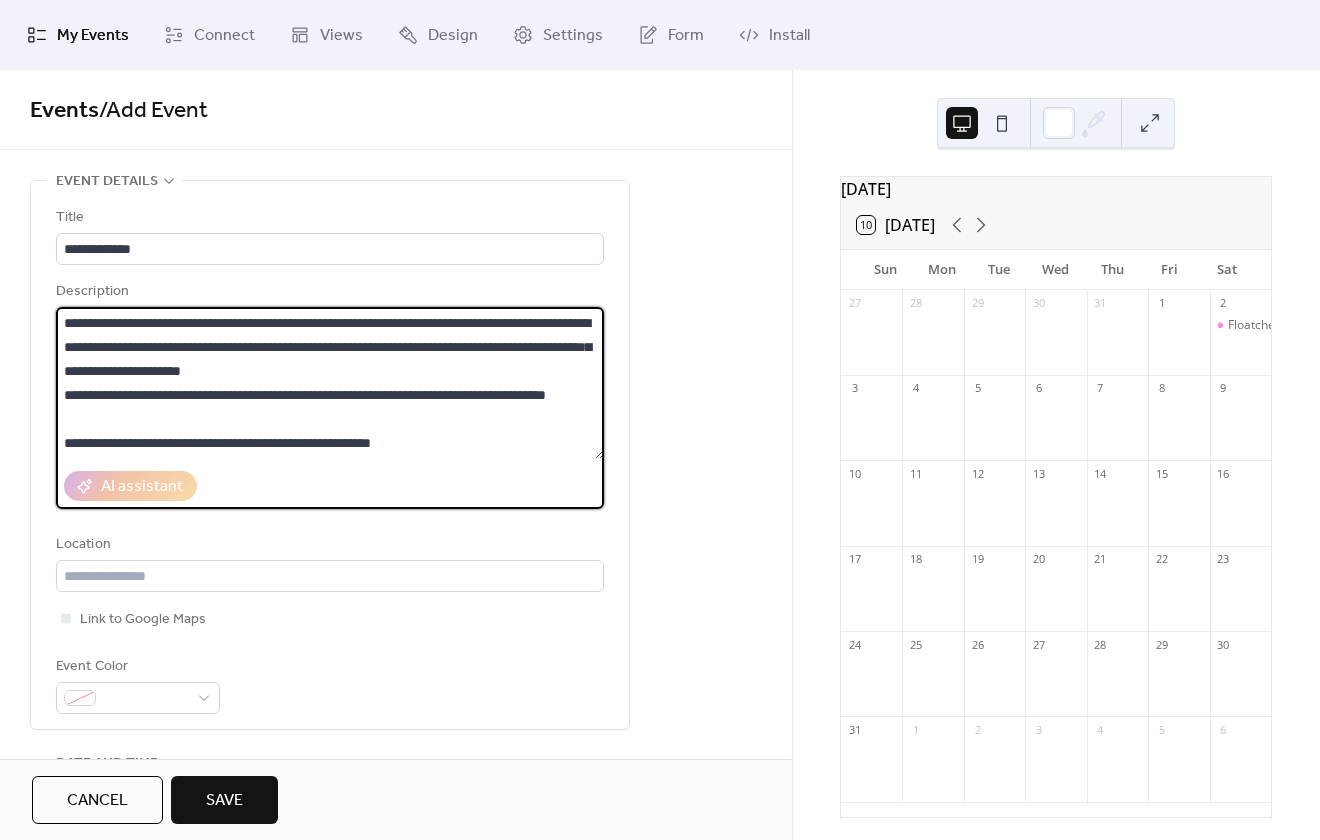 scroll, scrollTop: 24, scrollLeft: 0, axis: vertical 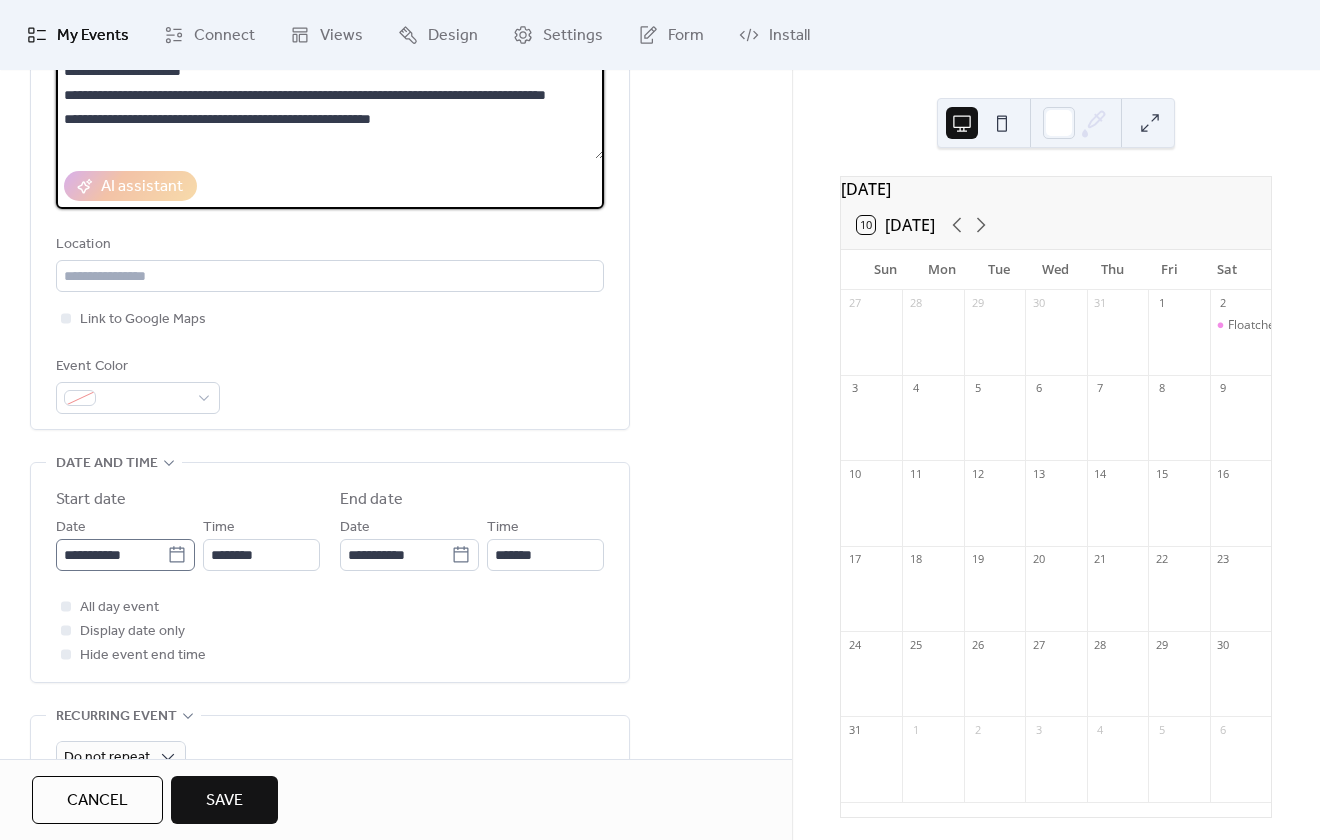 type on "**********" 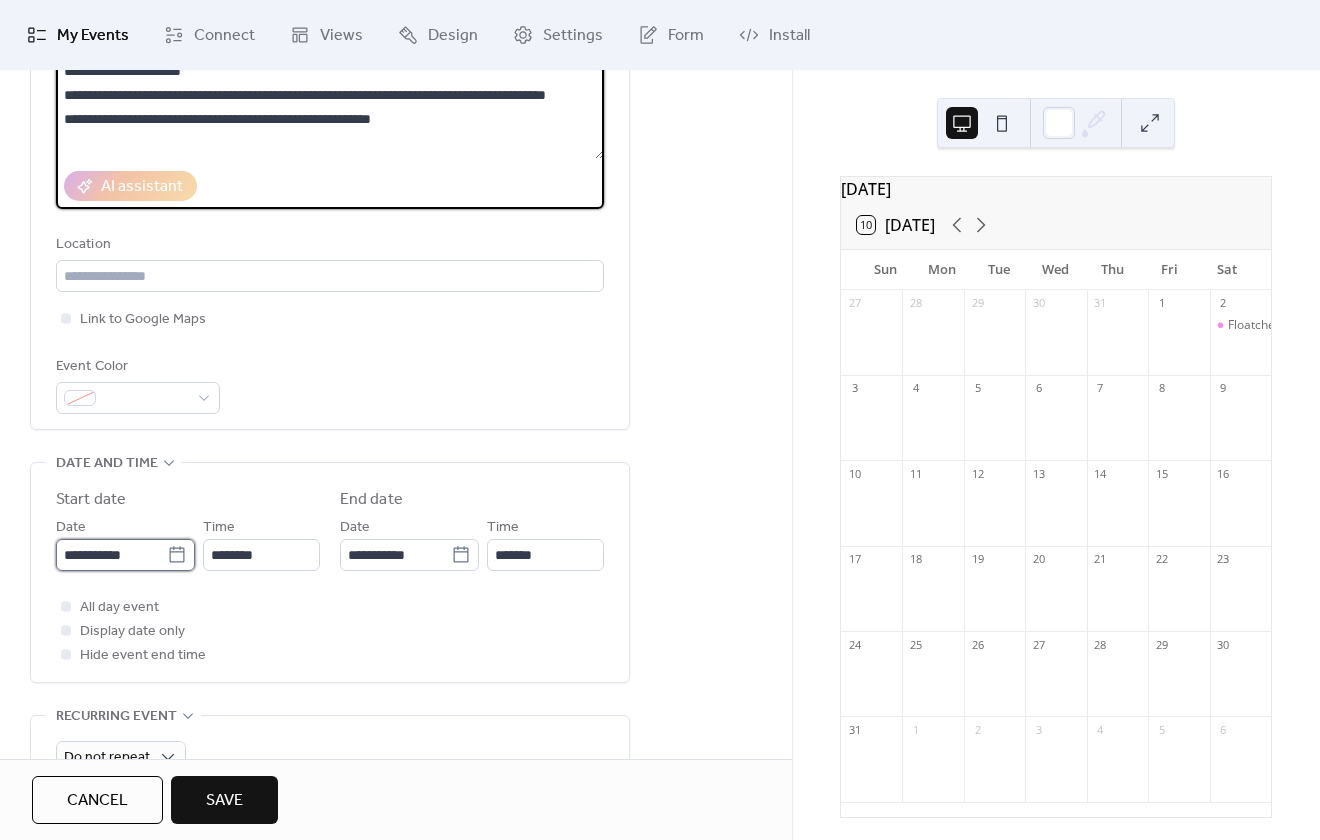 click on "**********" at bounding box center (111, 555) 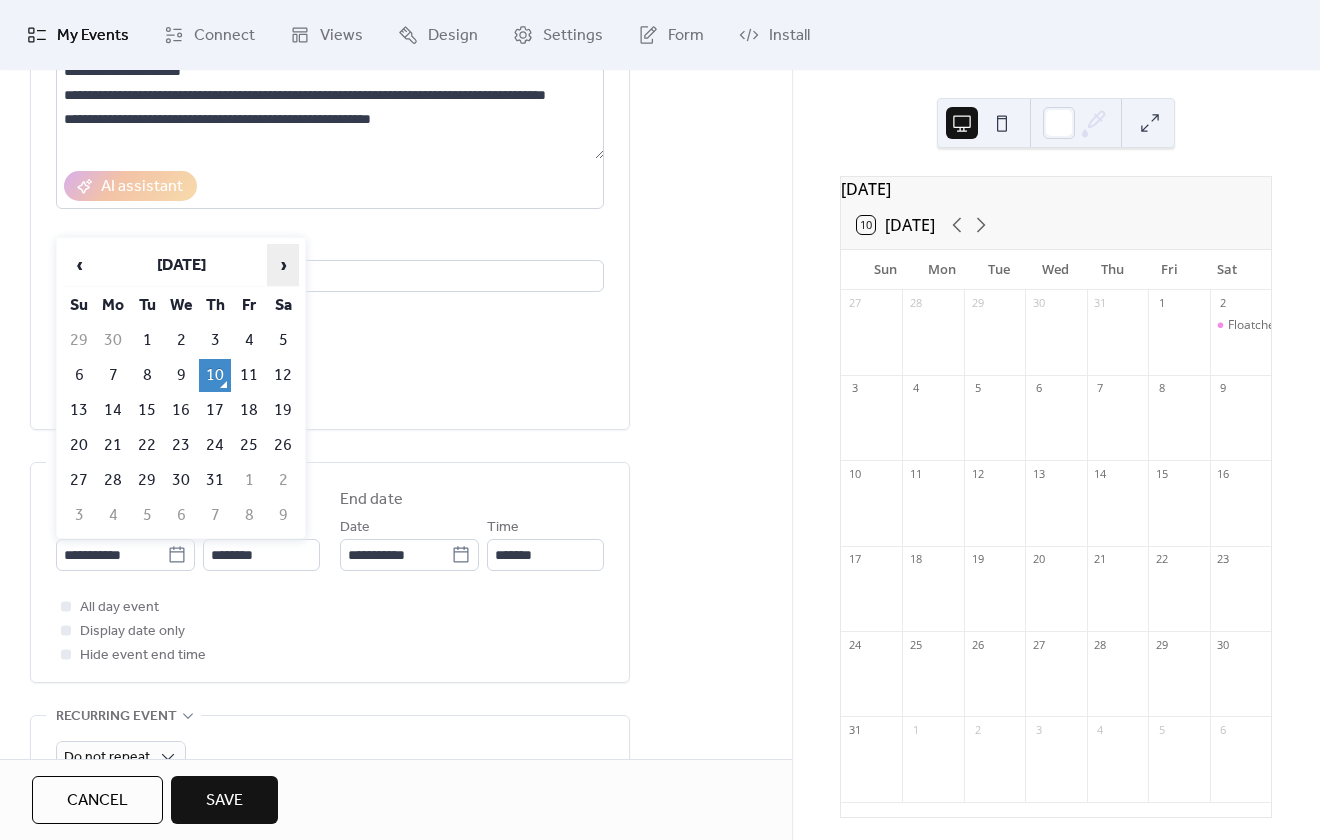 click on "›" at bounding box center (283, 265) 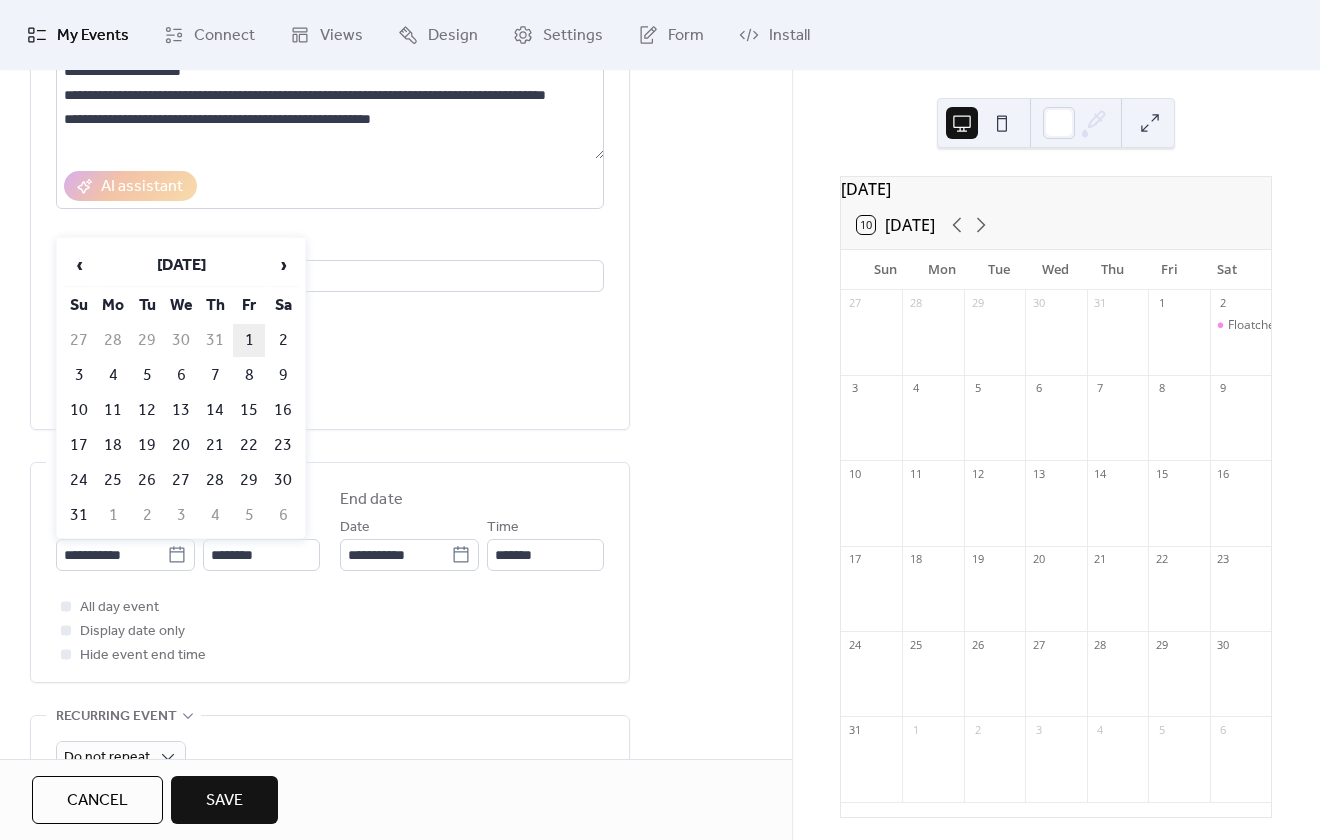 click on "1" at bounding box center [249, 340] 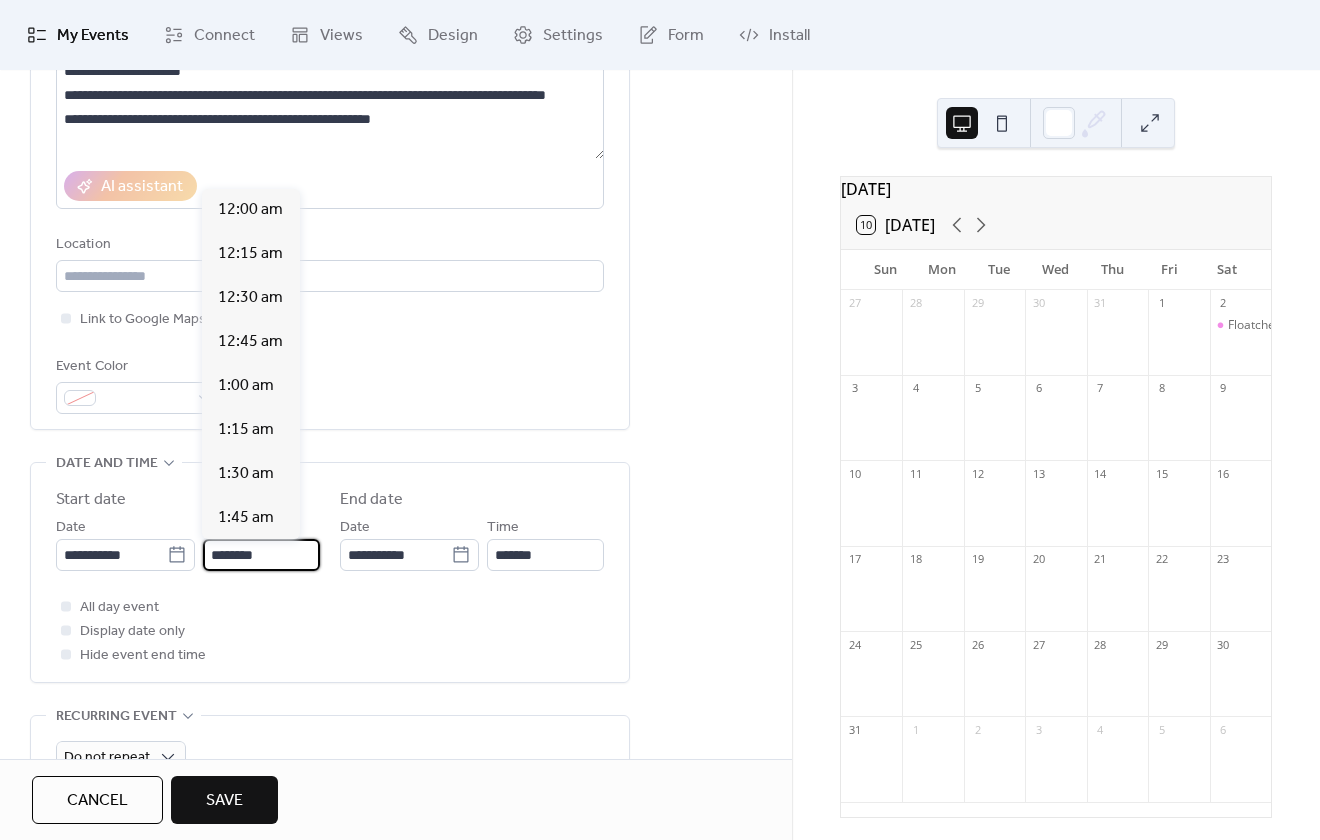 click on "********" at bounding box center [261, 555] 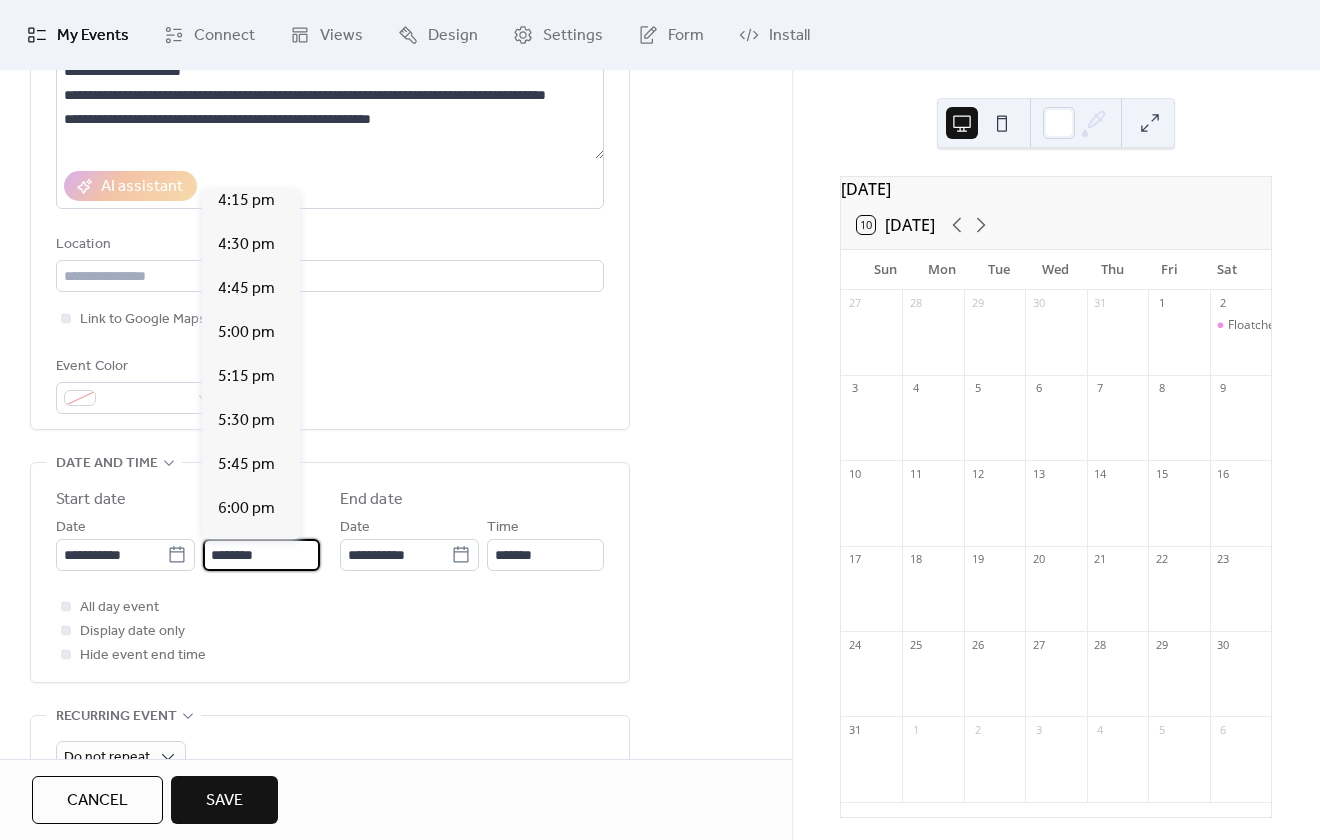 scroll, scrollTop: 2912, scrollLeft: 0, axis: vertical 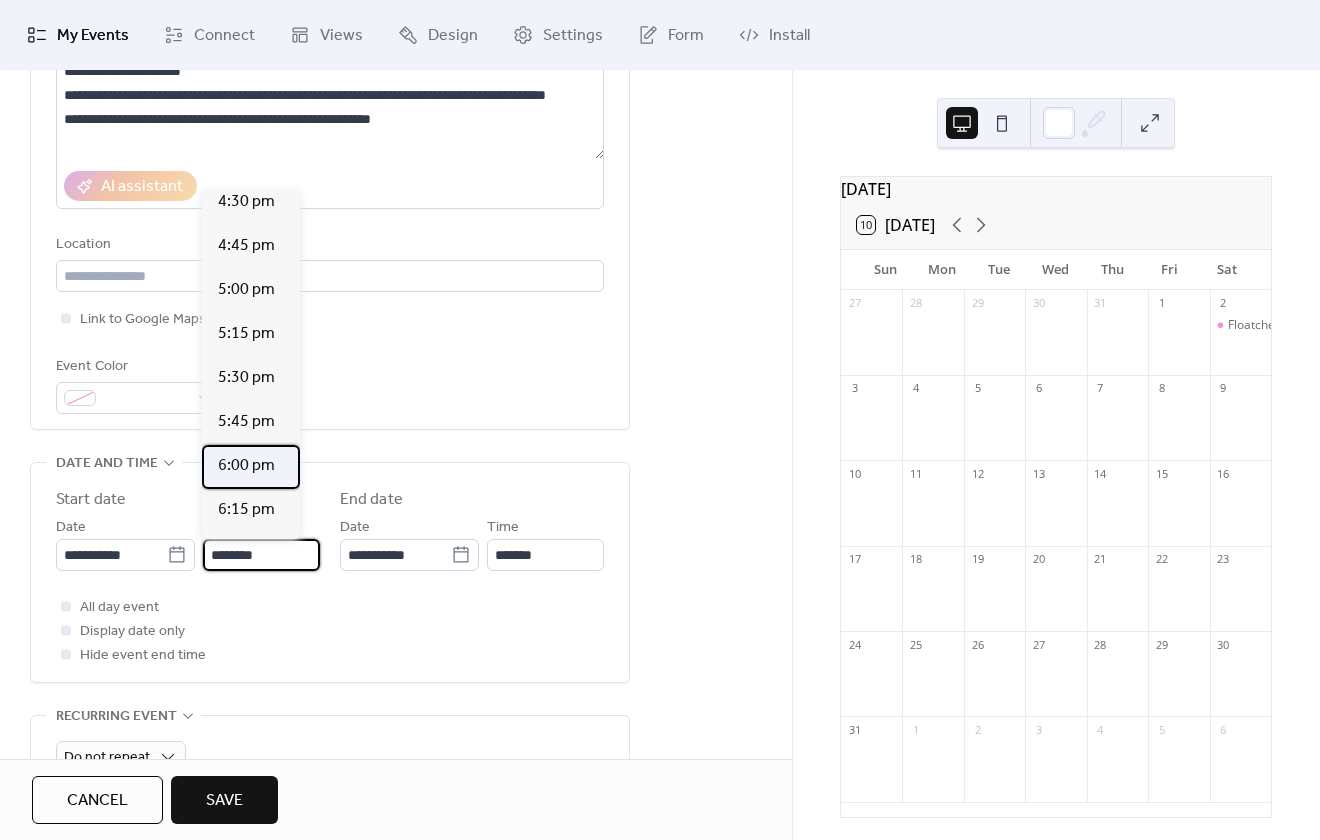 click on "6:00 pm" at bounding box center (246, 466) 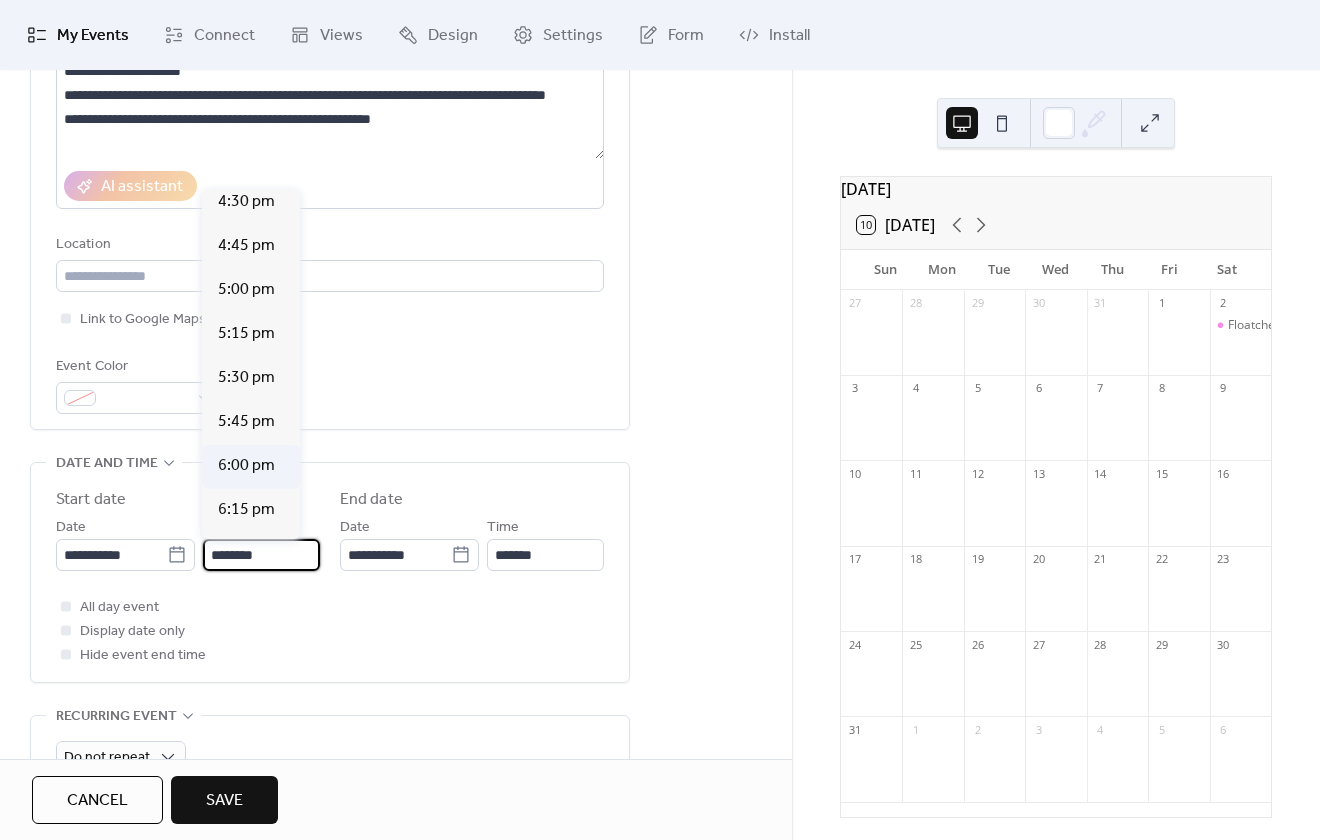 type on "*******" 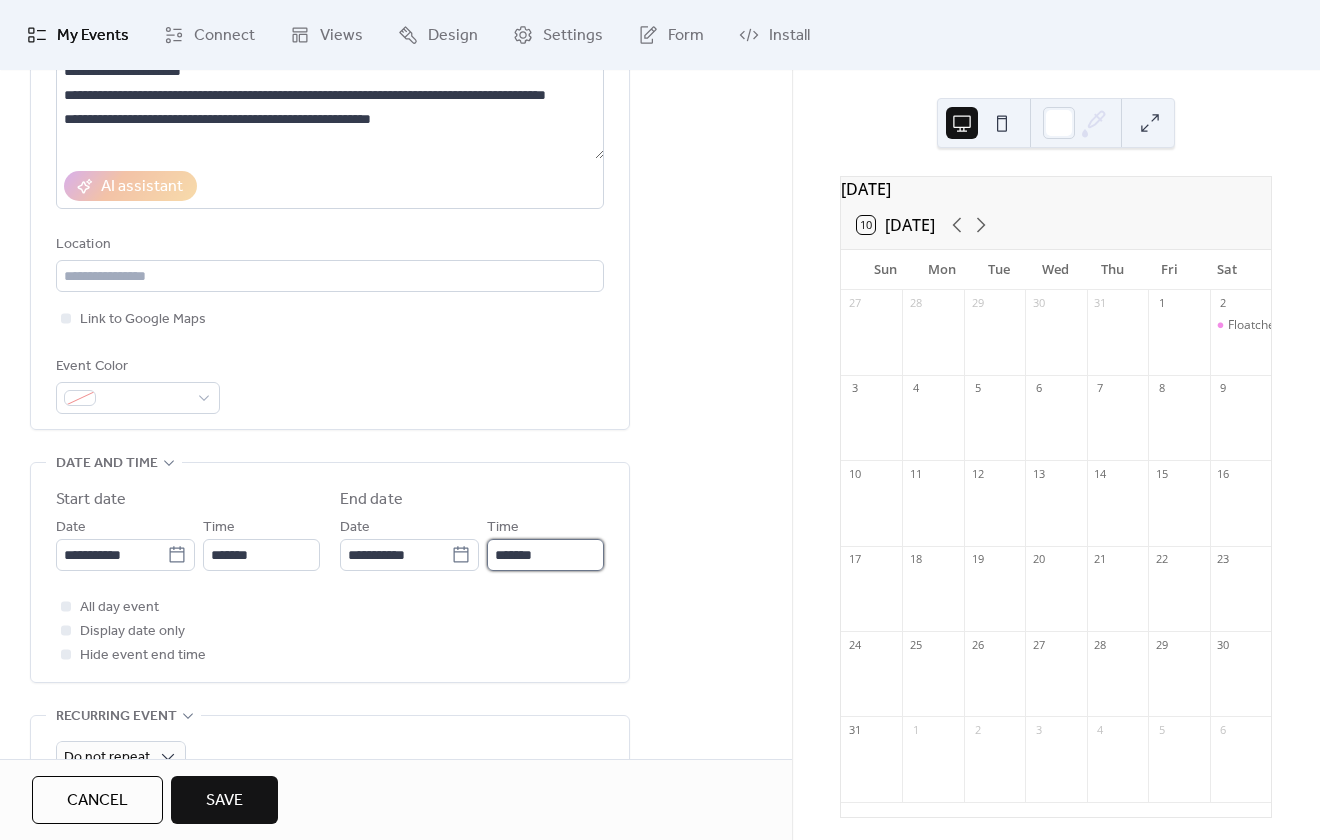 click on "*******" at bounding box center (545, 555) 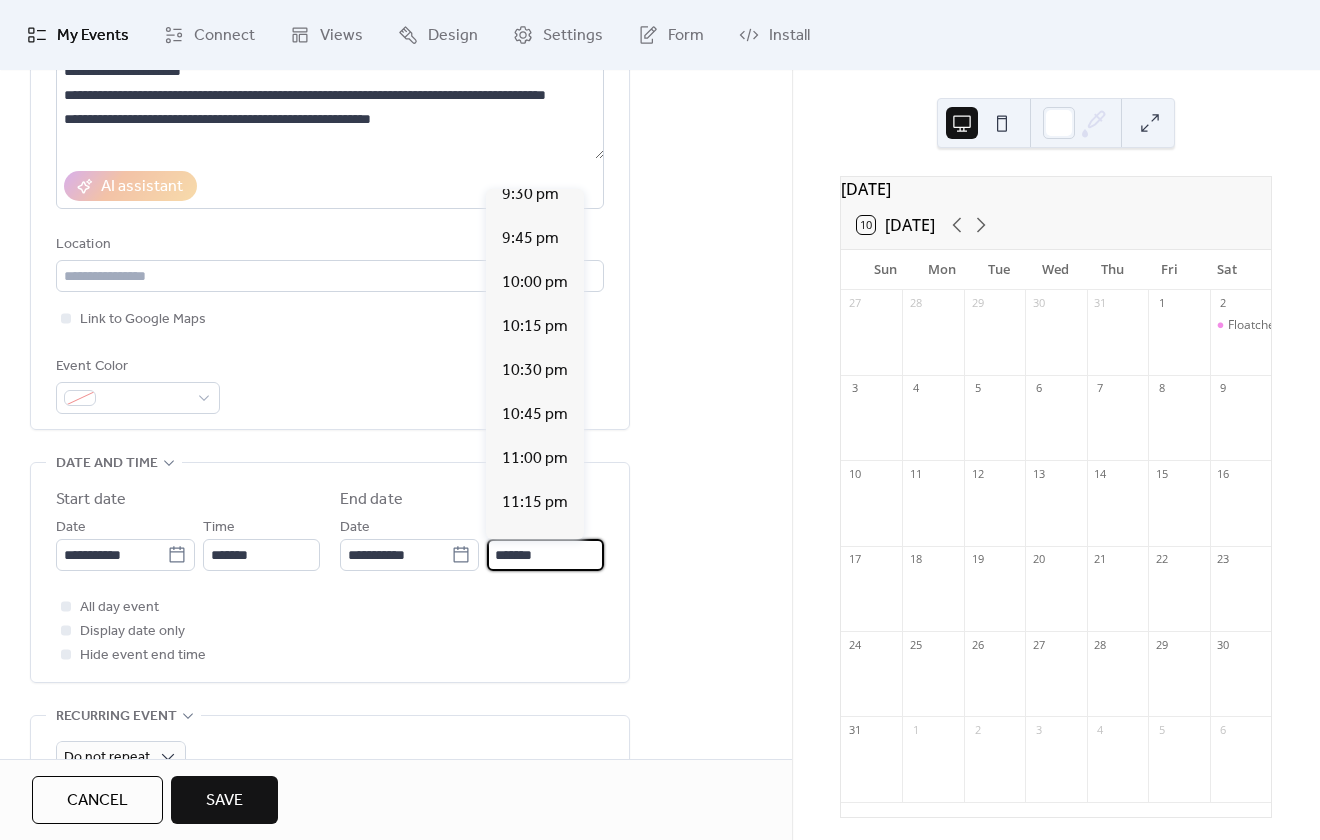 scroll, scrollTop: 600, scrollLeft: 0, axis: vertical 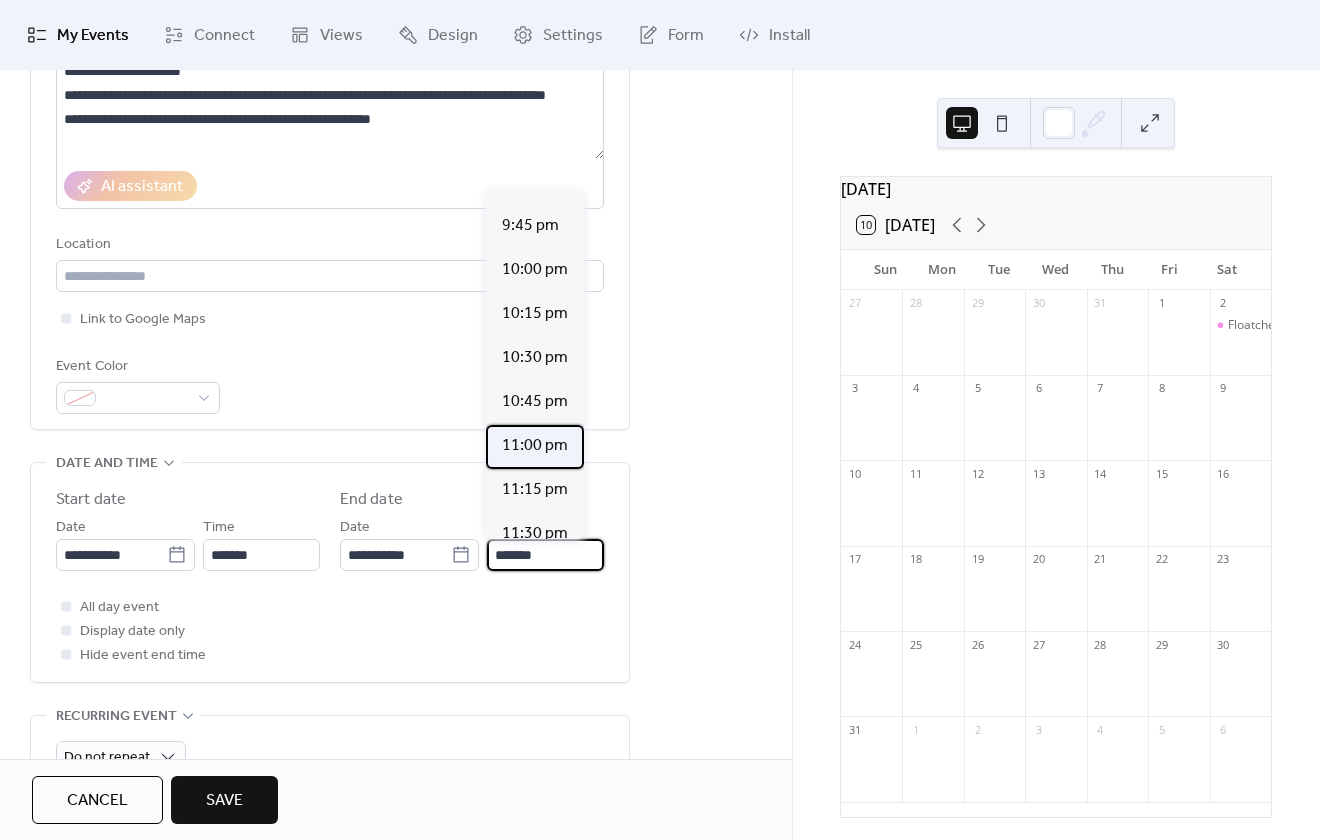 click on "11:00 pm" at bounding box center [535, 446] 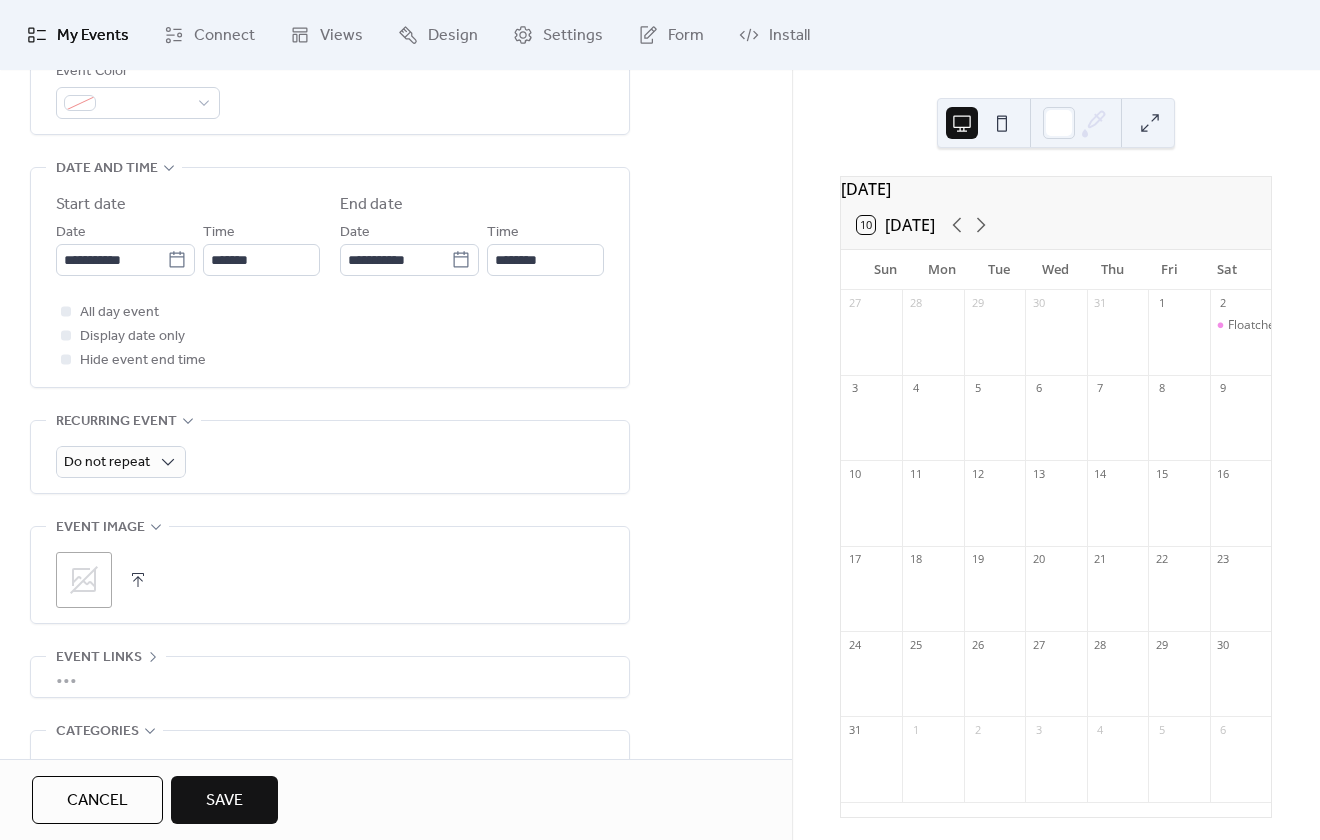 scroll, scrollTop: 600, scrollLeft: 0, axis: vertical 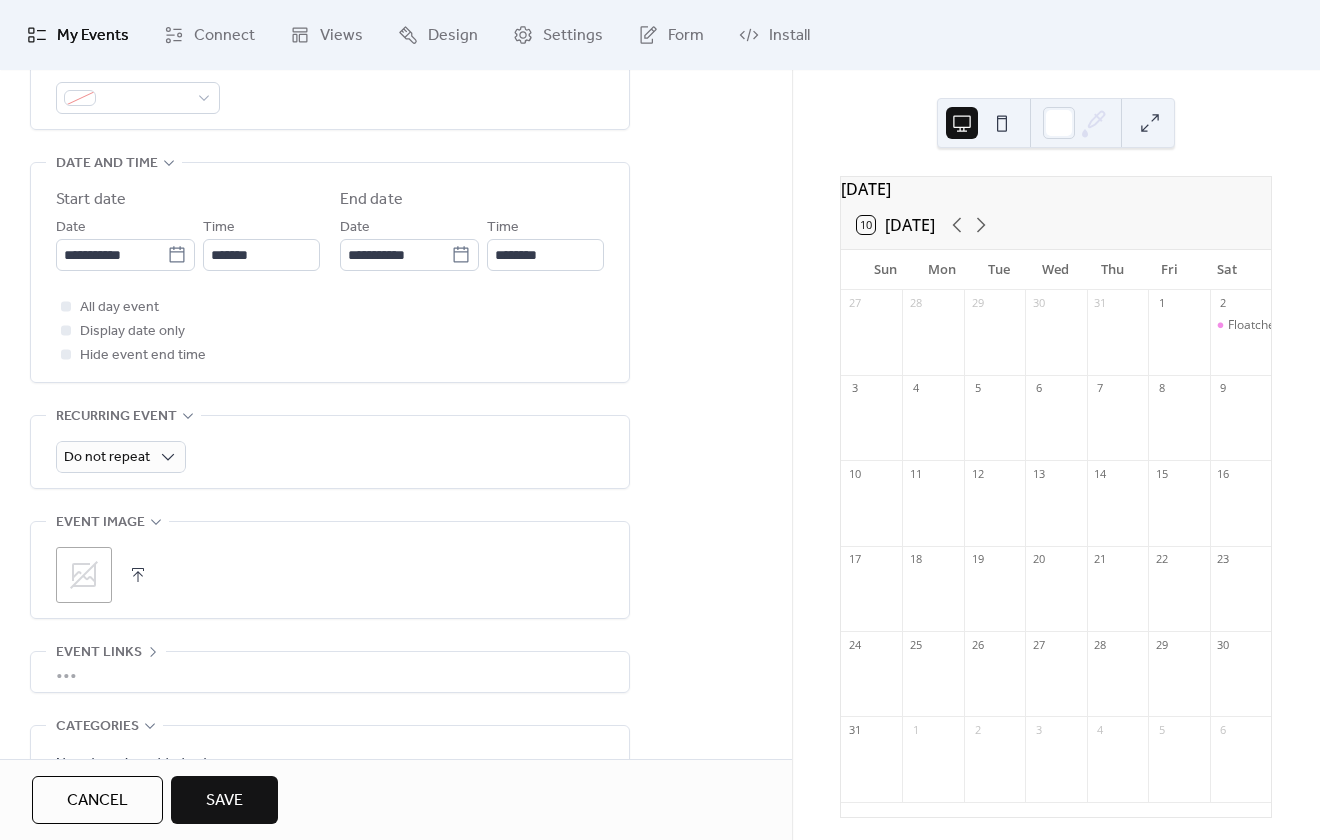 click 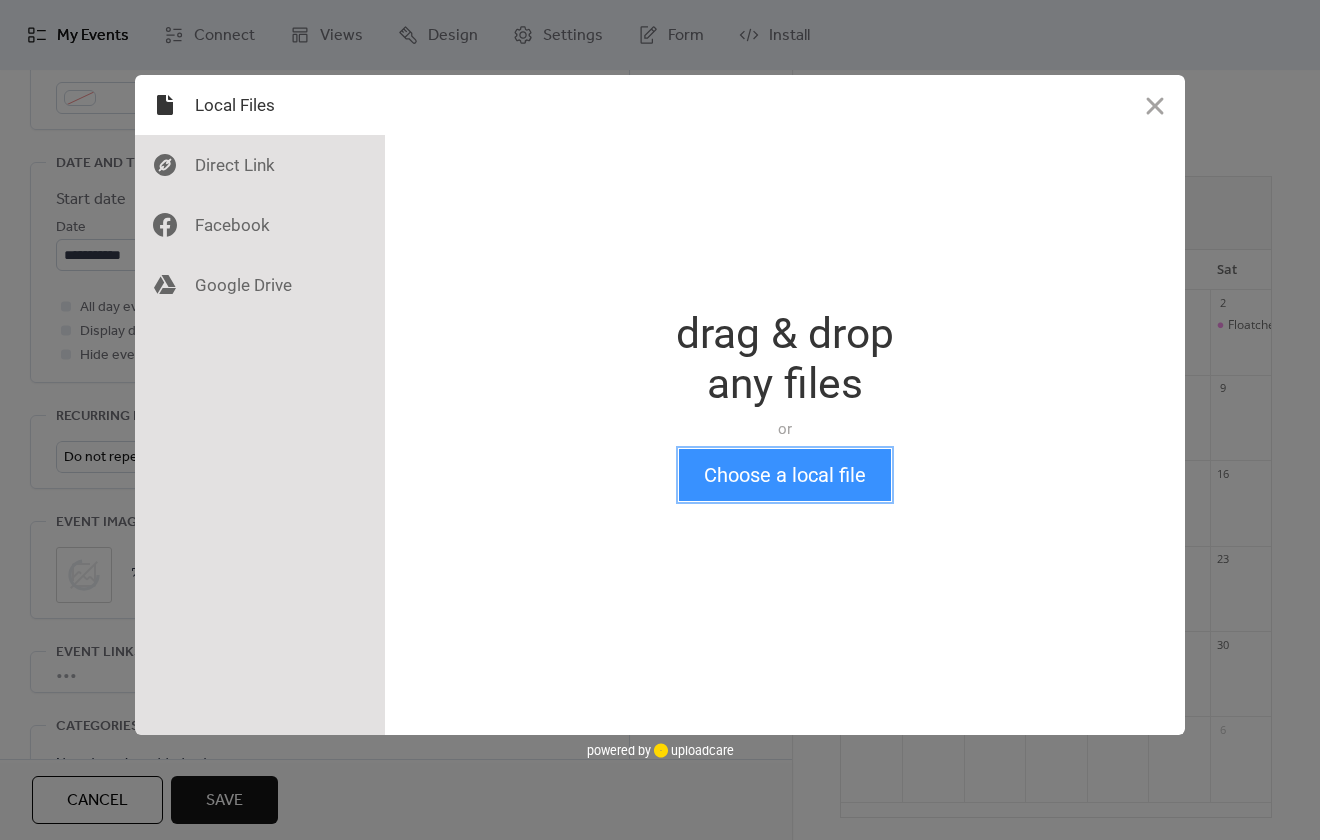 click on "Choose a local file" at bounding box center (785, 475) 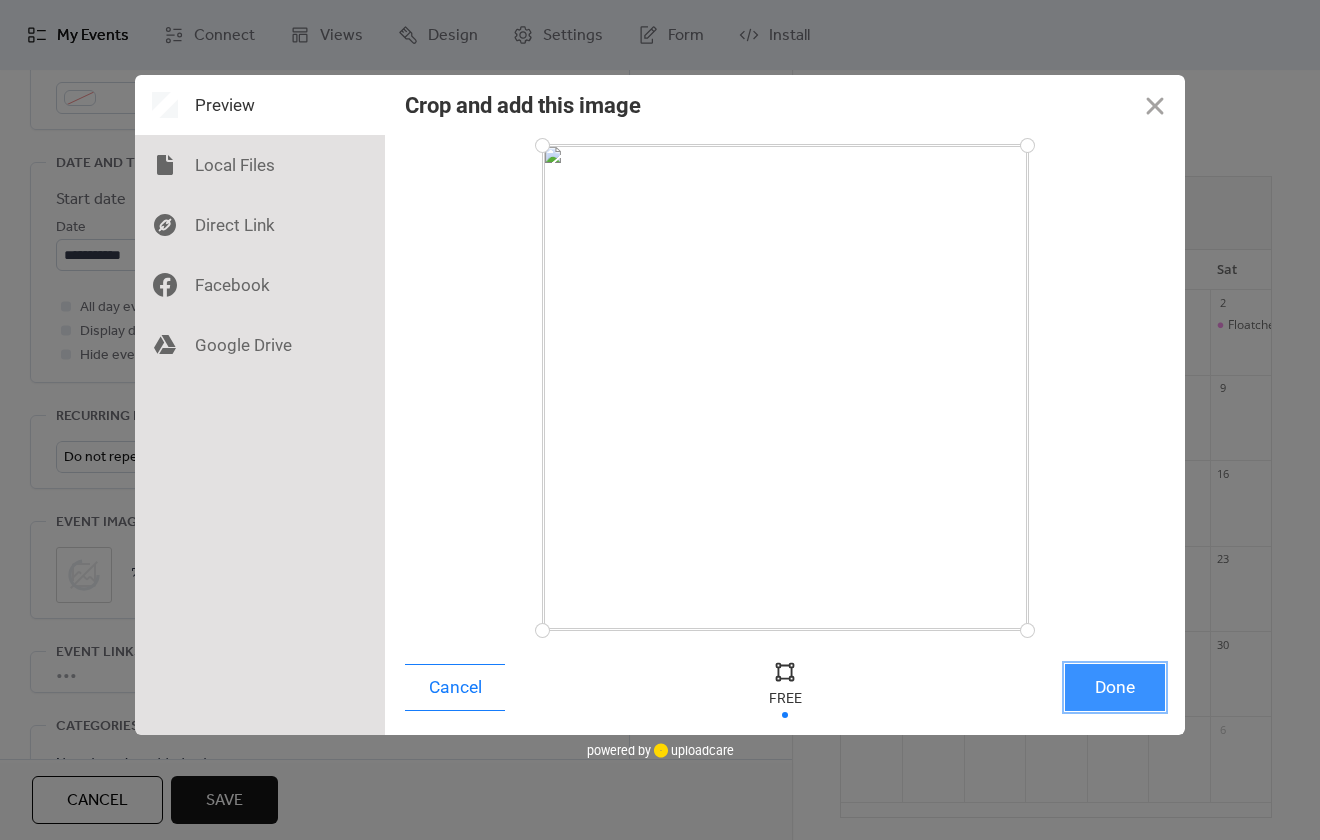 click on "Done" at bounding box center [1115, 687] 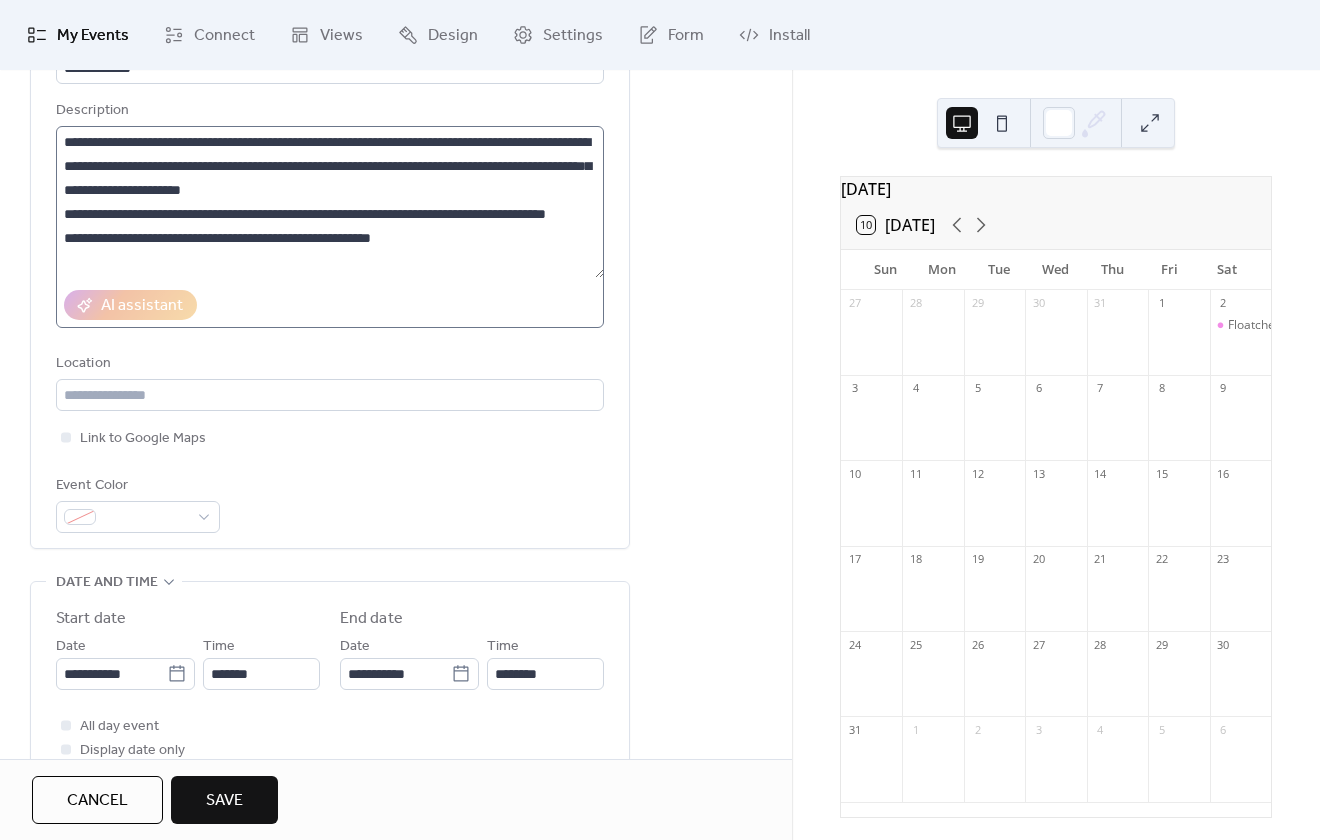 scroll, scrollTop: 500, scrollLeft: 0, axis: vertical 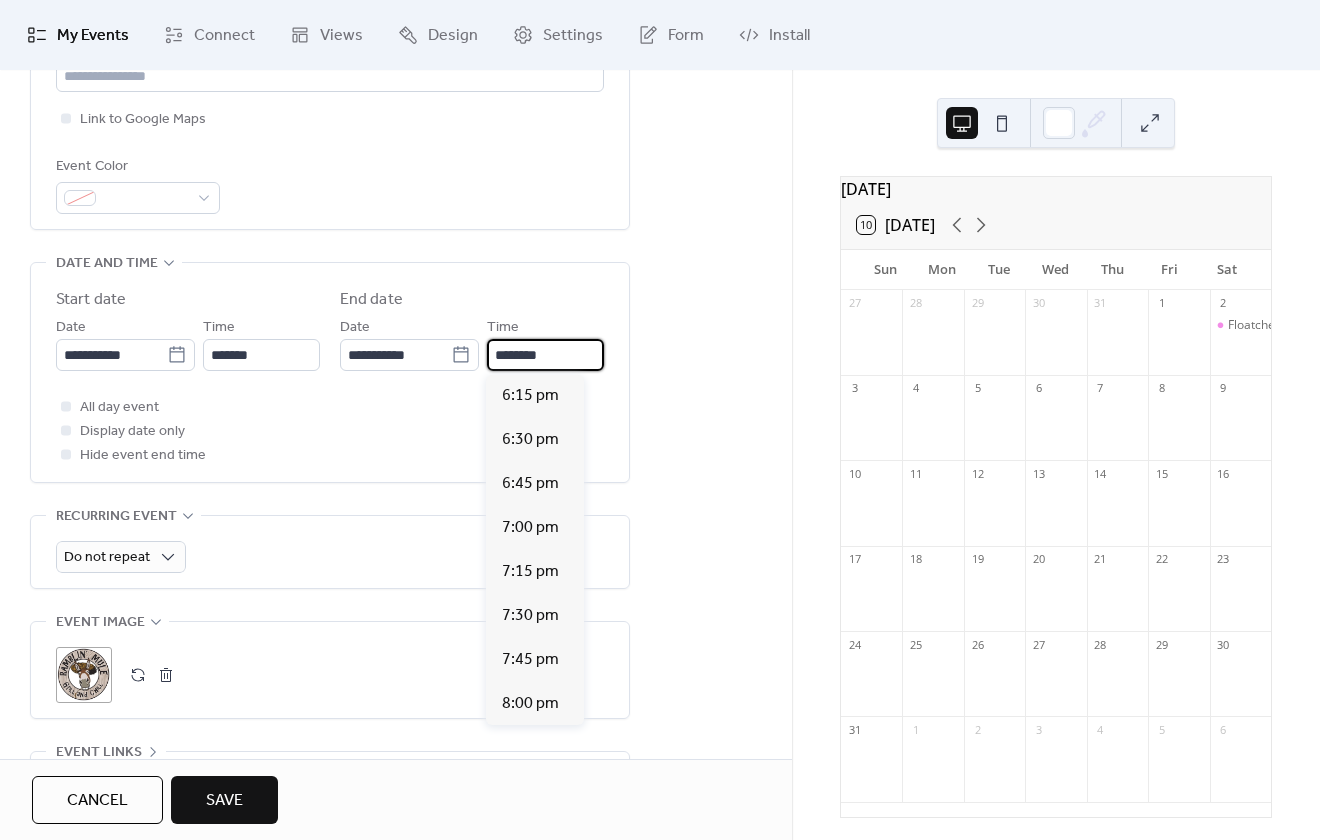 click on "********" at bounding box center [545, 355] 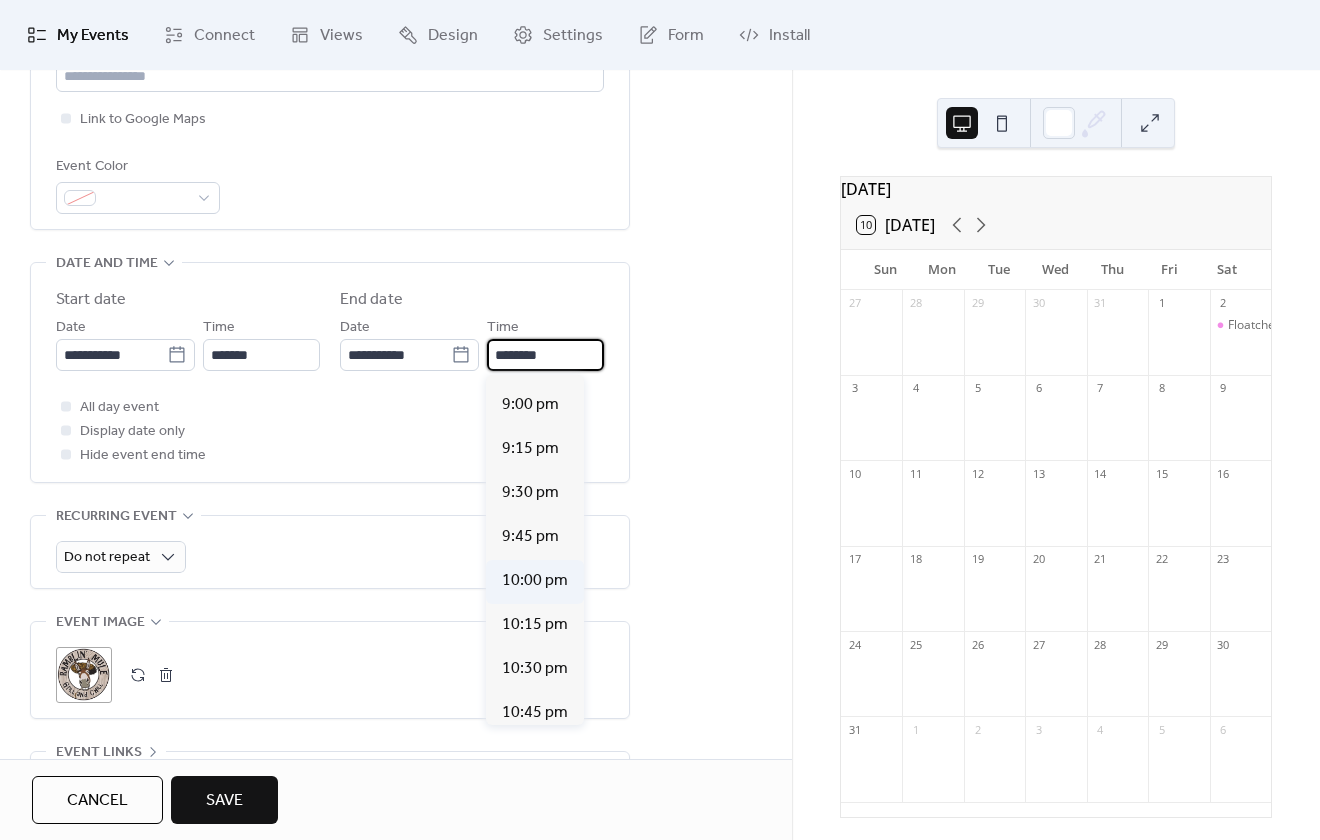 scroll, scrollTop: 462, scrollLeft: 0, axis: vertical 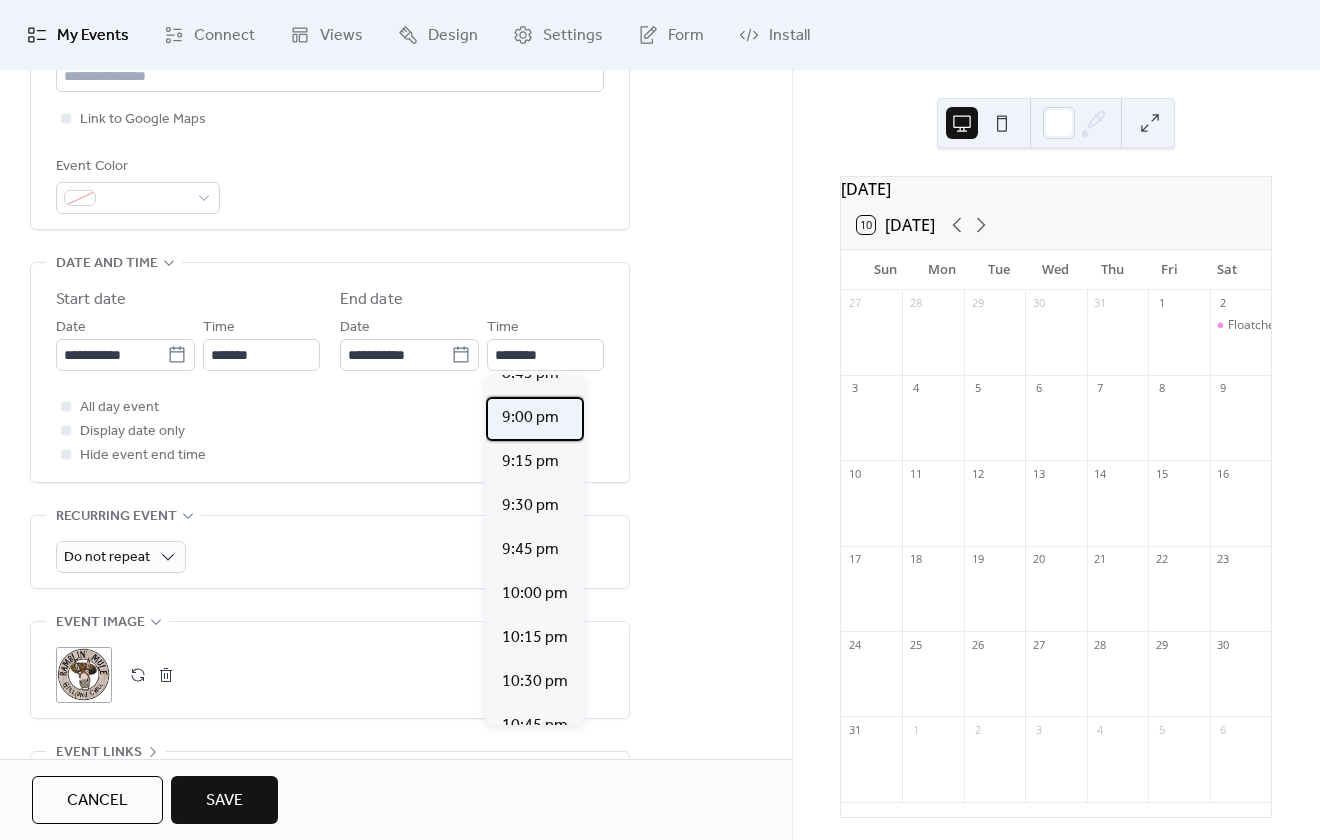 click on "9:00 pm" at bounding box center [535, 419] 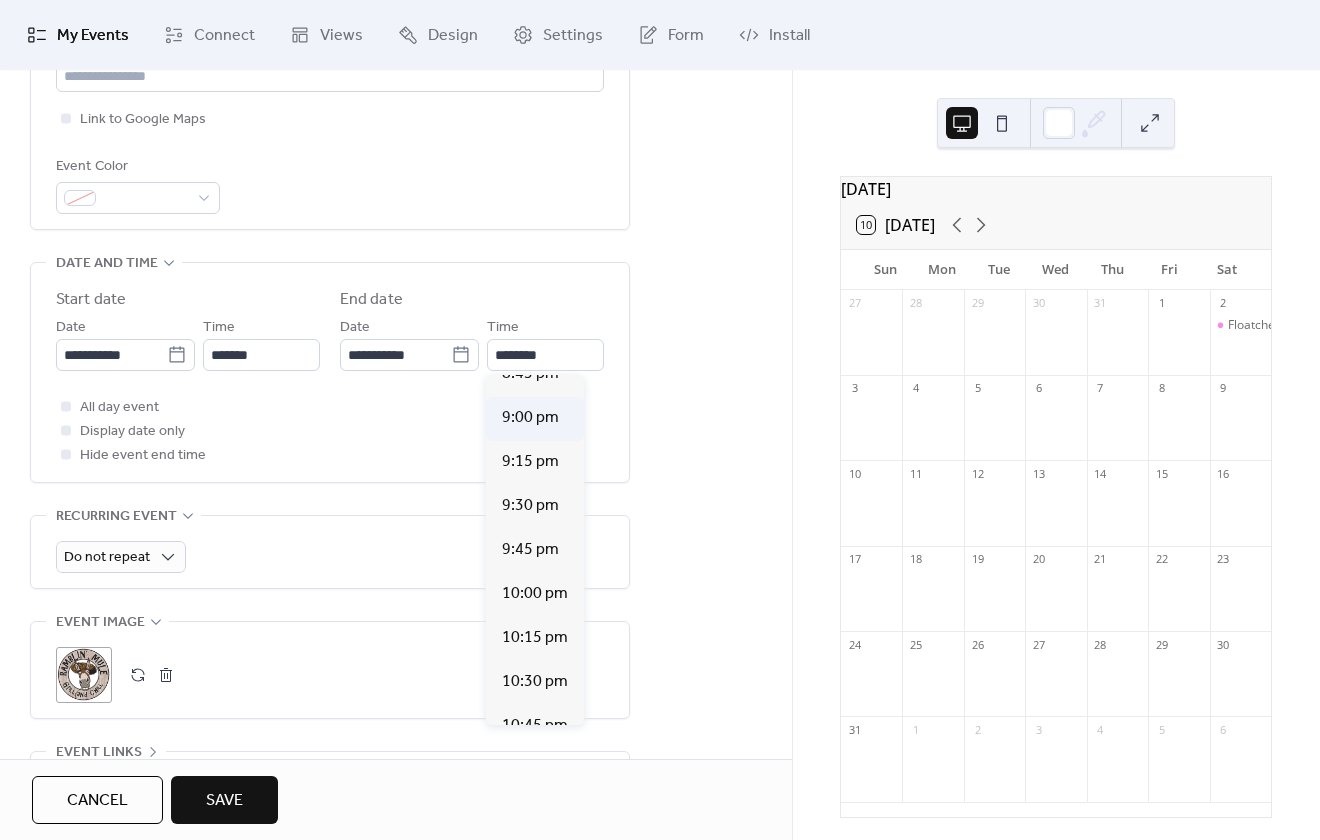 type on "*******" 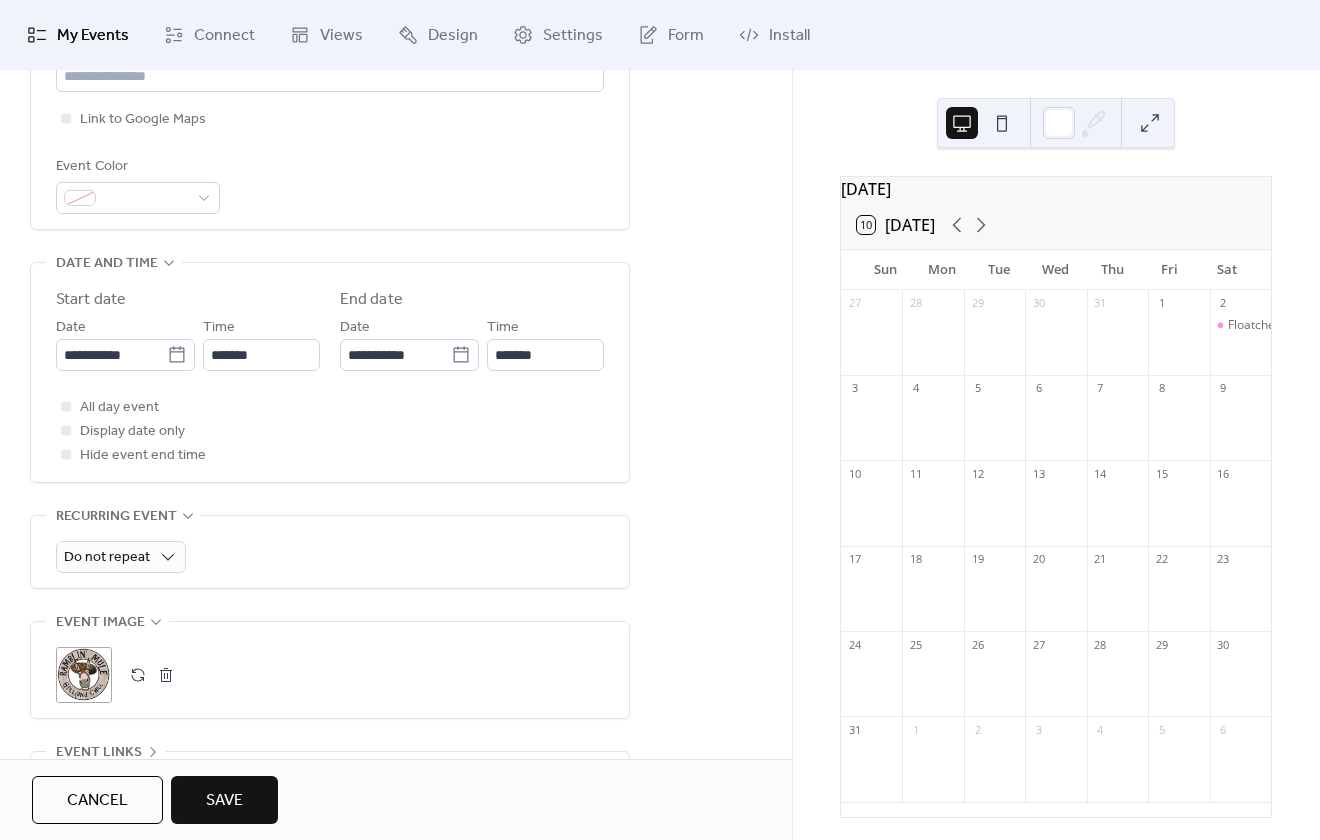 click on "All day event Display date only Hide event end time" at bounding box center (330, 431) 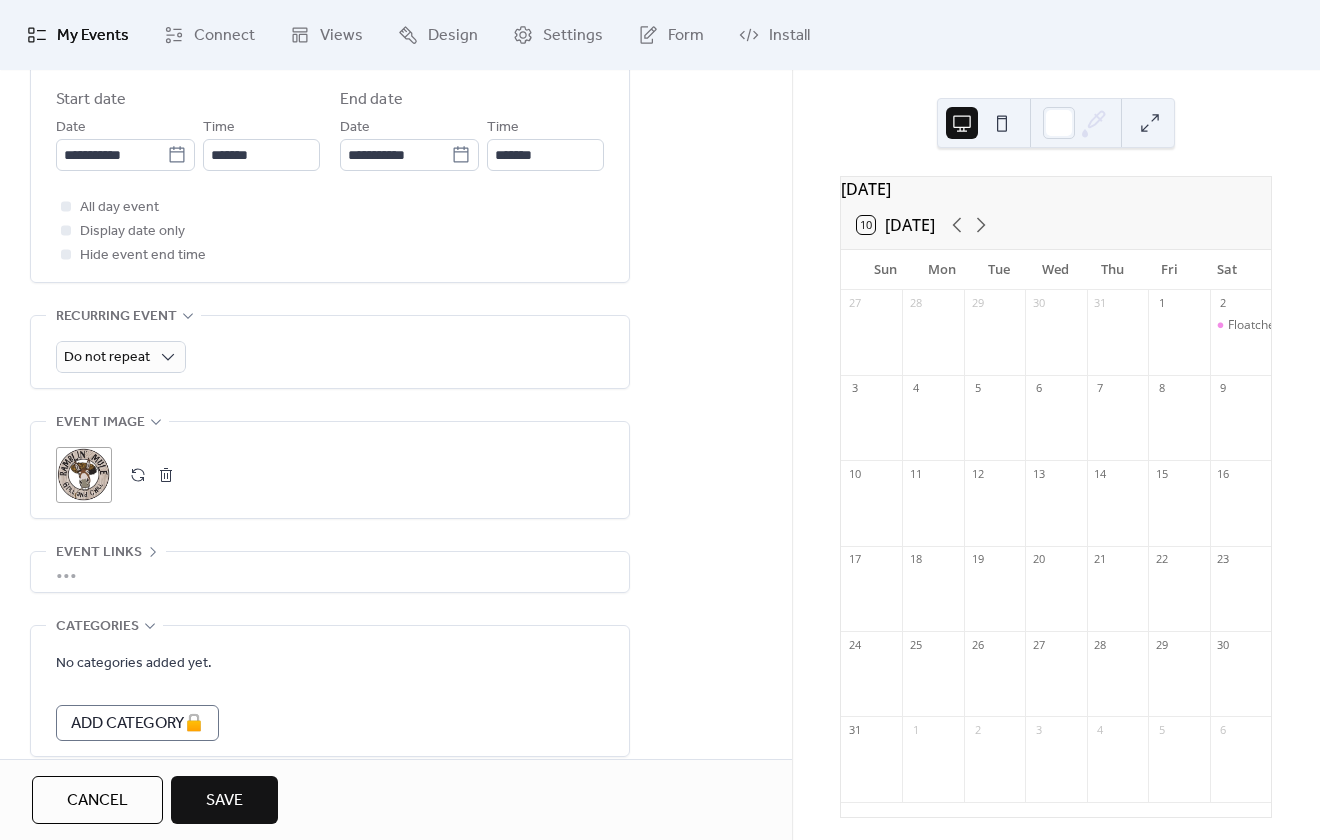 scroll, scrollTop: 798, scrollLeft: 0, axis: vertical 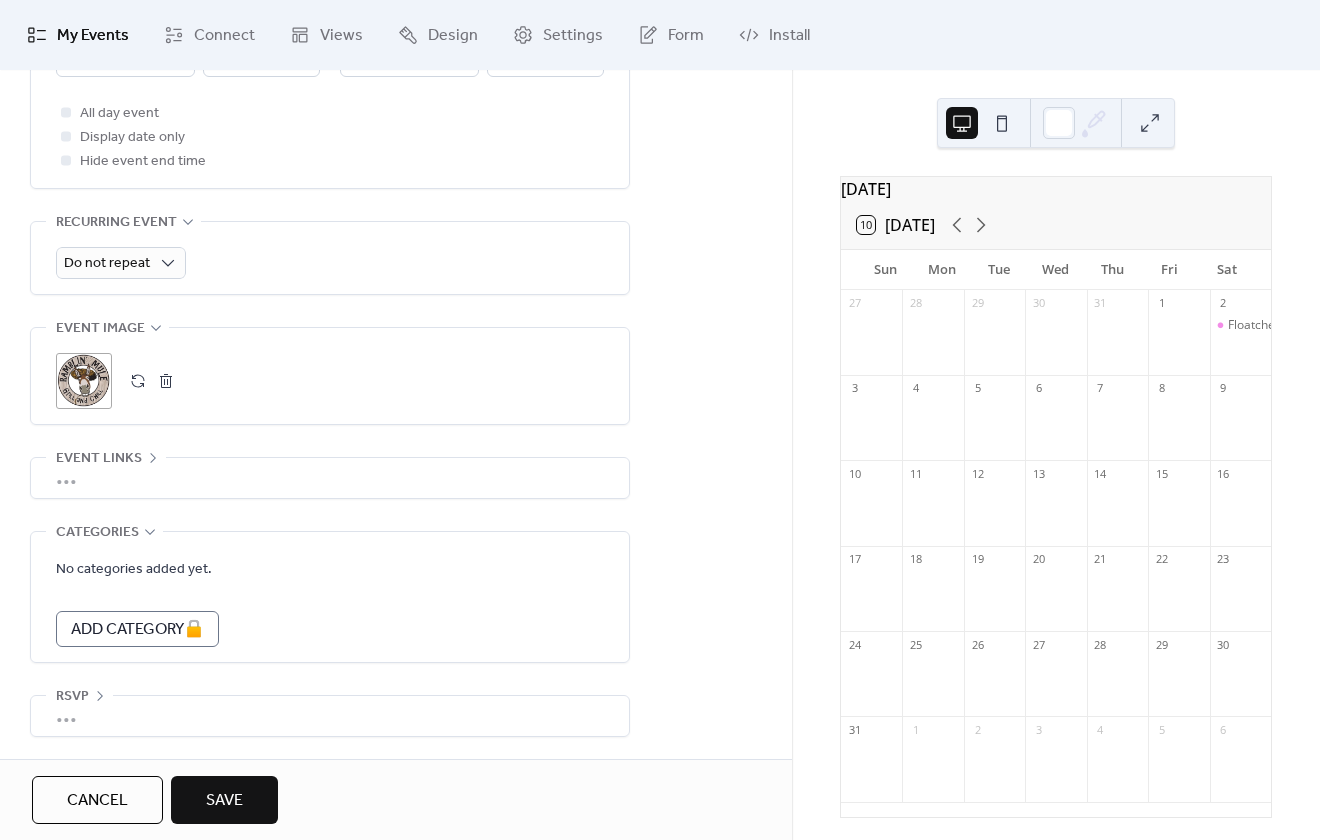 click on "Save" at bounding box center (224, 801) 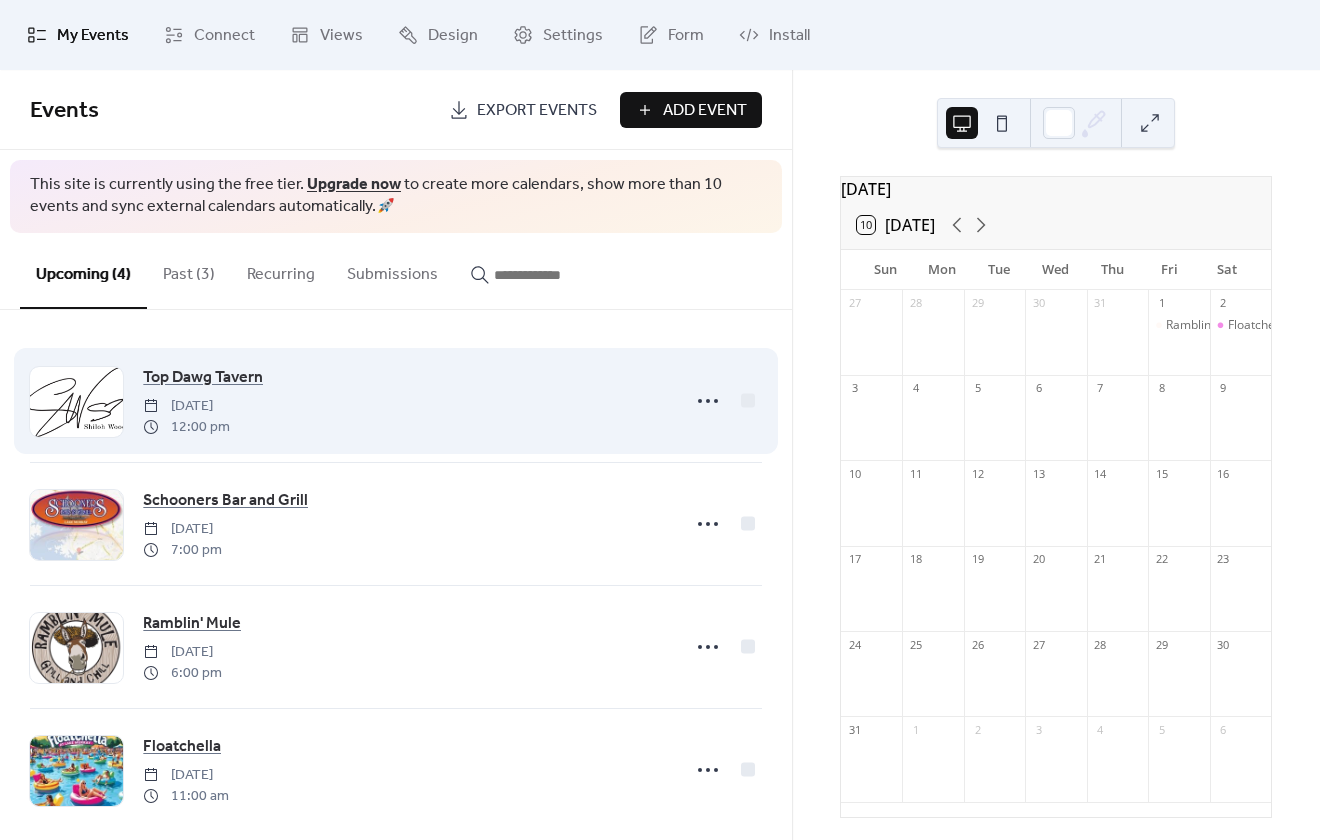 click on "[DATE]" at bounding box center [186, 406] 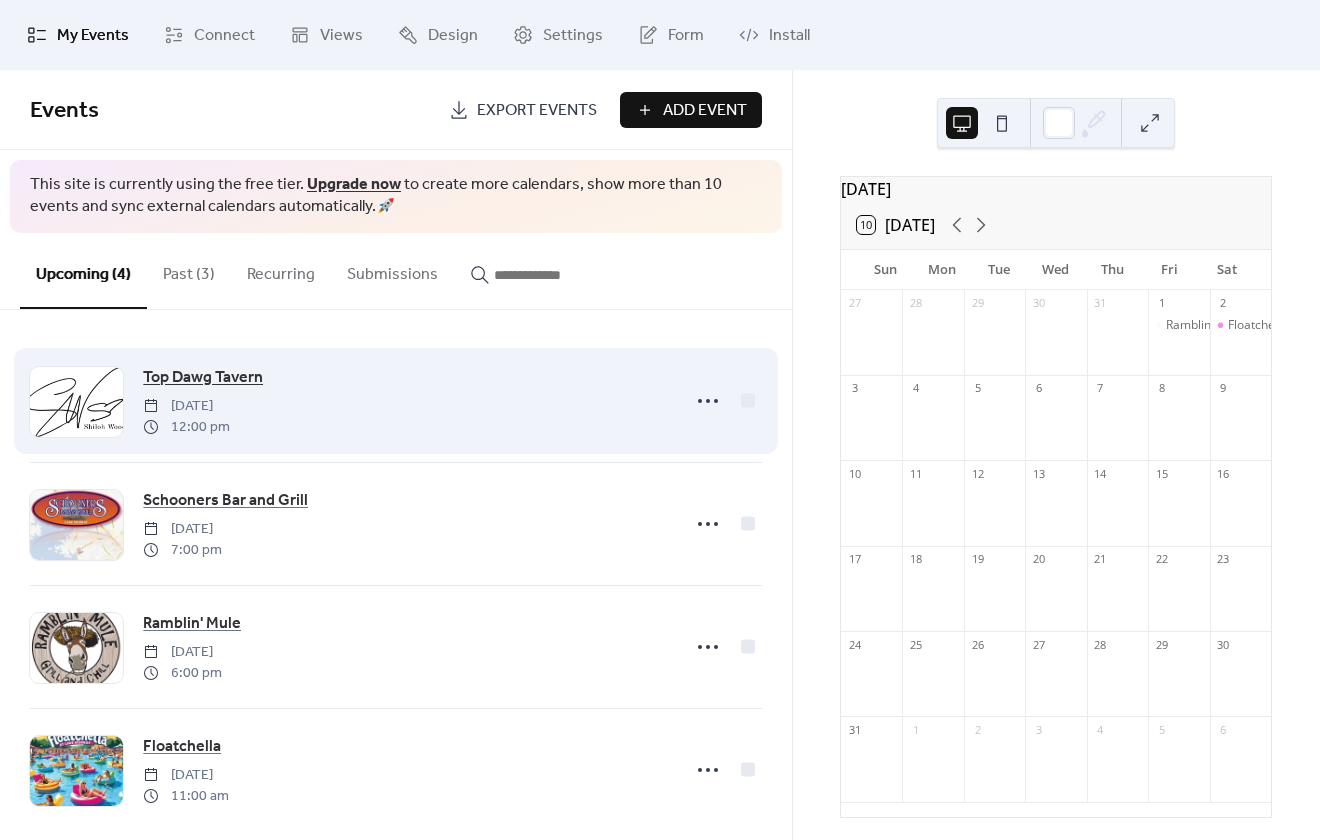 click on "Top Dawg Tavern" at bounding box center [203, 378] 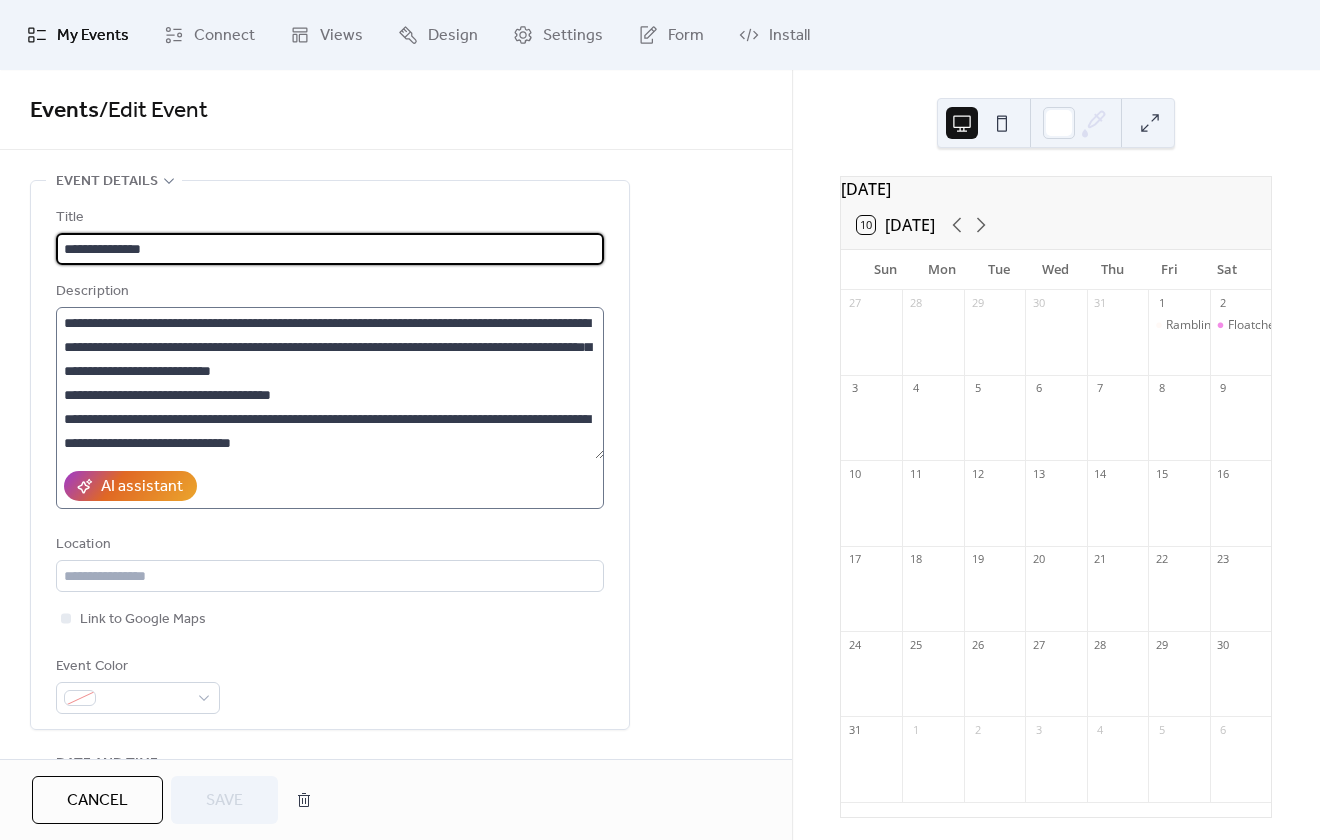 scroll, scrollTop: 24, scrollLeft: 0, axis: vertical 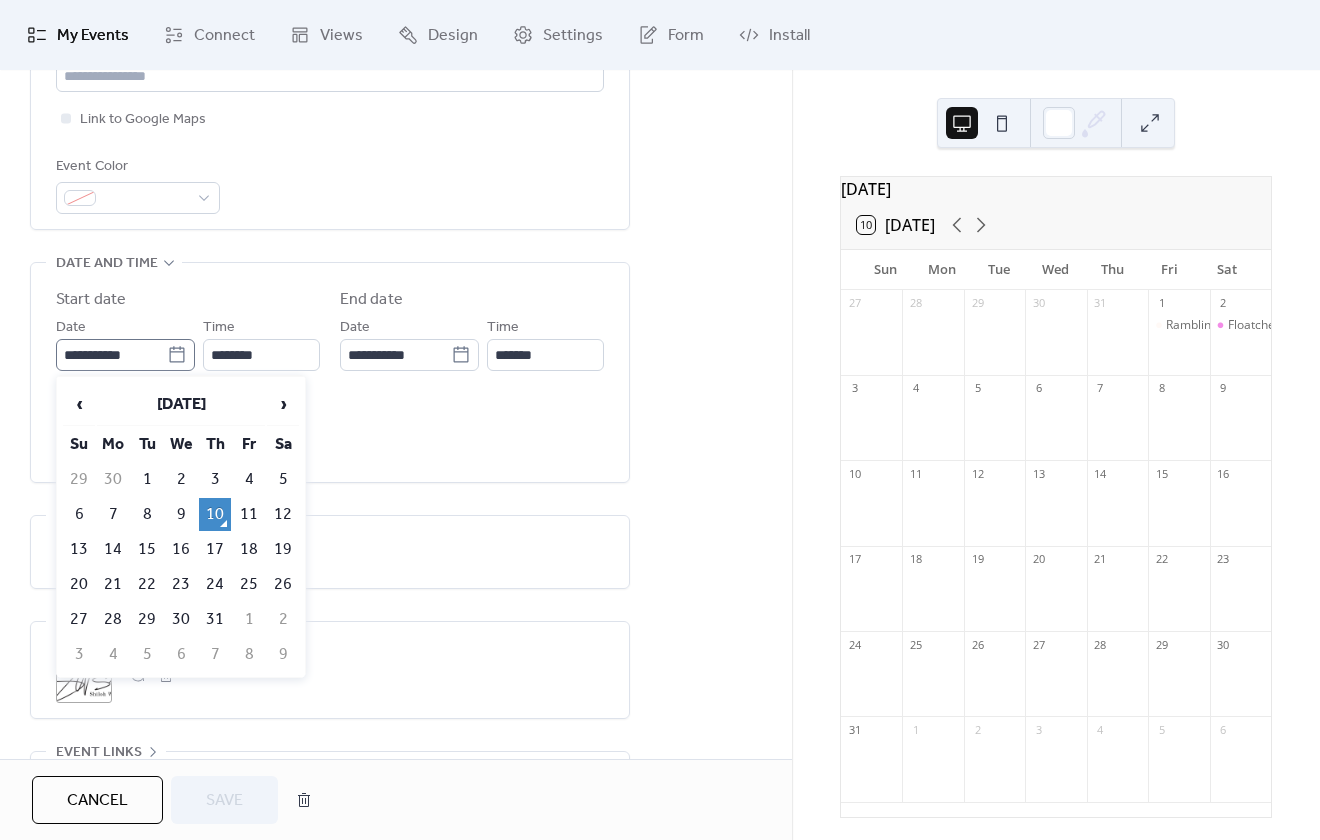 click 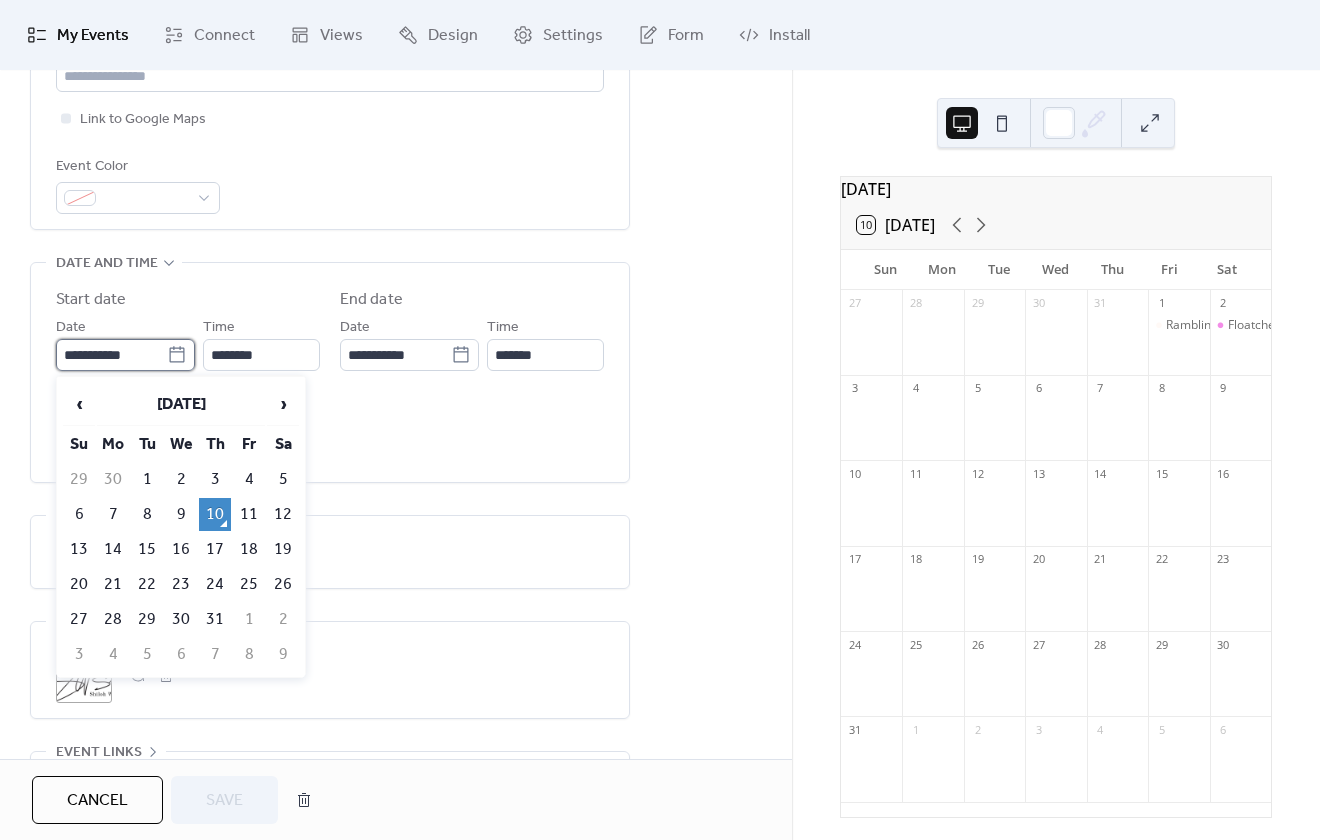 click on "**********" at bounding box center [111, 355] 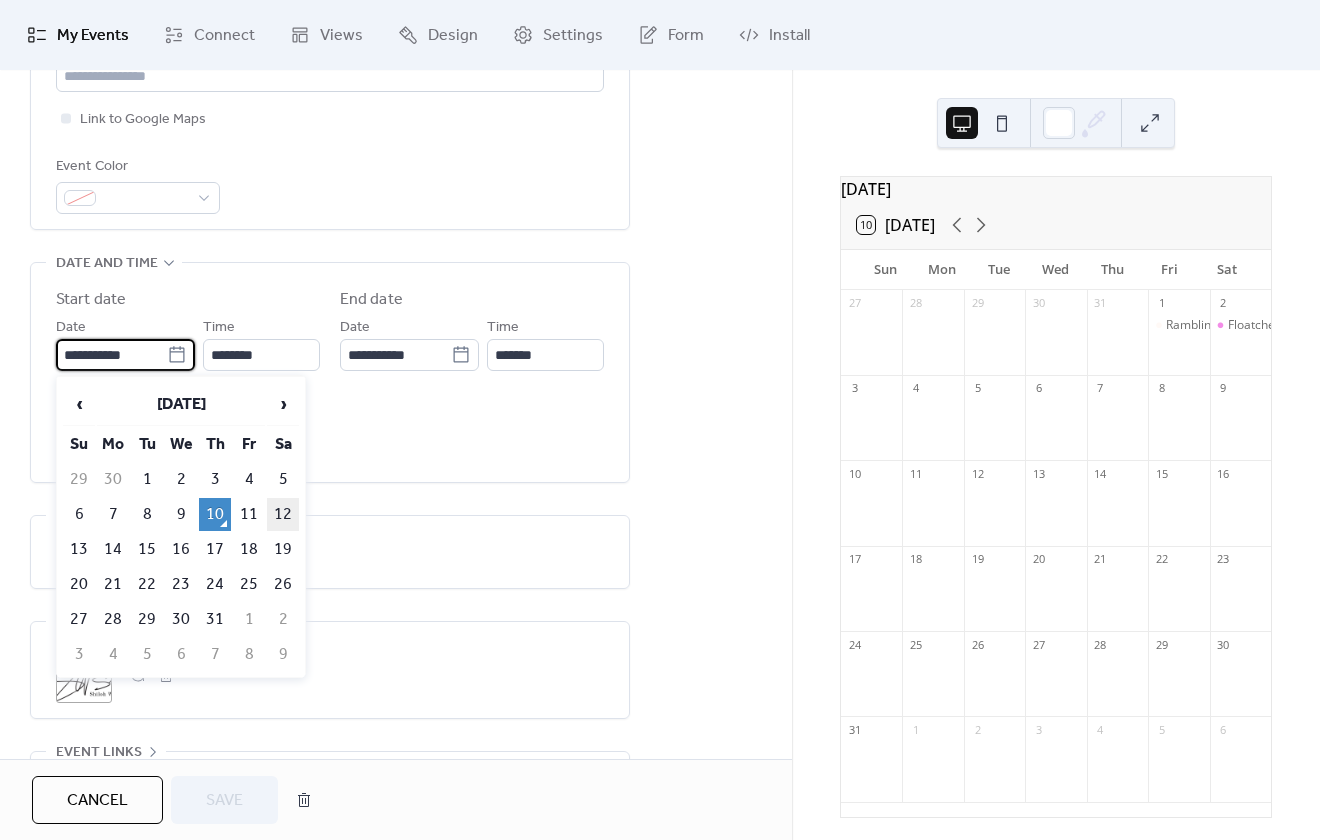click on "12" at bounding box center (283, 514) 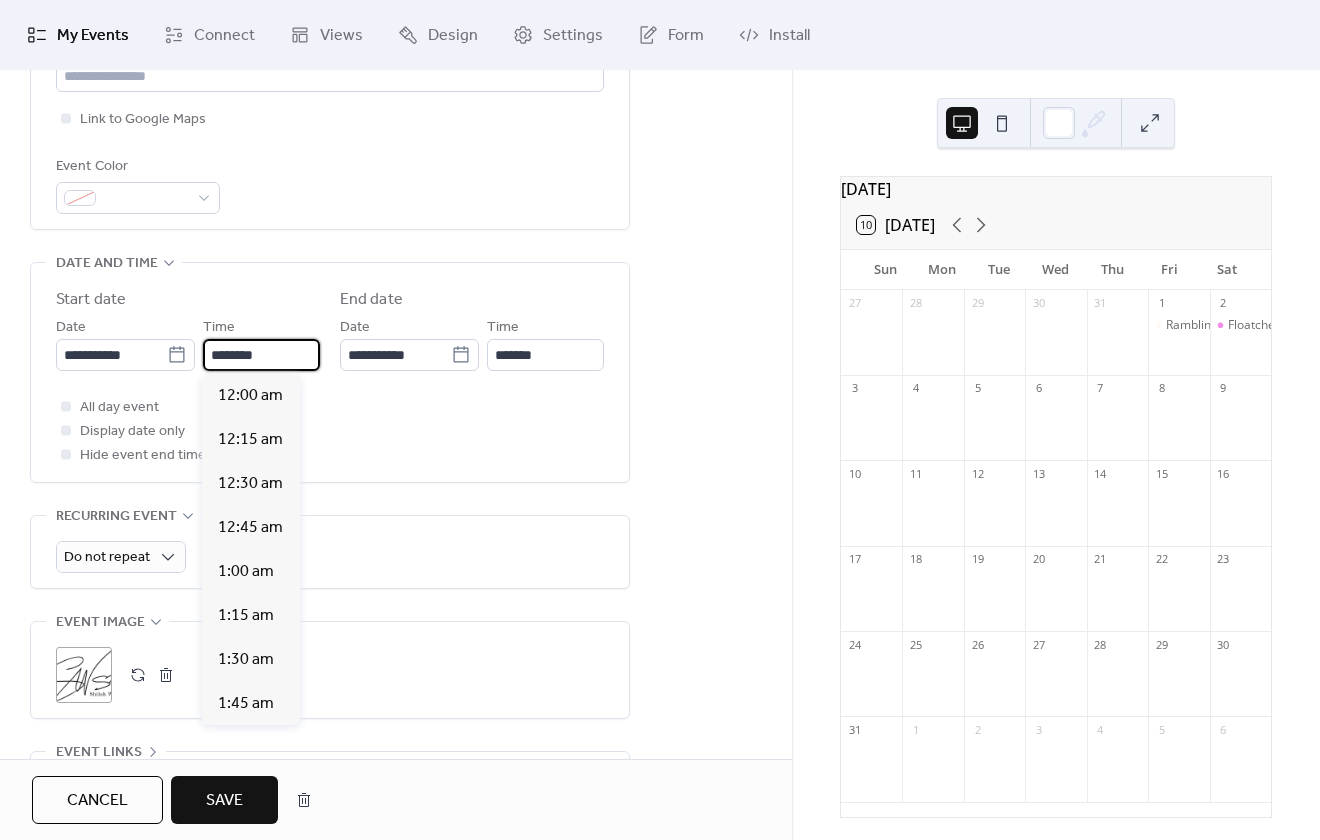 click on "********" at bounding box center [261, 355] 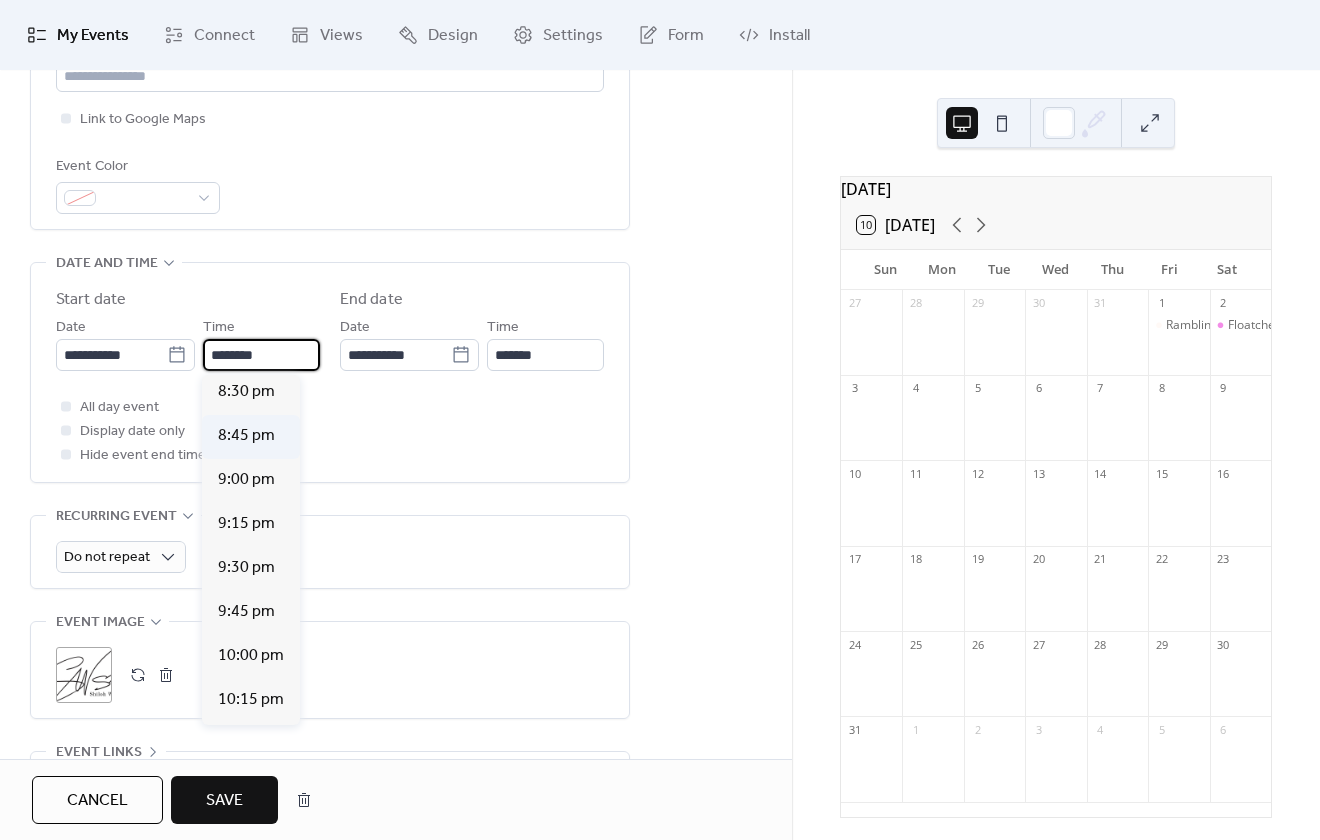 scroll, scrollTop: 3512, scrollLeft: 0, axis: vertical 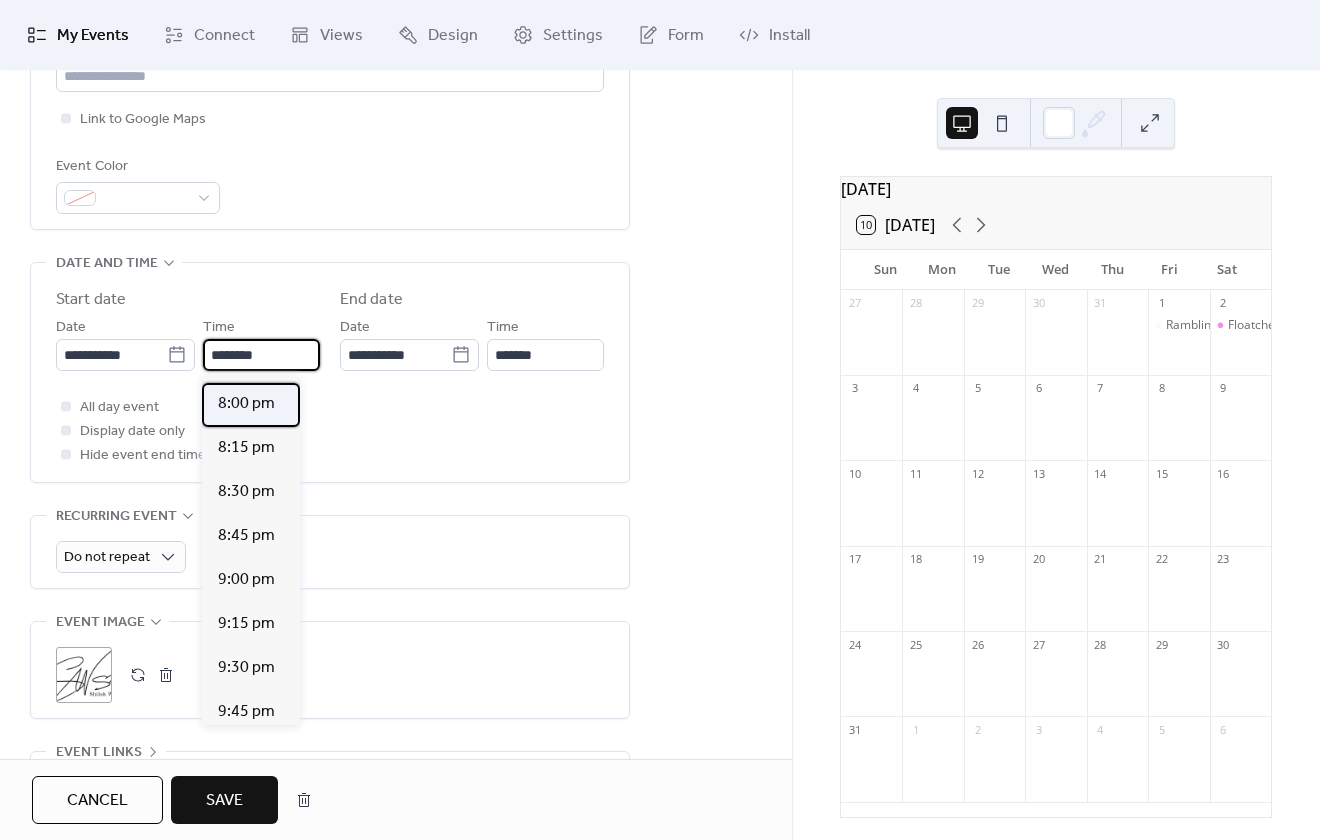 click on "8:00 pm" at bounding box center [246, 404] 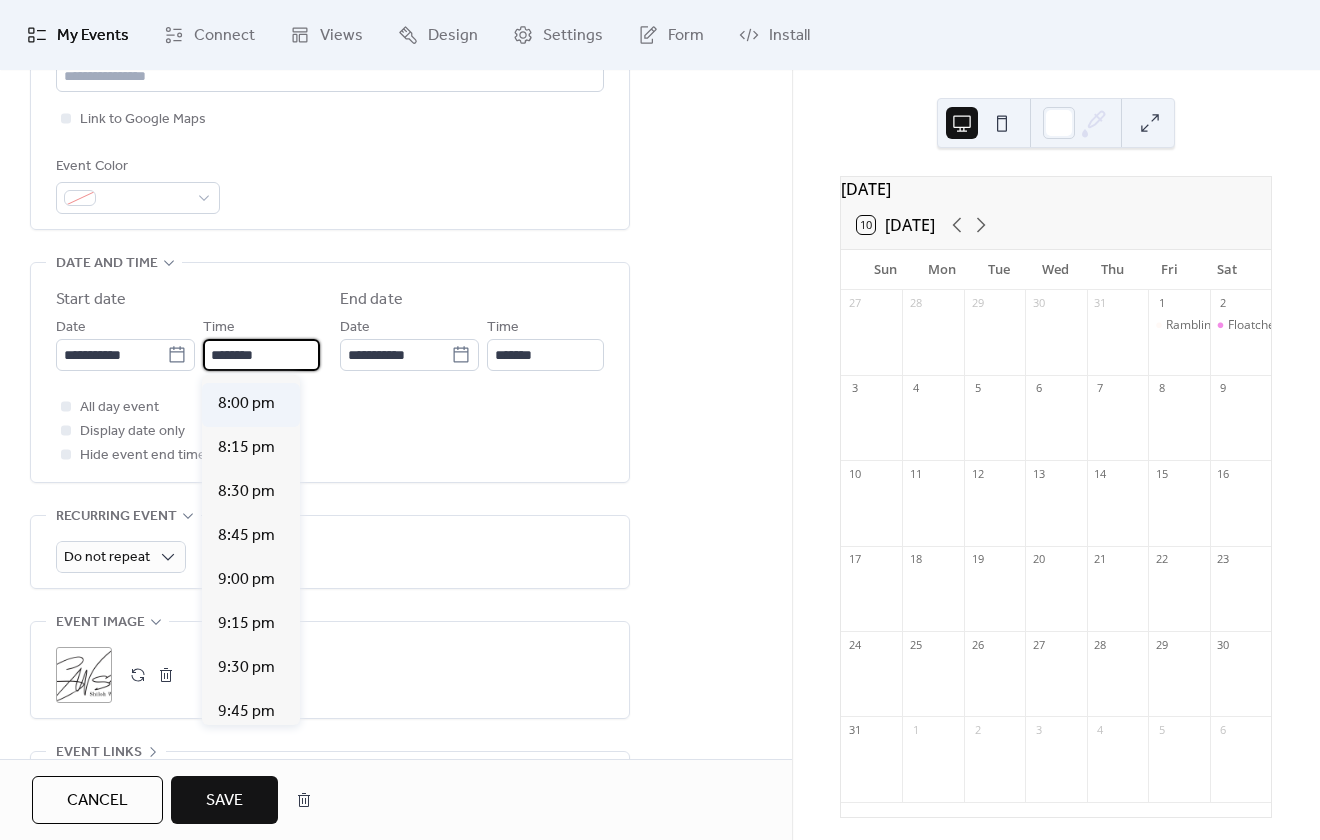 type on "*******" 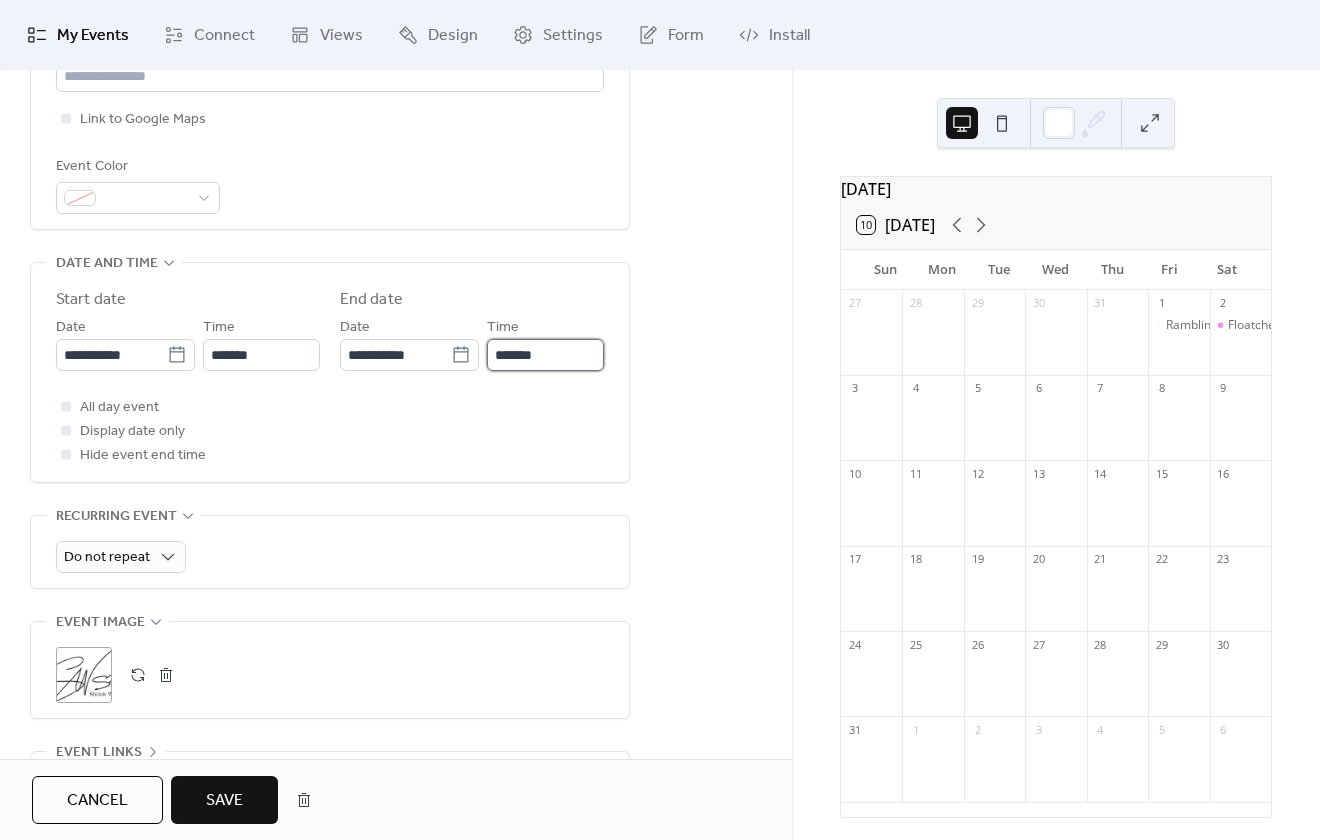 click on "*******" at bounding box center (545, 355) 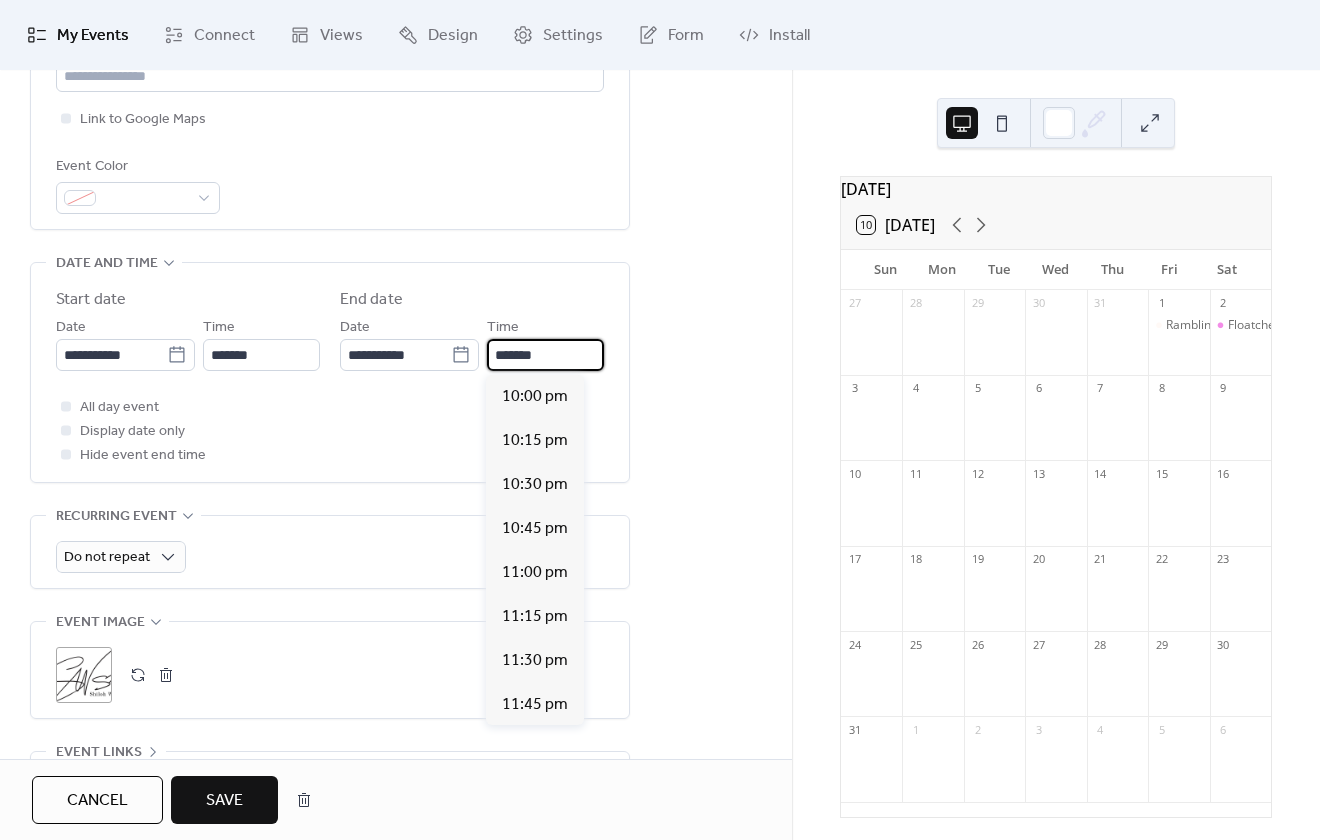scroll, scrollTop: 310, scrollLeft: 0, axis: vertical 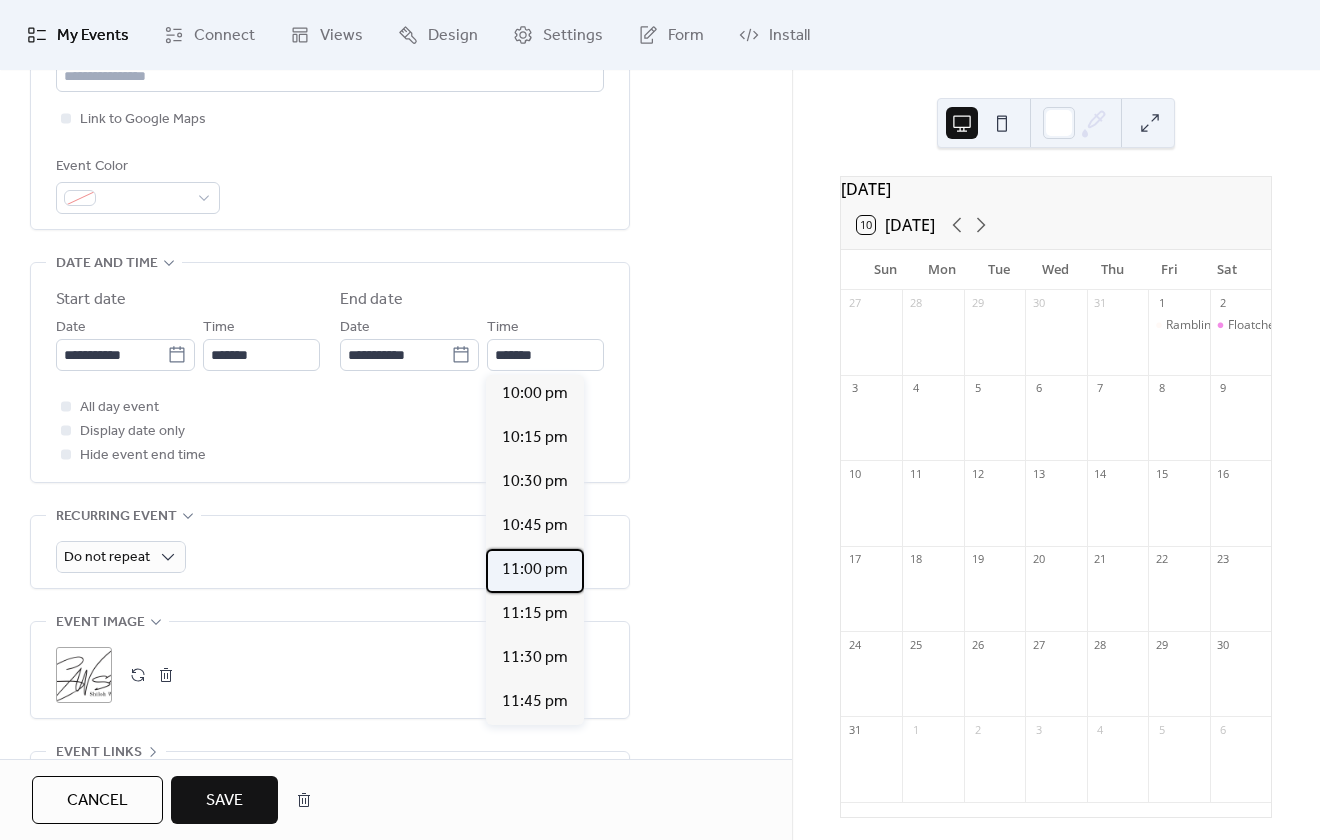 click on "11:00 pm" at bounding box center [535, 570] 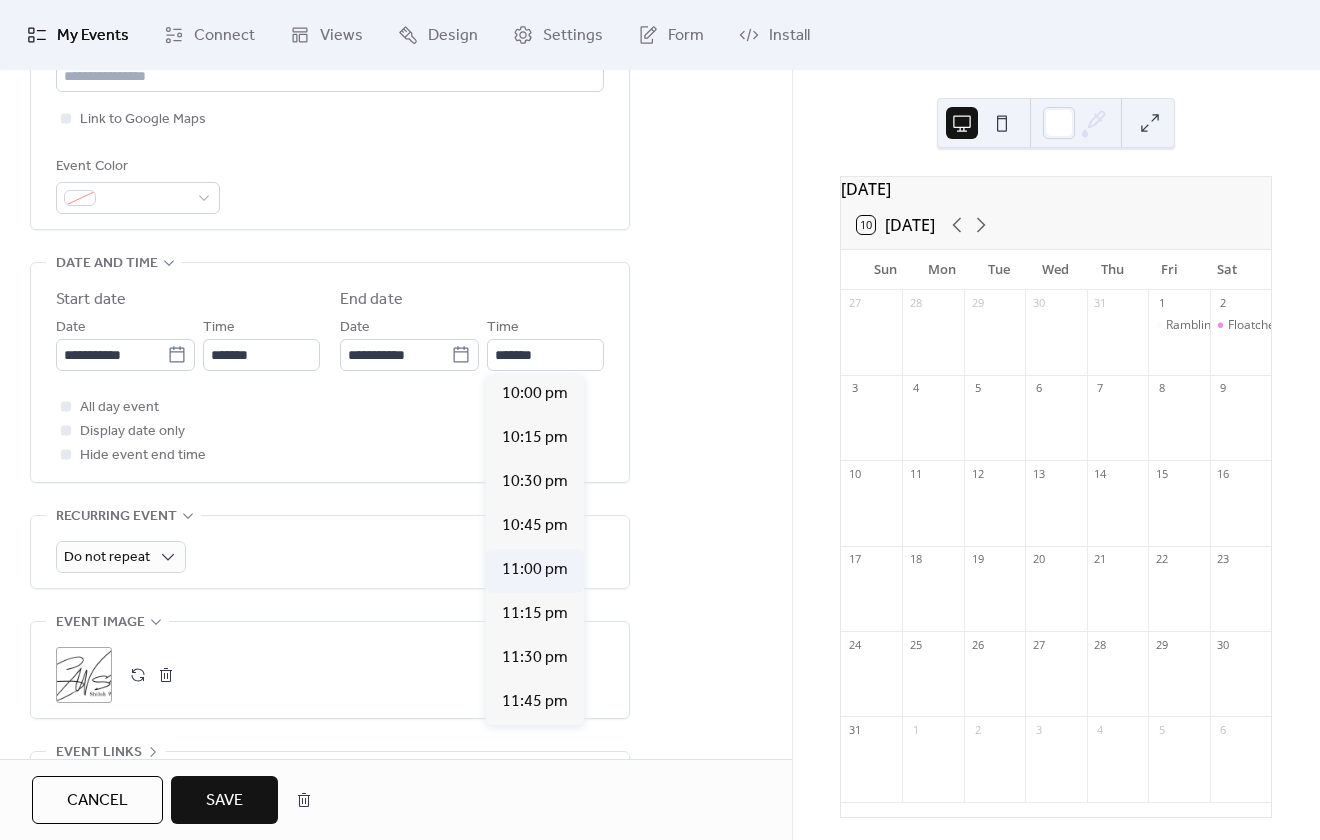type on "********" 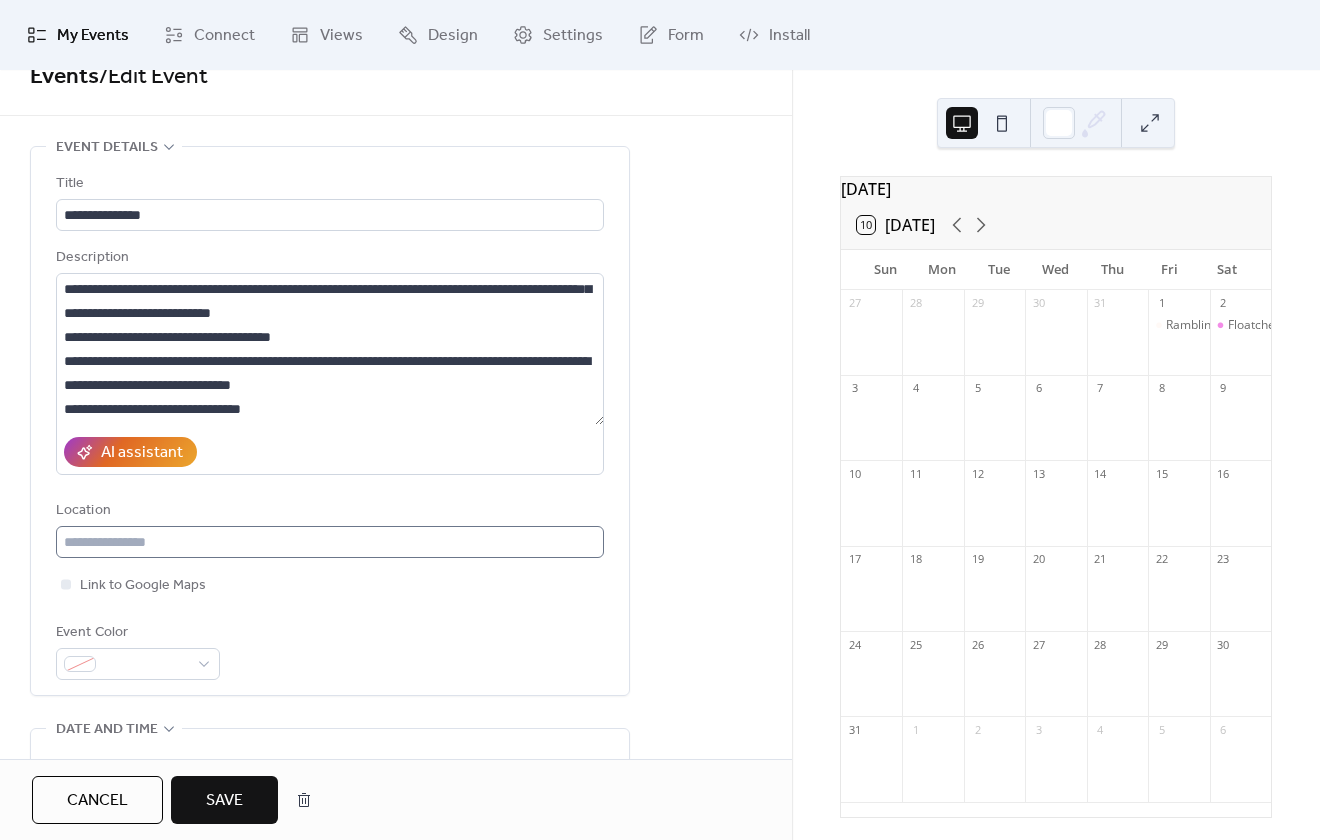 scroll, scrollTop: 0, scrollLeft: 0, axis: both 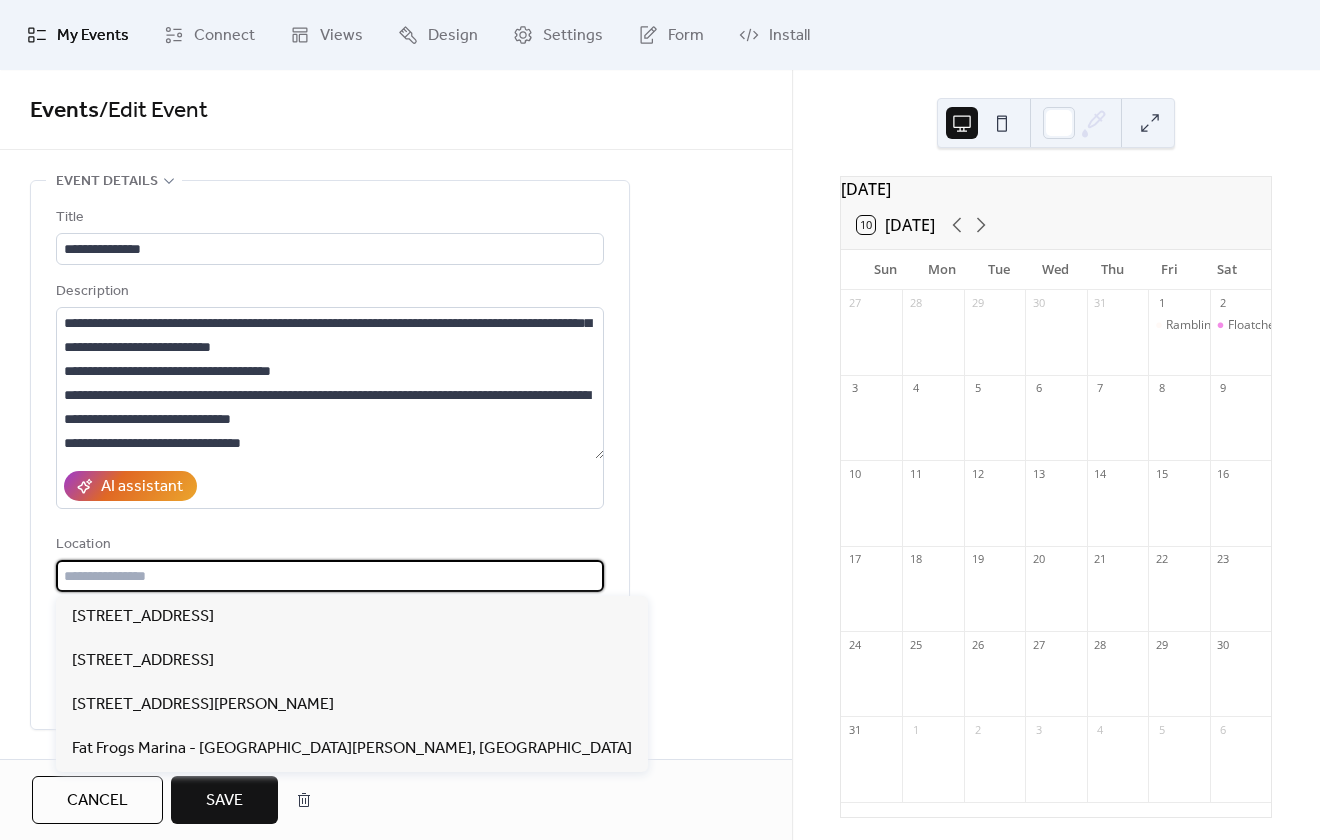 click at bounding box center (330, 576) 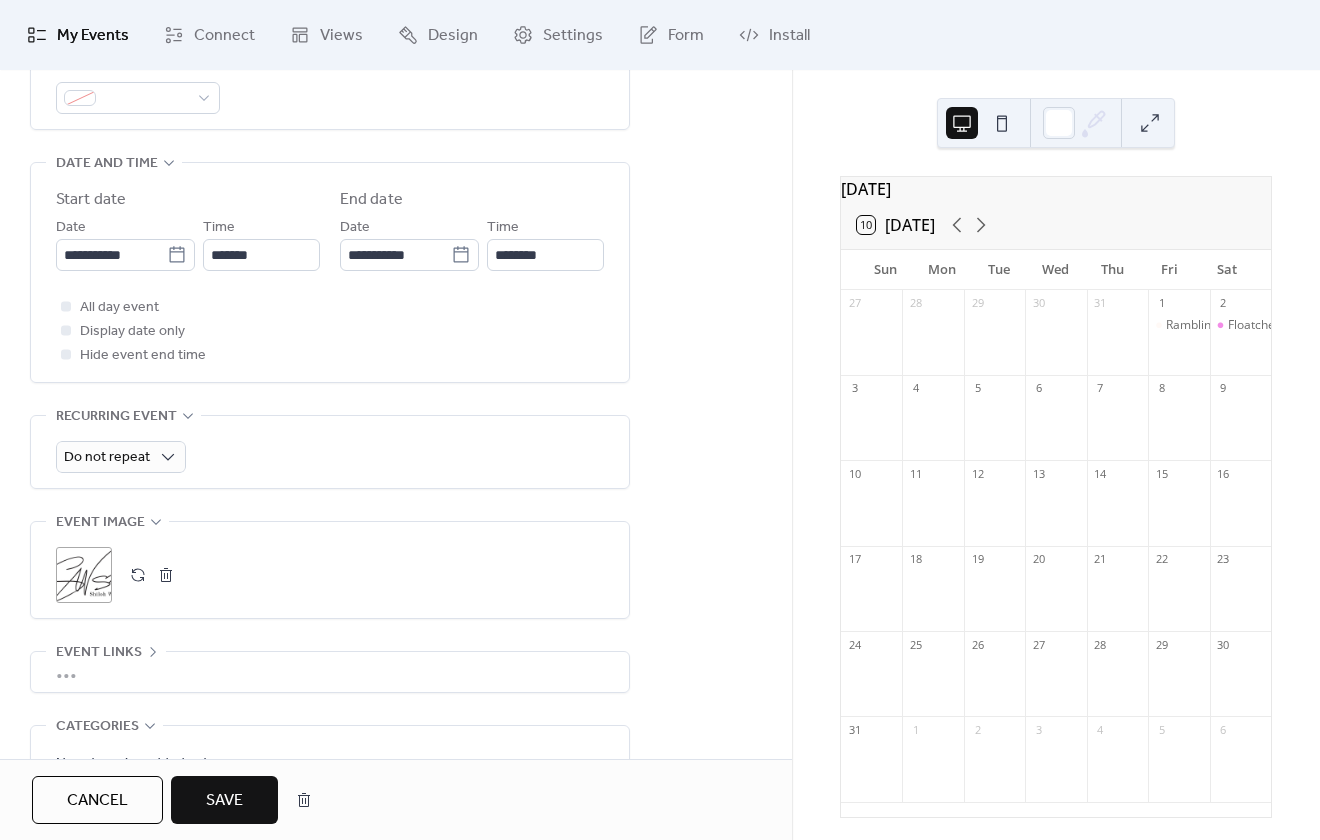 scroll, scrollTop: 798, scrollLeft: 0, axis: vertical 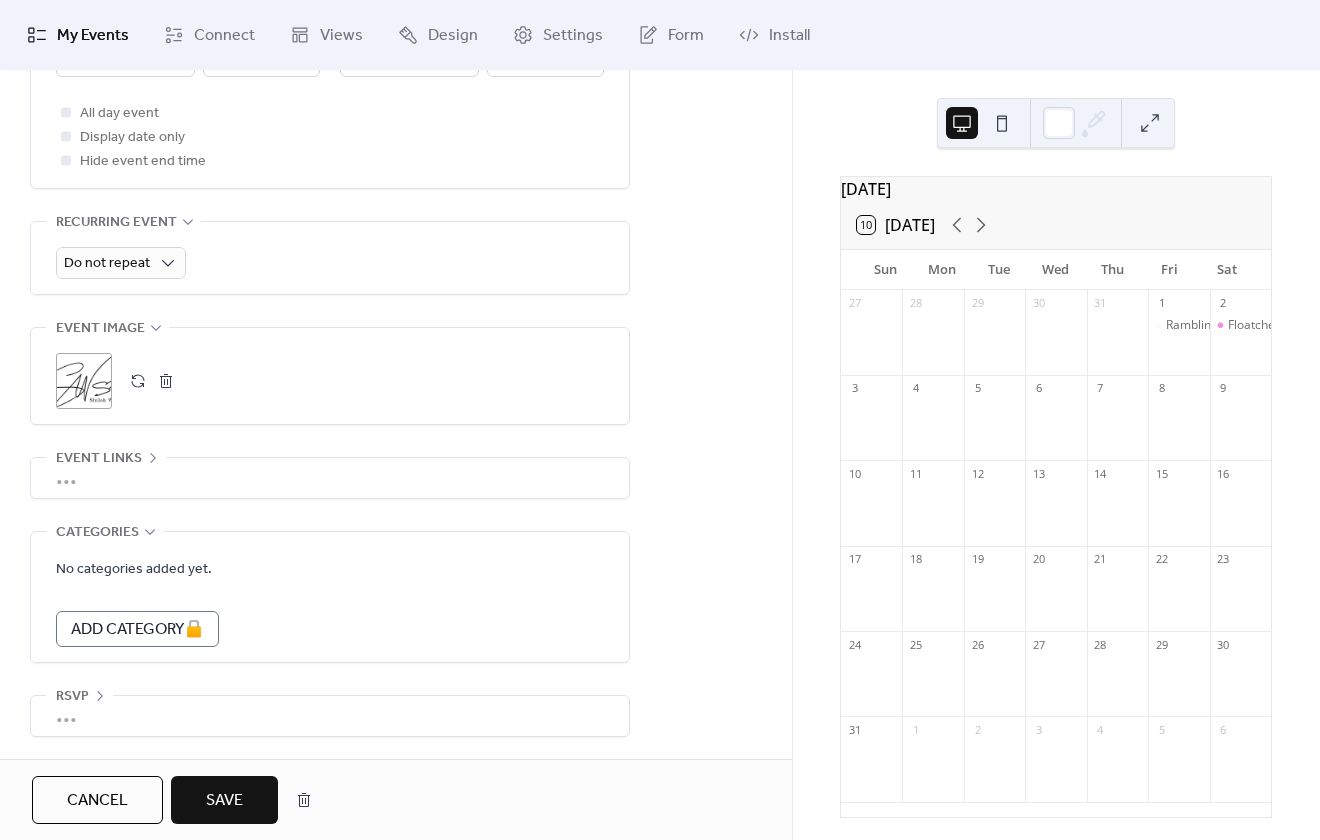 type on "**********" 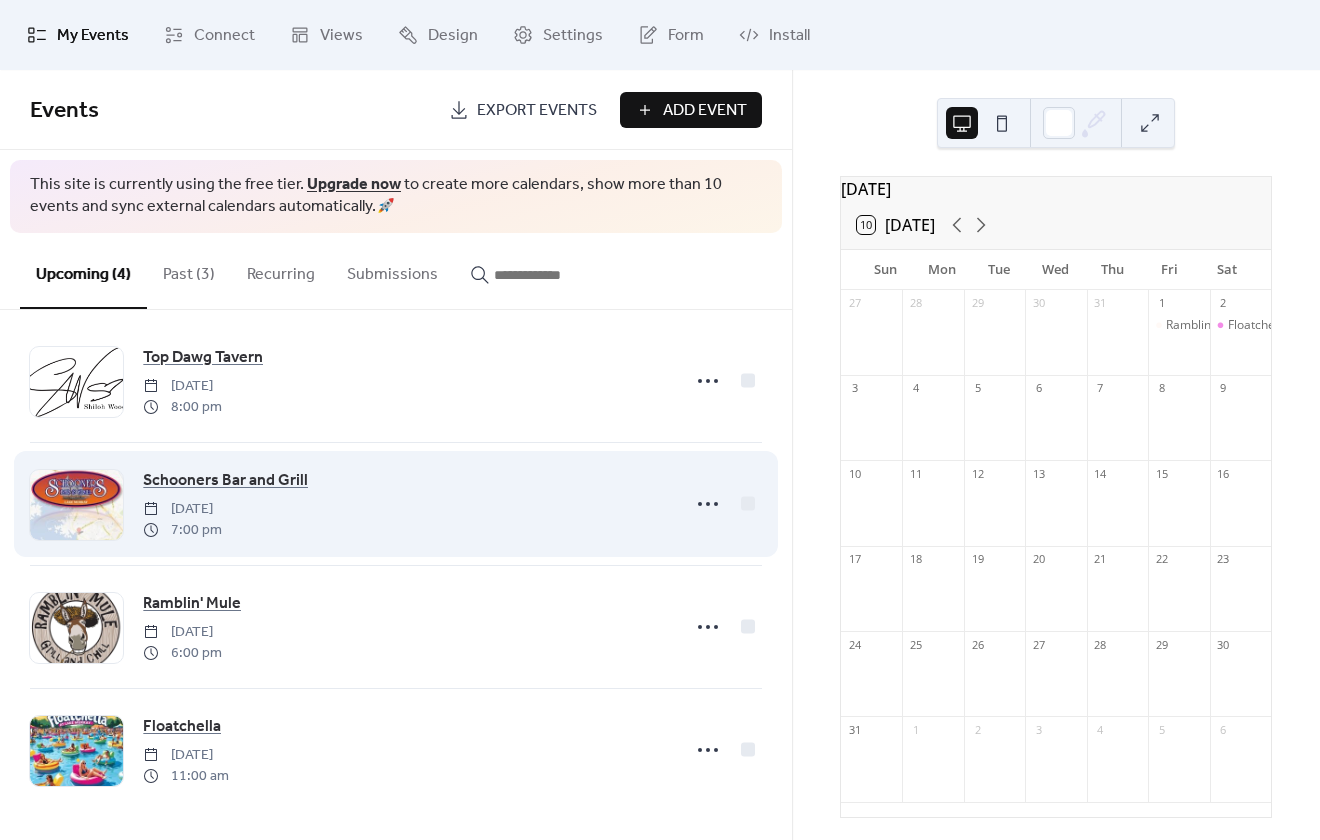 scroll, scrollTop: 25, scrollLeft: 0, axis: vertical 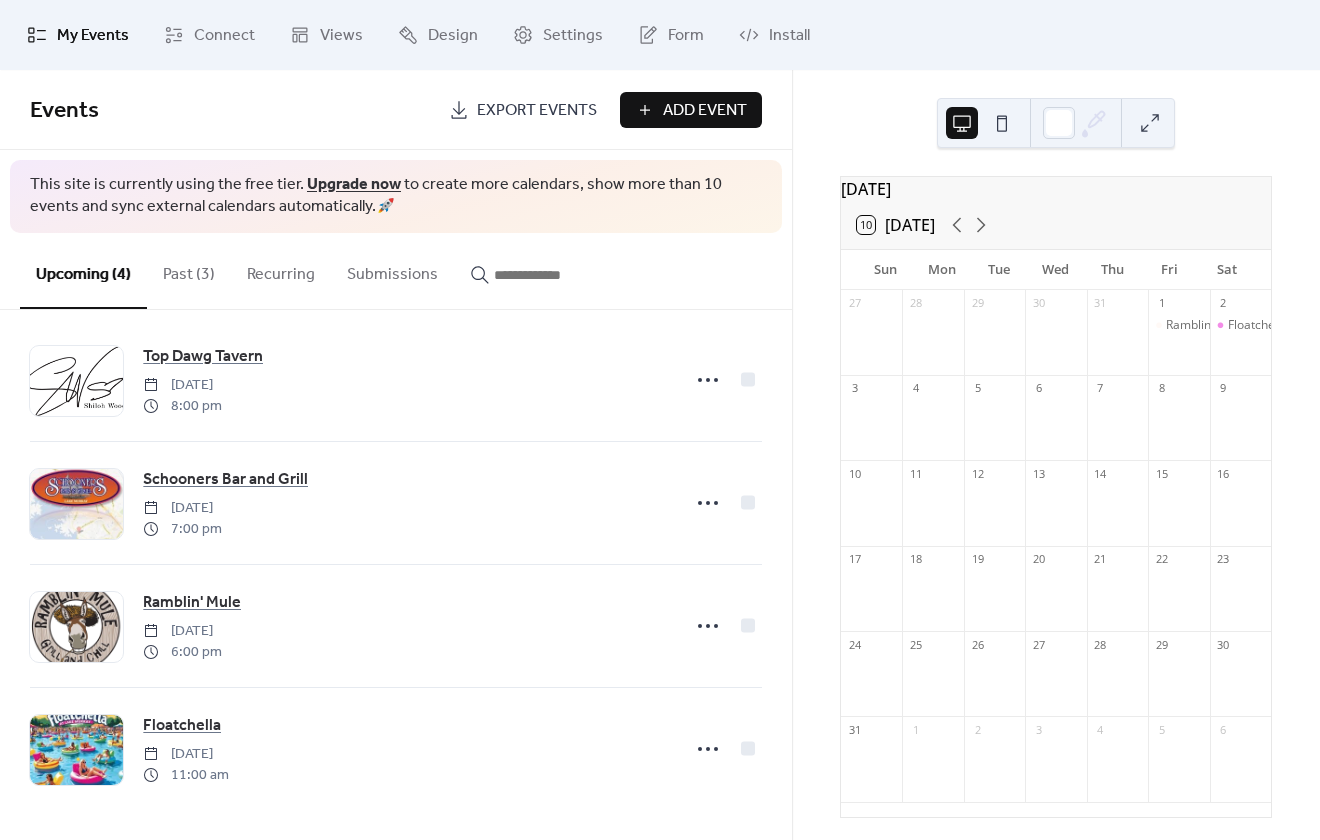click on "Add Event" at bounding box center (705, 111) 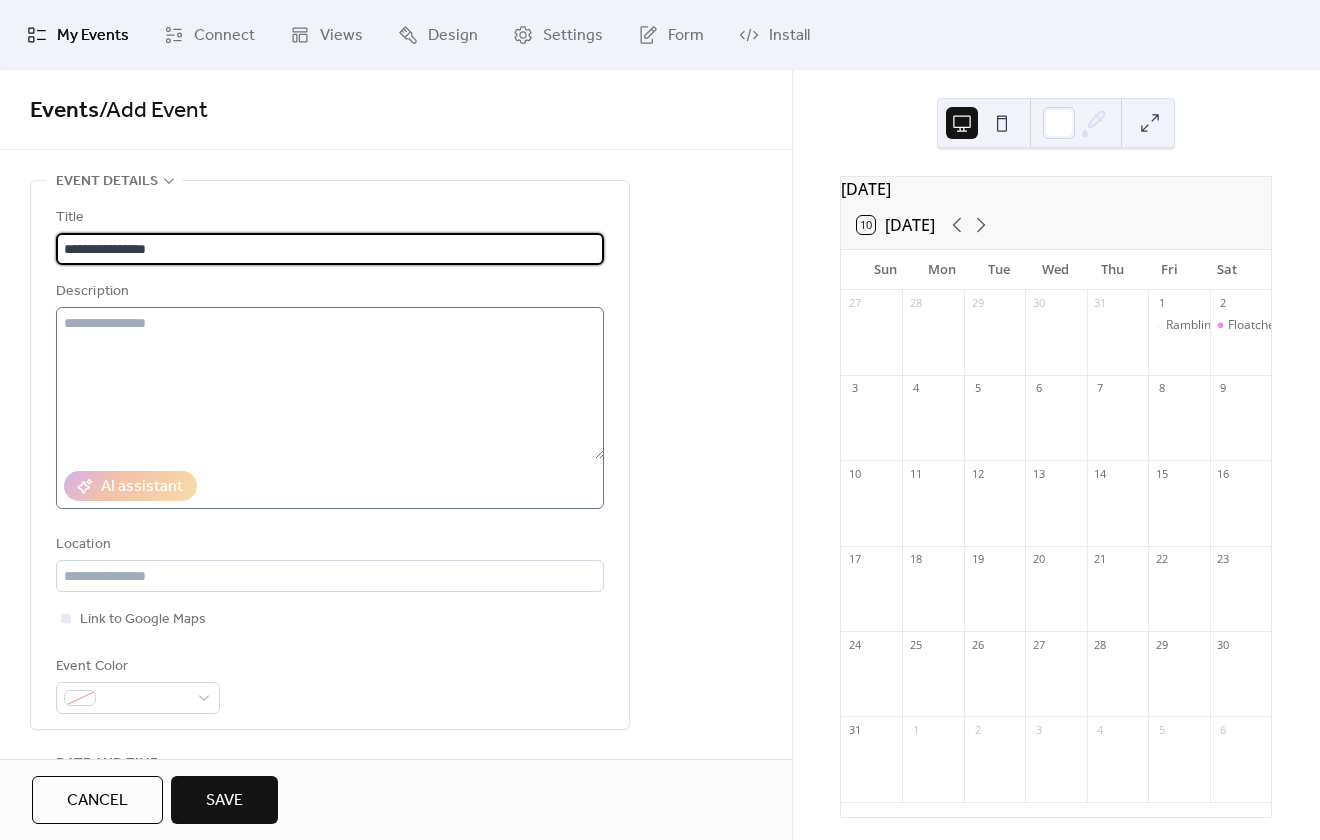type on "**********" 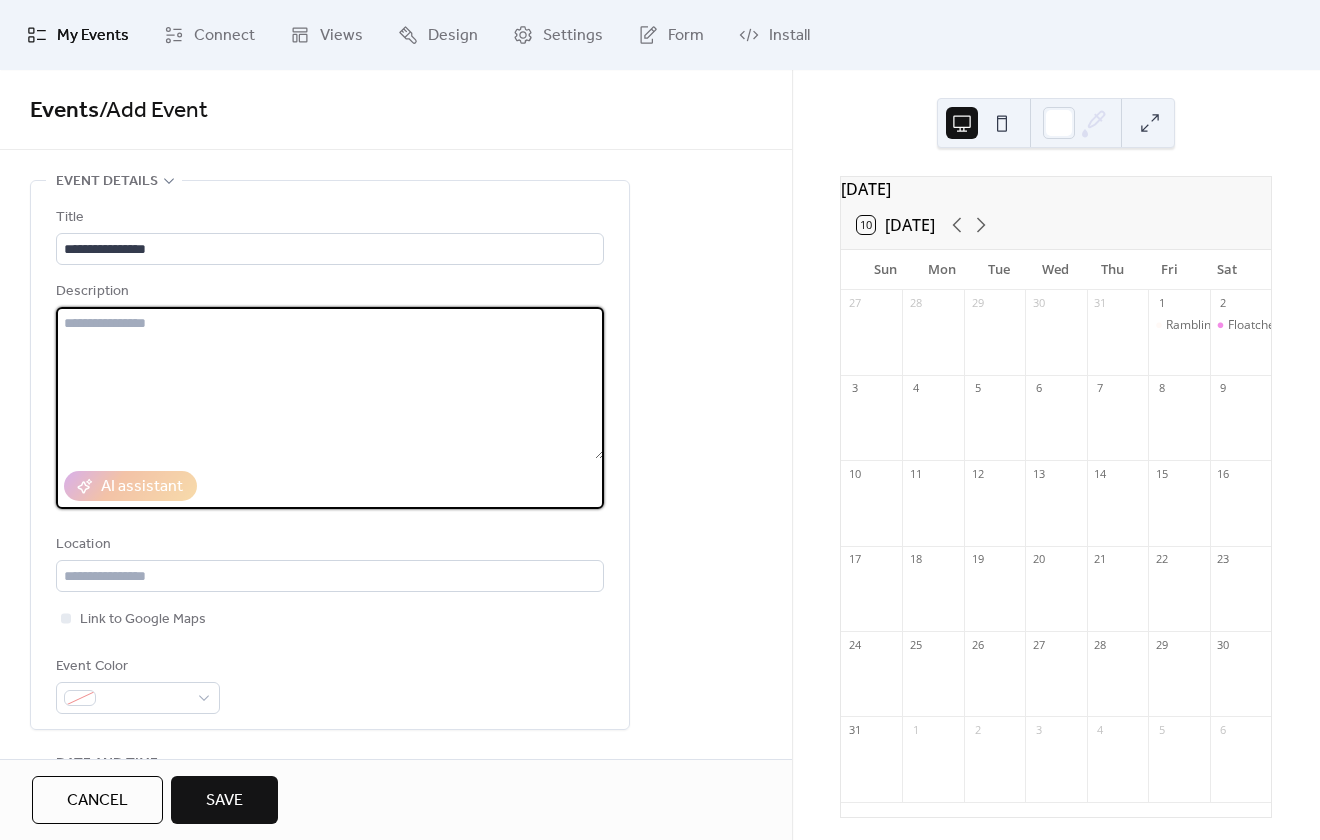 click at bounding box center [330, 383] 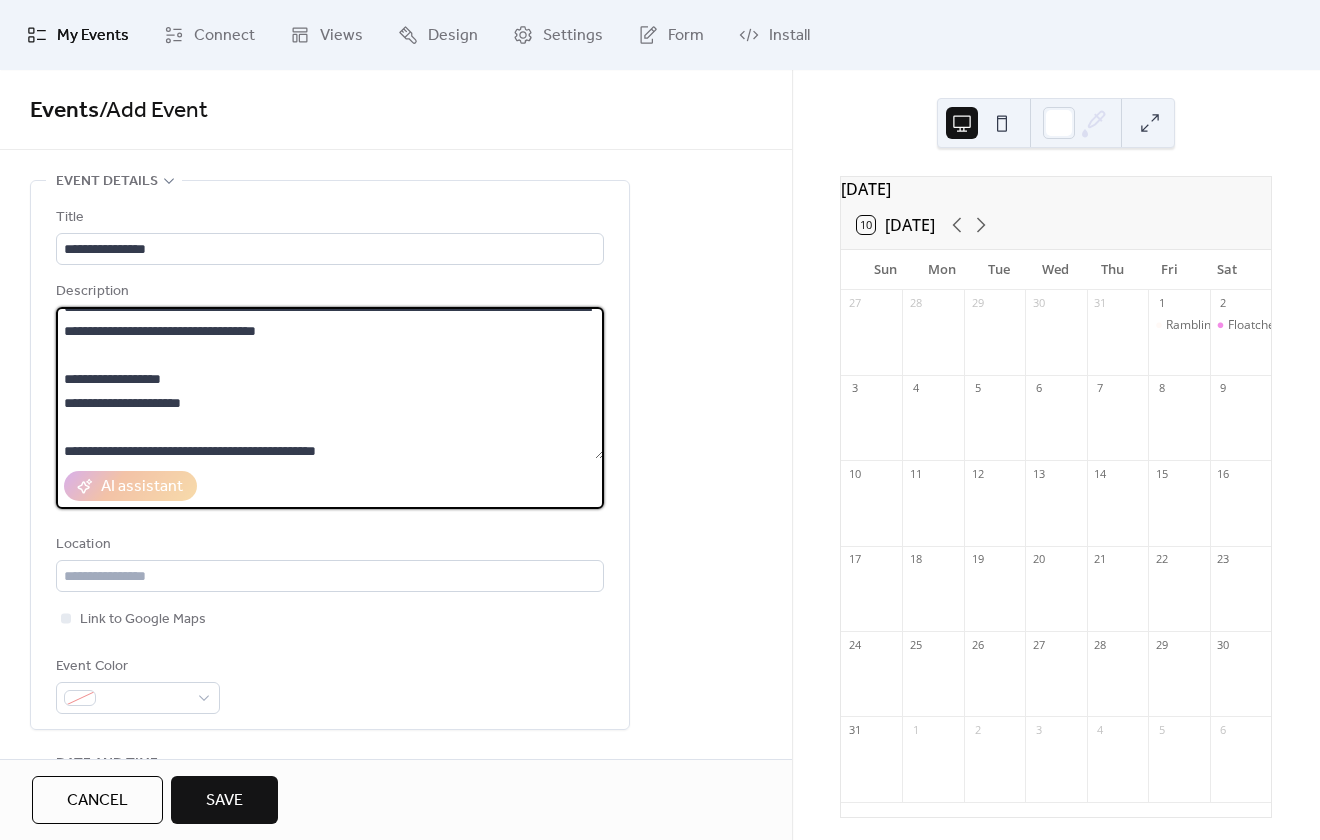scroll, scrollTop: 0, scrollLeft: 0, axis: both 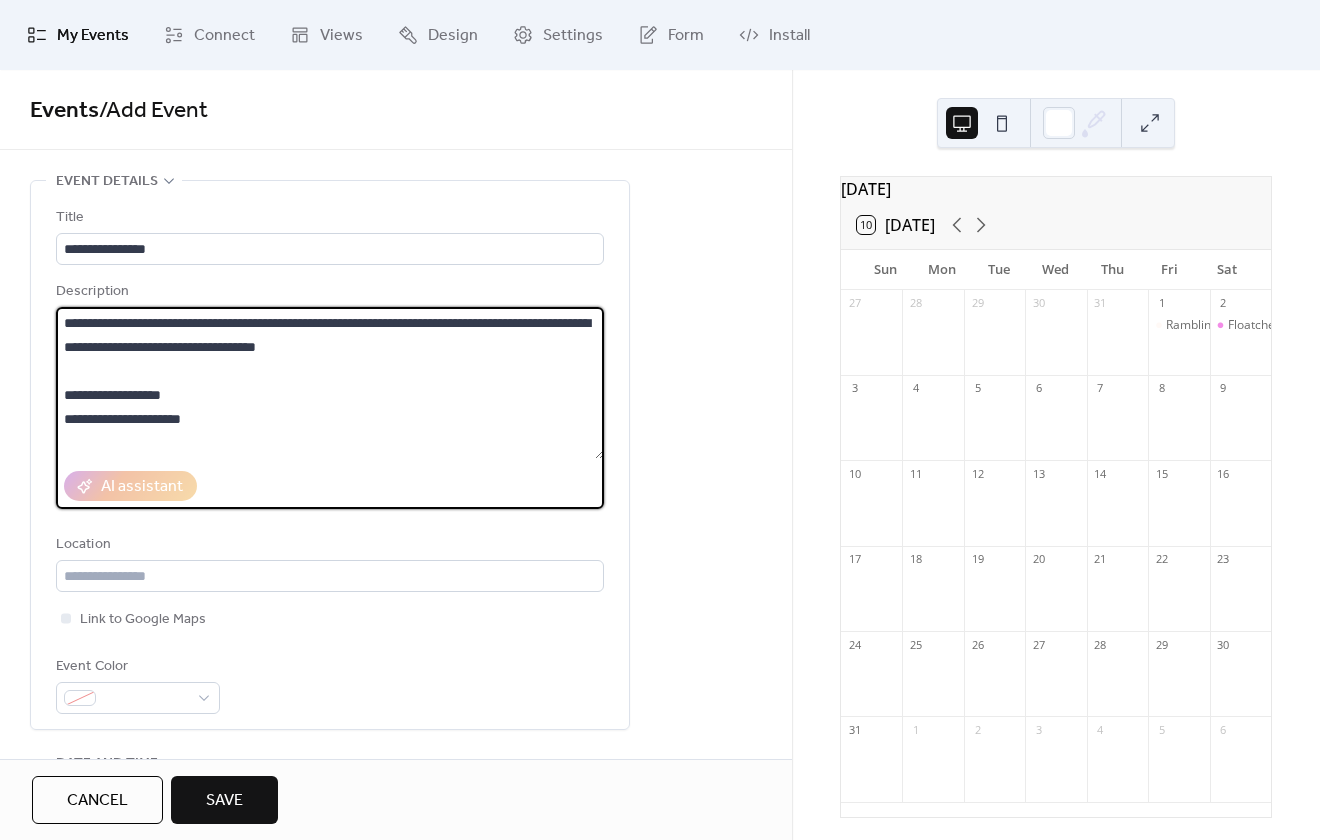 click on "**********" at bounding box center (330, 383) 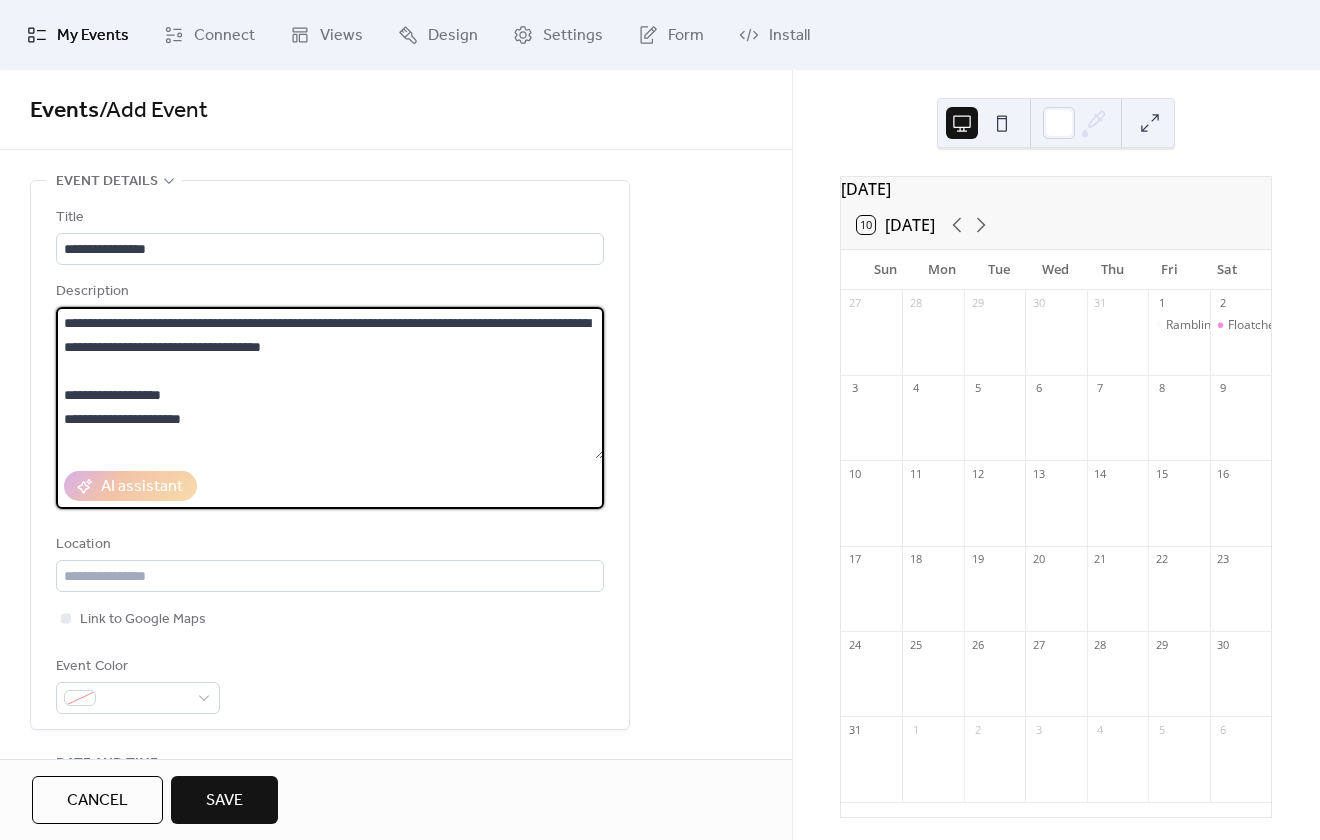 click on "**********" at bounding box center [330, 383] 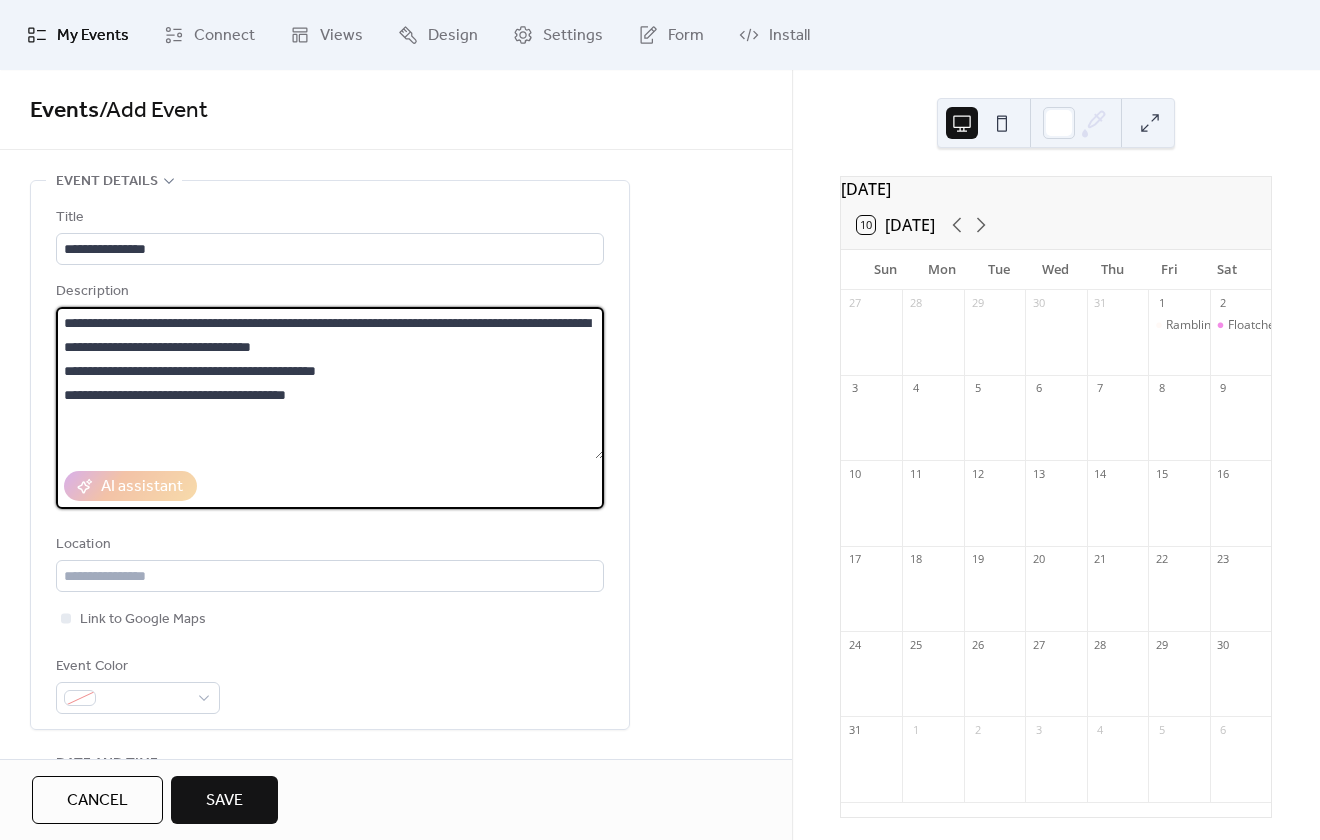 click on "**********" at bounding box center [330, 383] 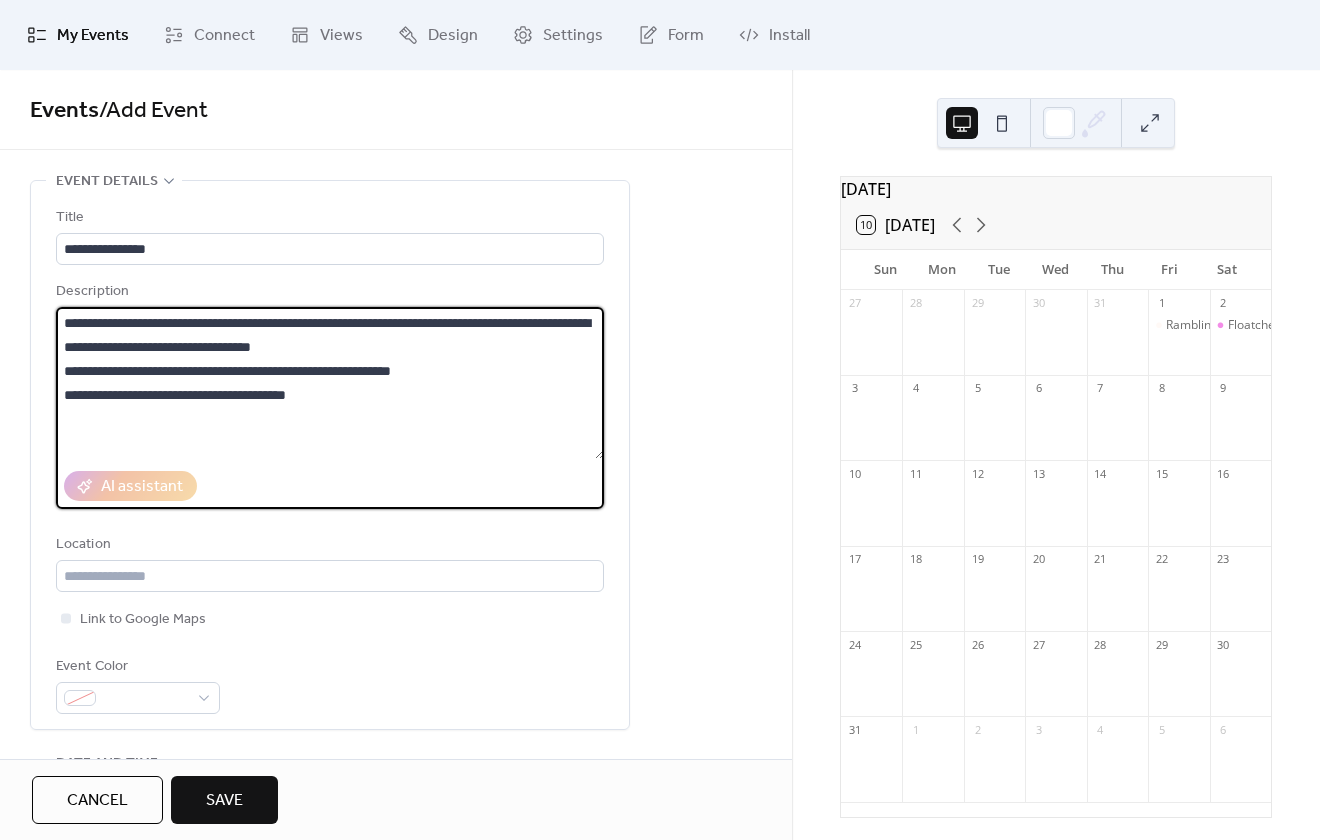 click on "**********" at bounding box center [330, 383] 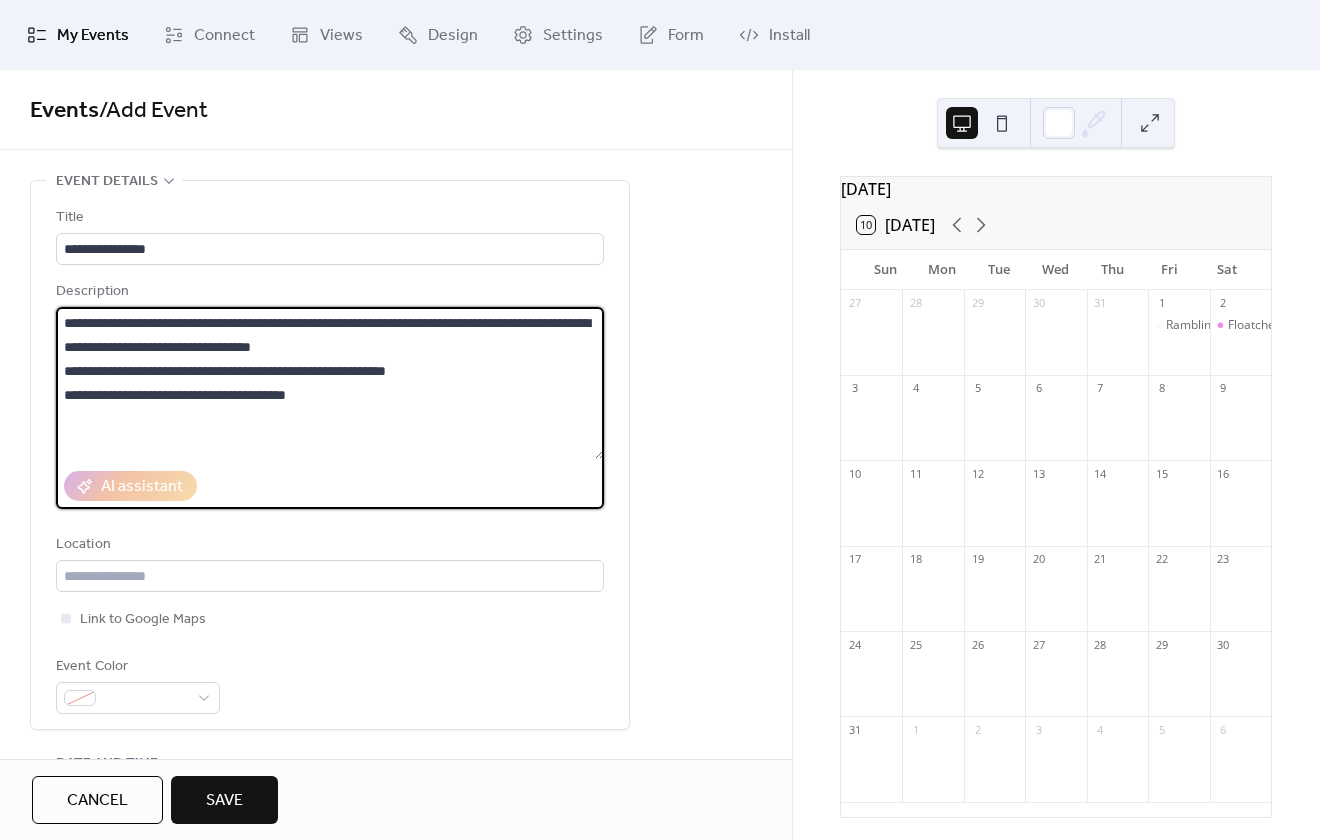 click on "**********" at bounding box center (330, 383) 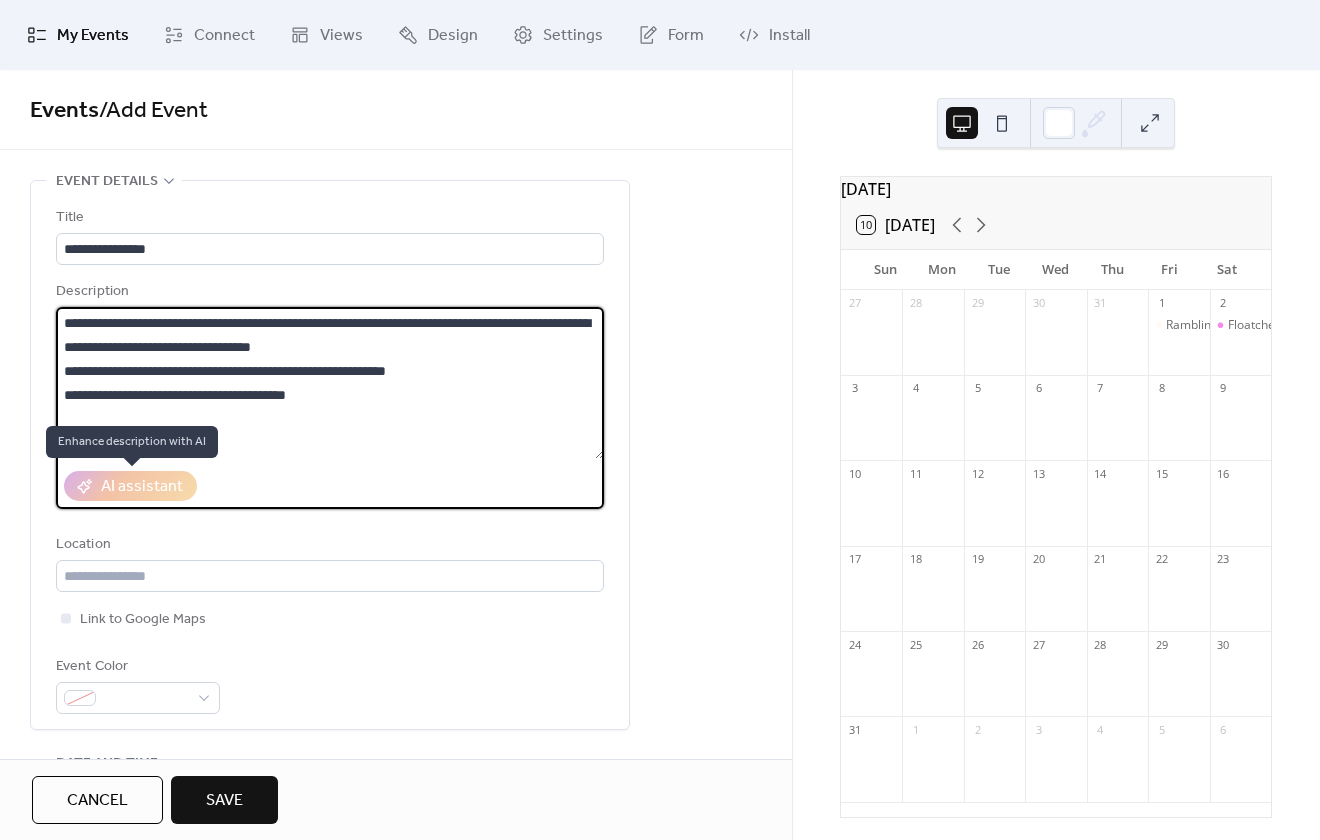 type on "**********" 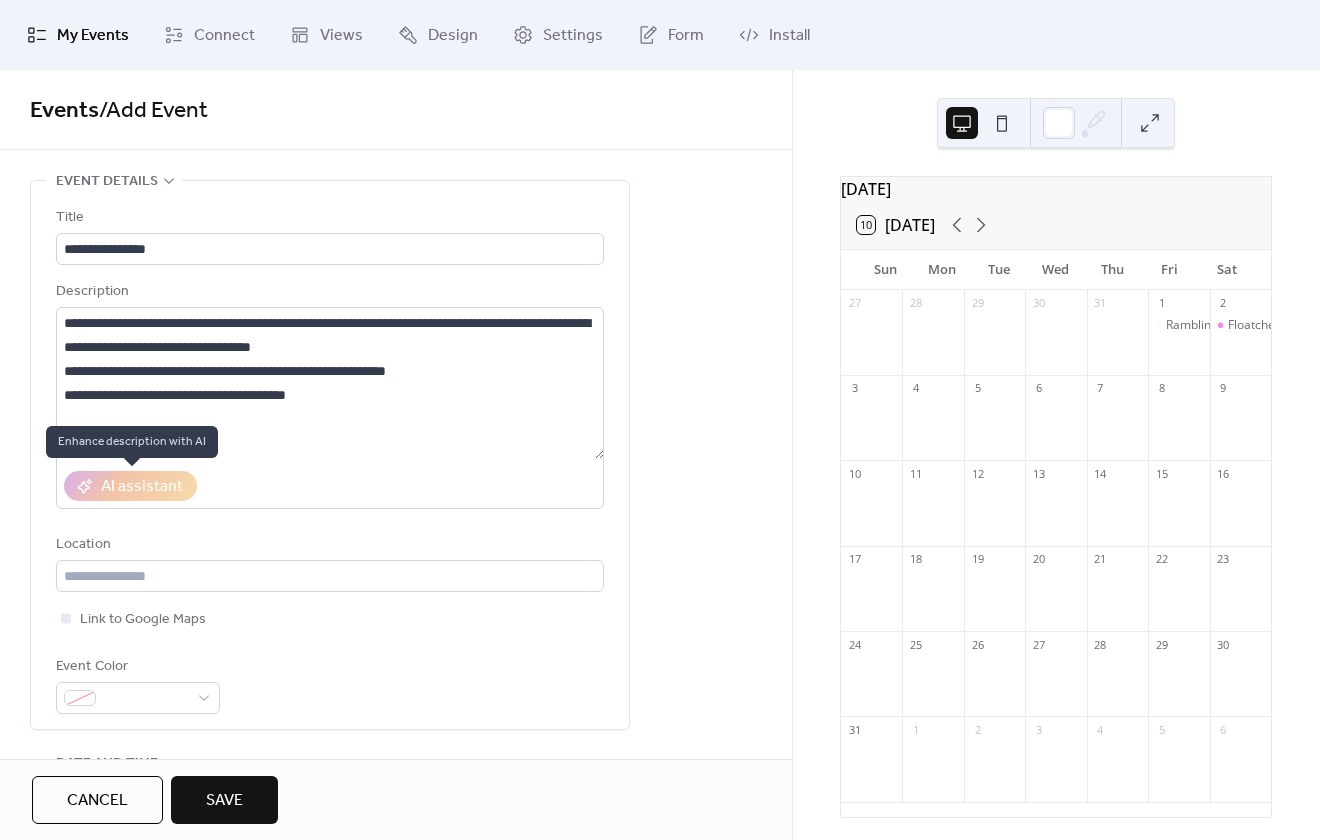 click on "AI assistant" at bounding box center [130, 486] 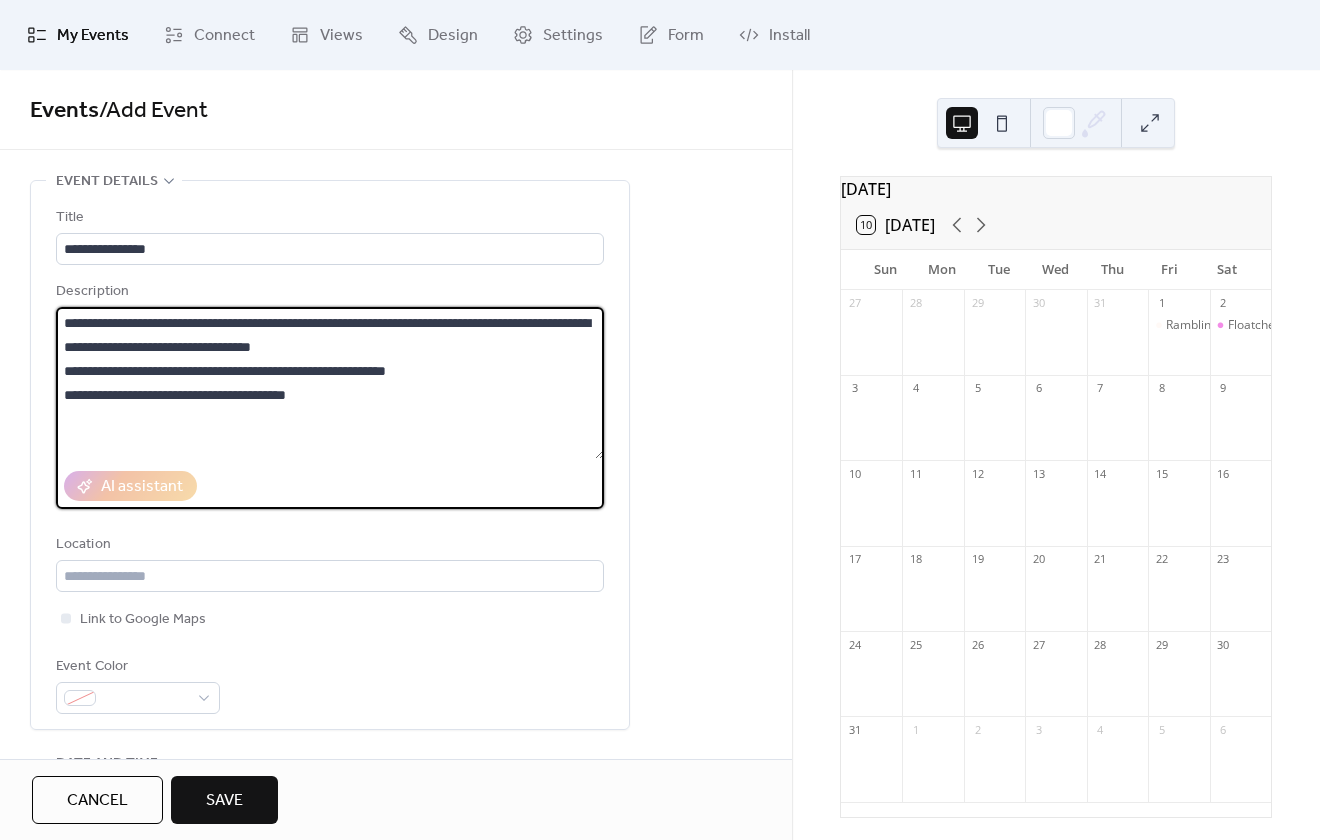 click on "**********" at bounding box center (330, 383) 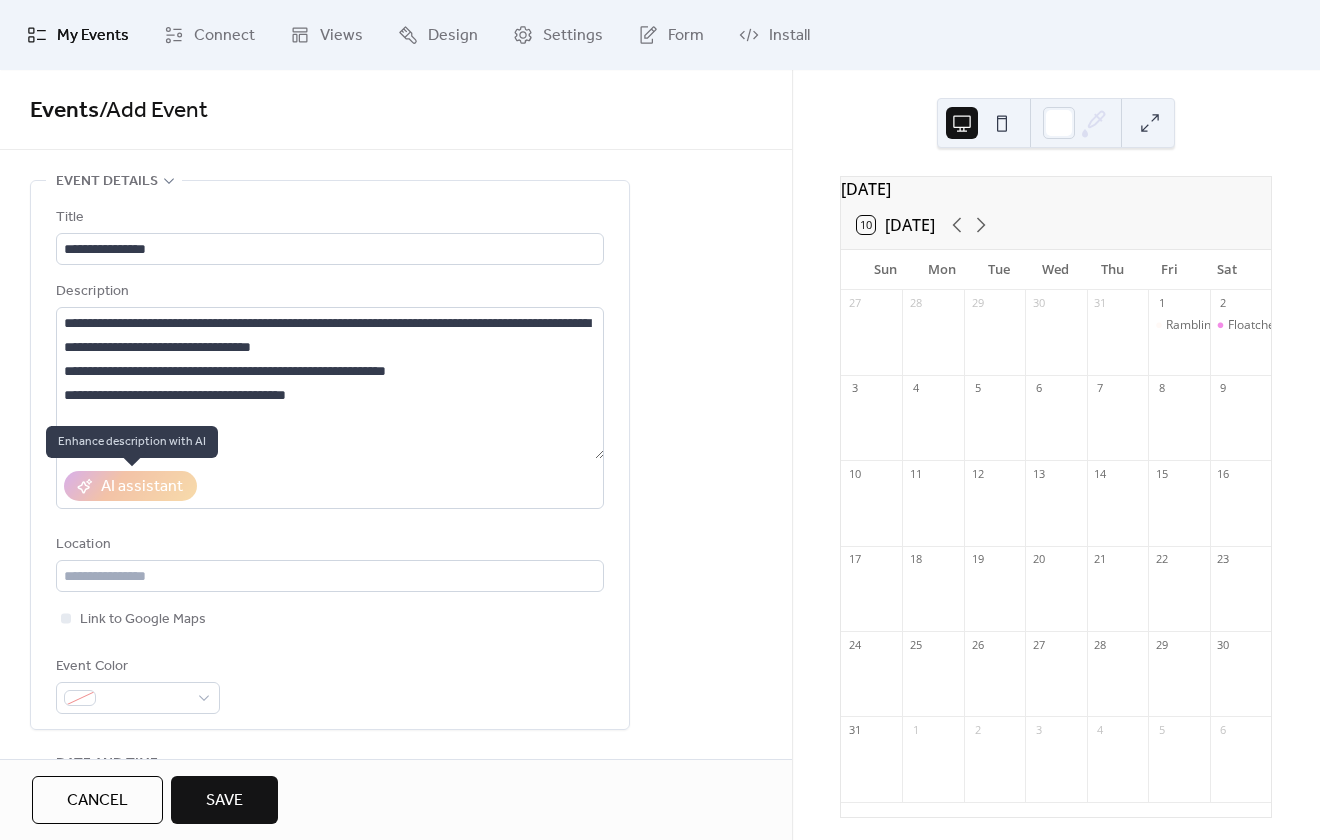 click on "AI assistant" at bounding box center (130, 486) 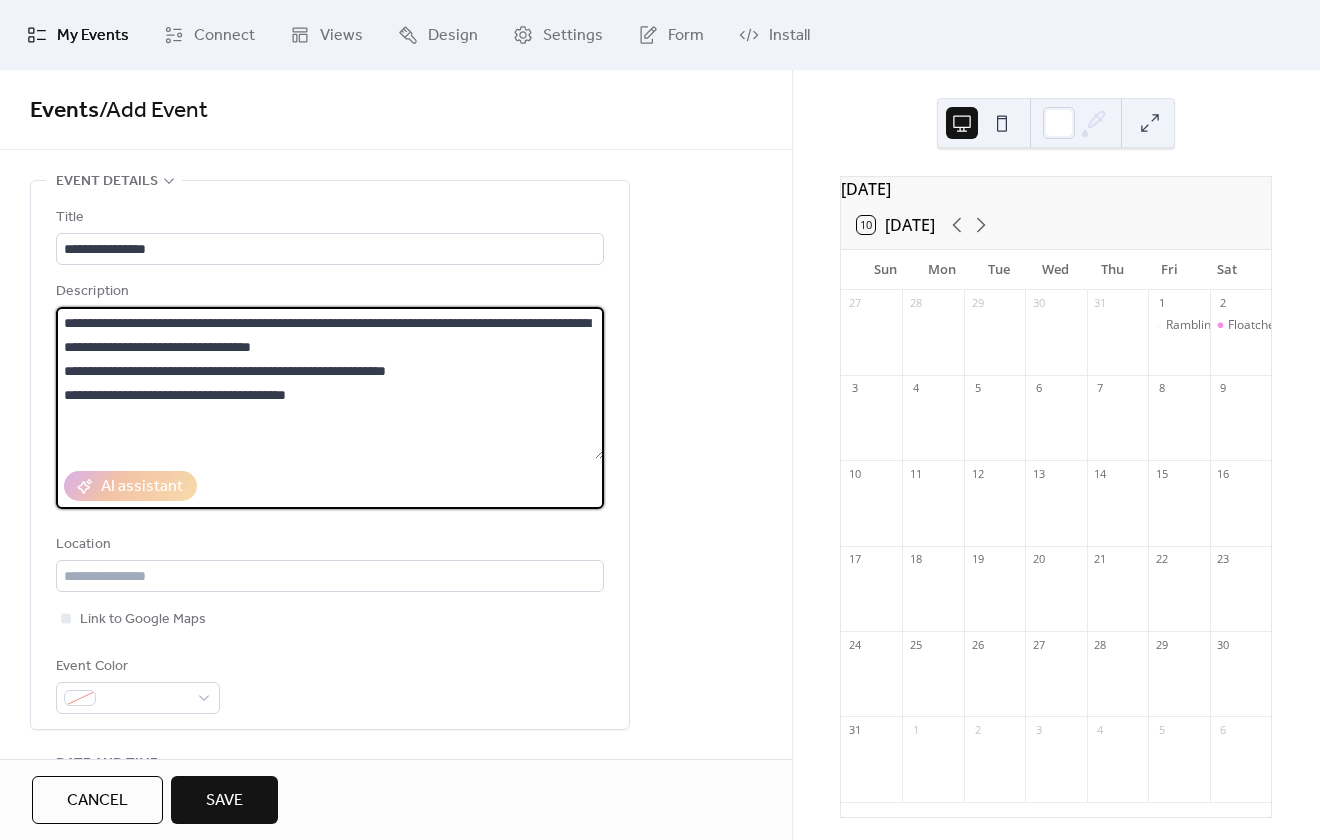 drag, startPoint x: 63, startPoint y: 318, endPoint x: 395, endPoint y: 406, distance: 343.4647 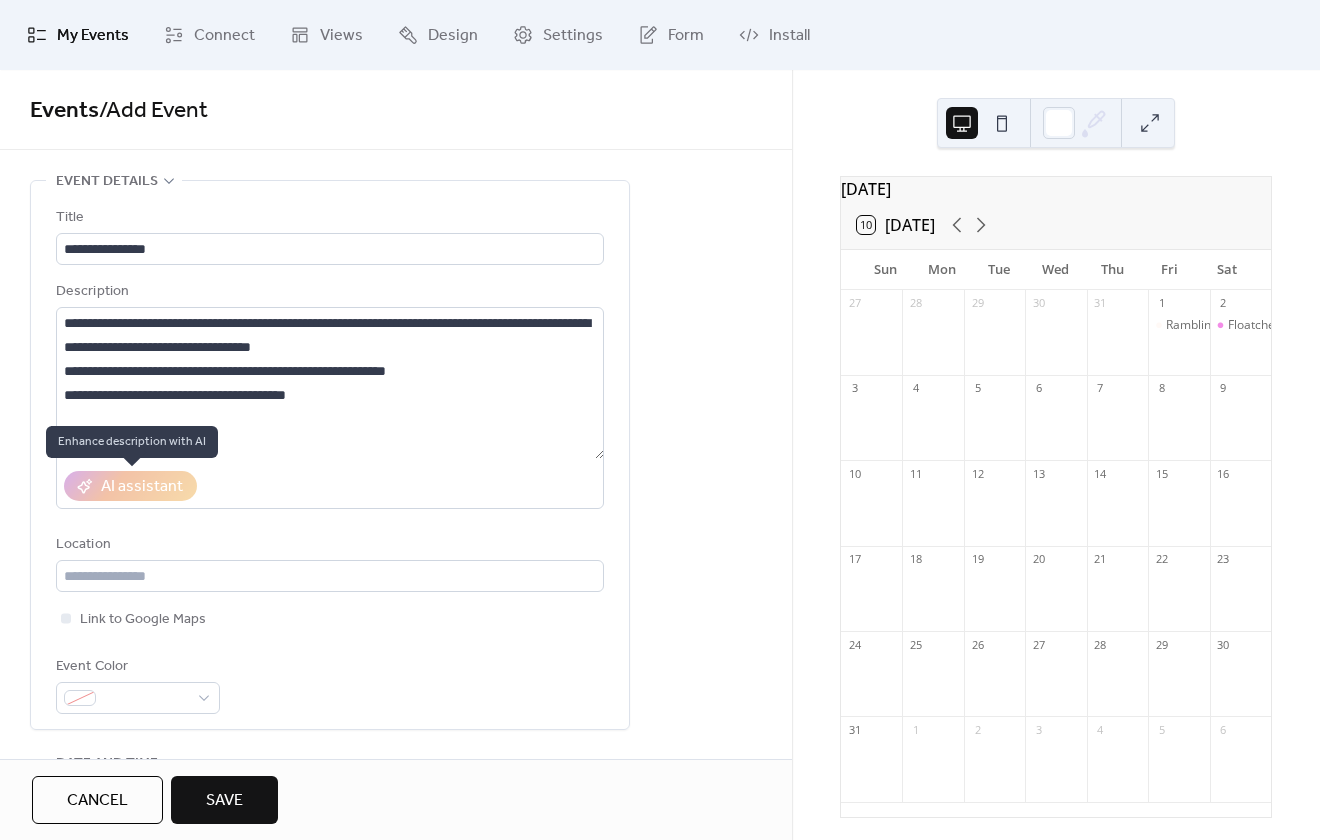 click on "AI assistant" at bounding box center (130, 486) 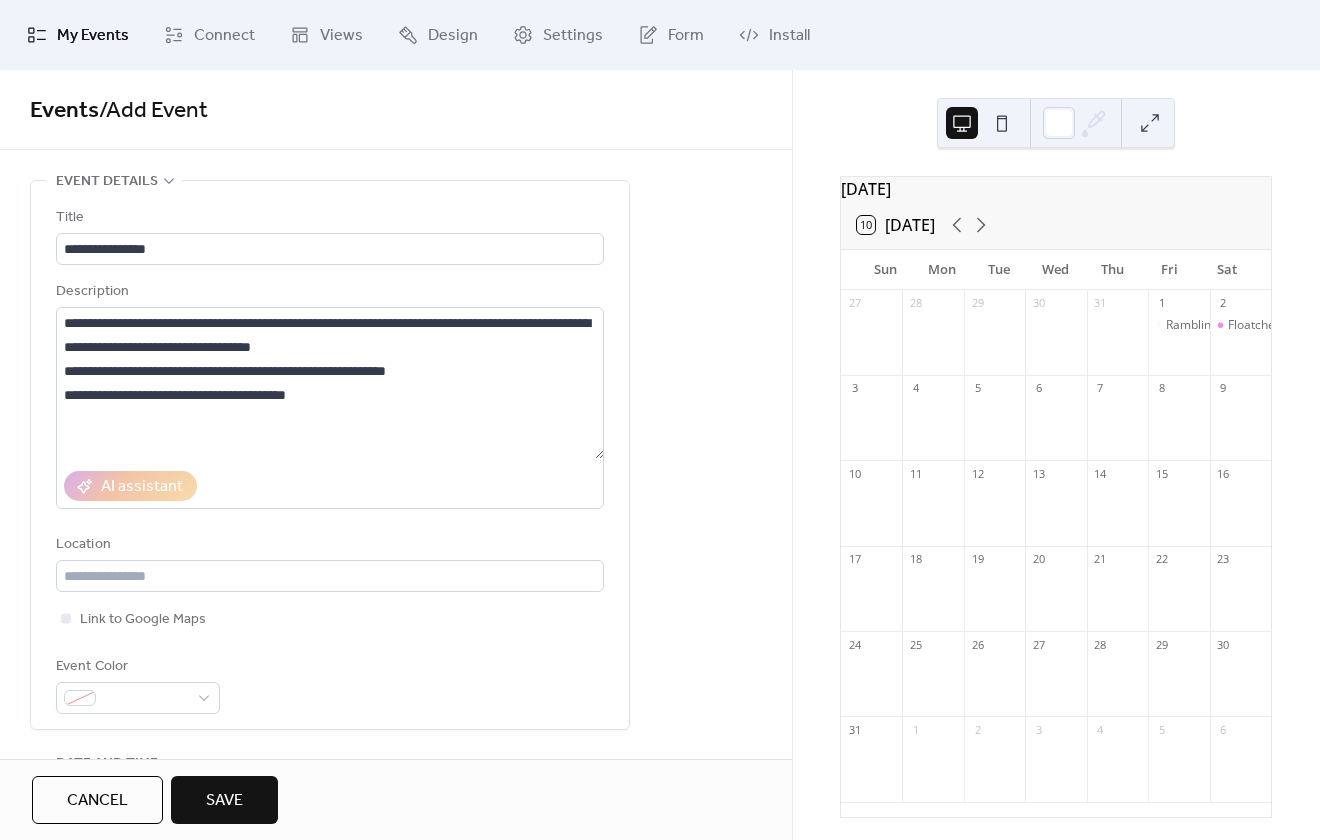click on "AI assistant" at bounding box center [330, 486] 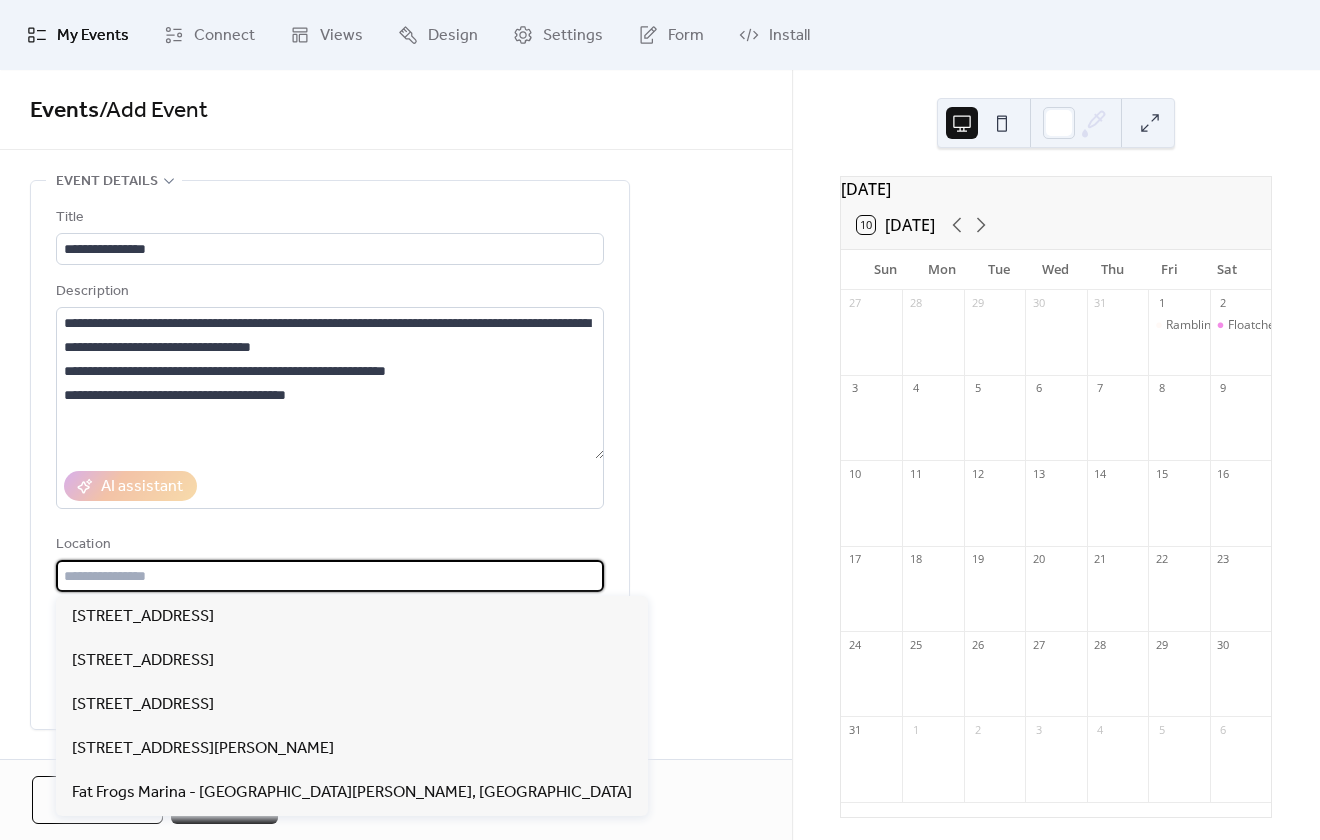 click at bounding box center [330, 576] 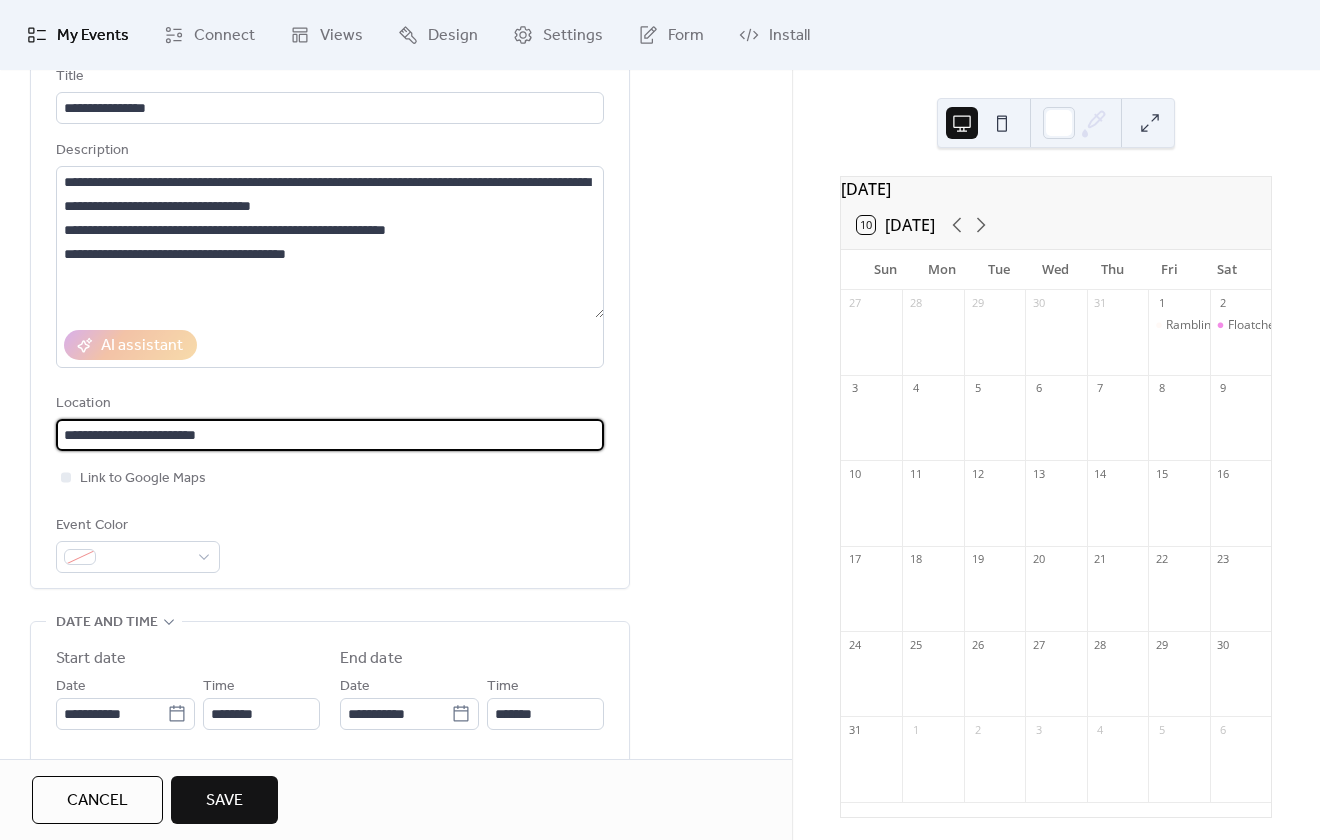 scroll, scrollTop: 300, scrollLeft: 0, axis: vertical 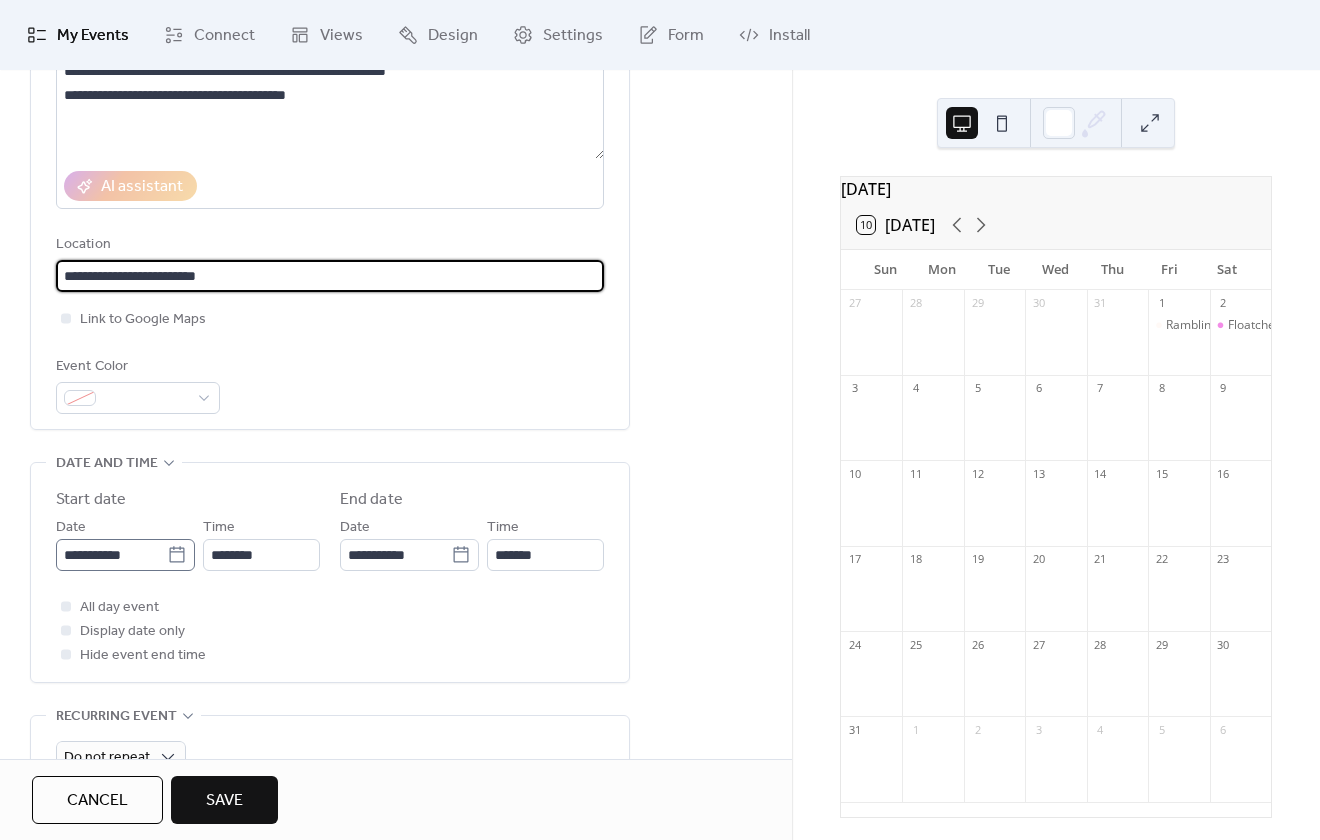 type on "**********" 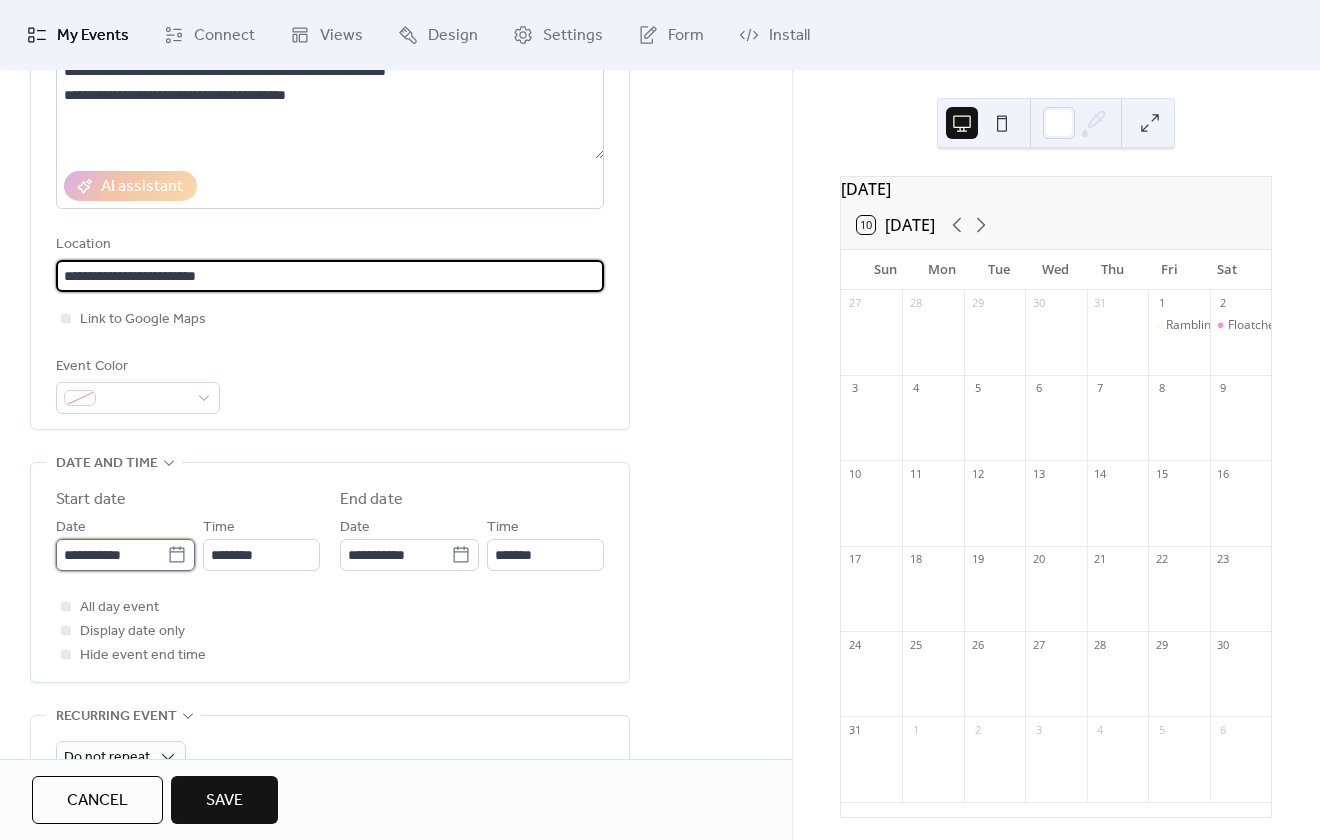 click on "**********" at bounding box center [111, 555] 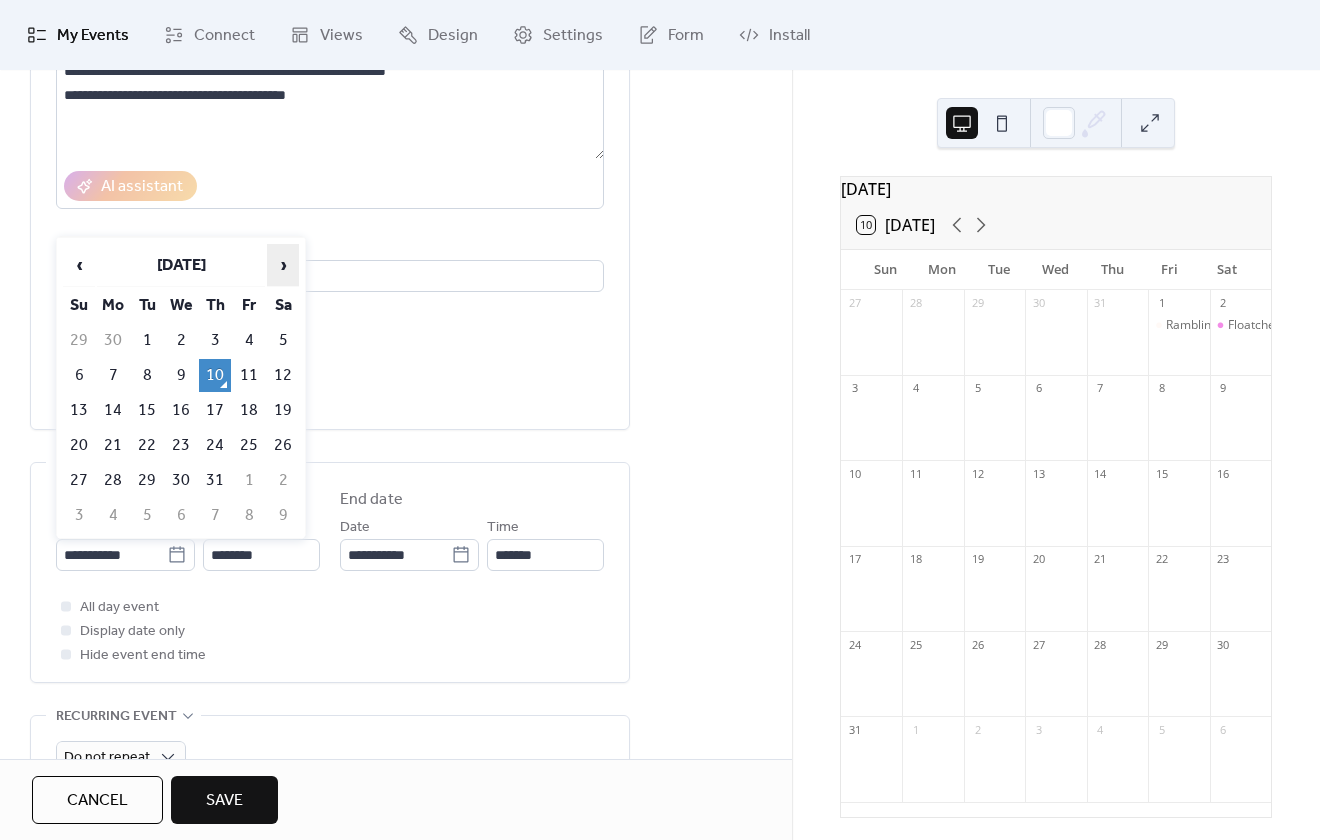click on "›" at bounding box center [283, 265] 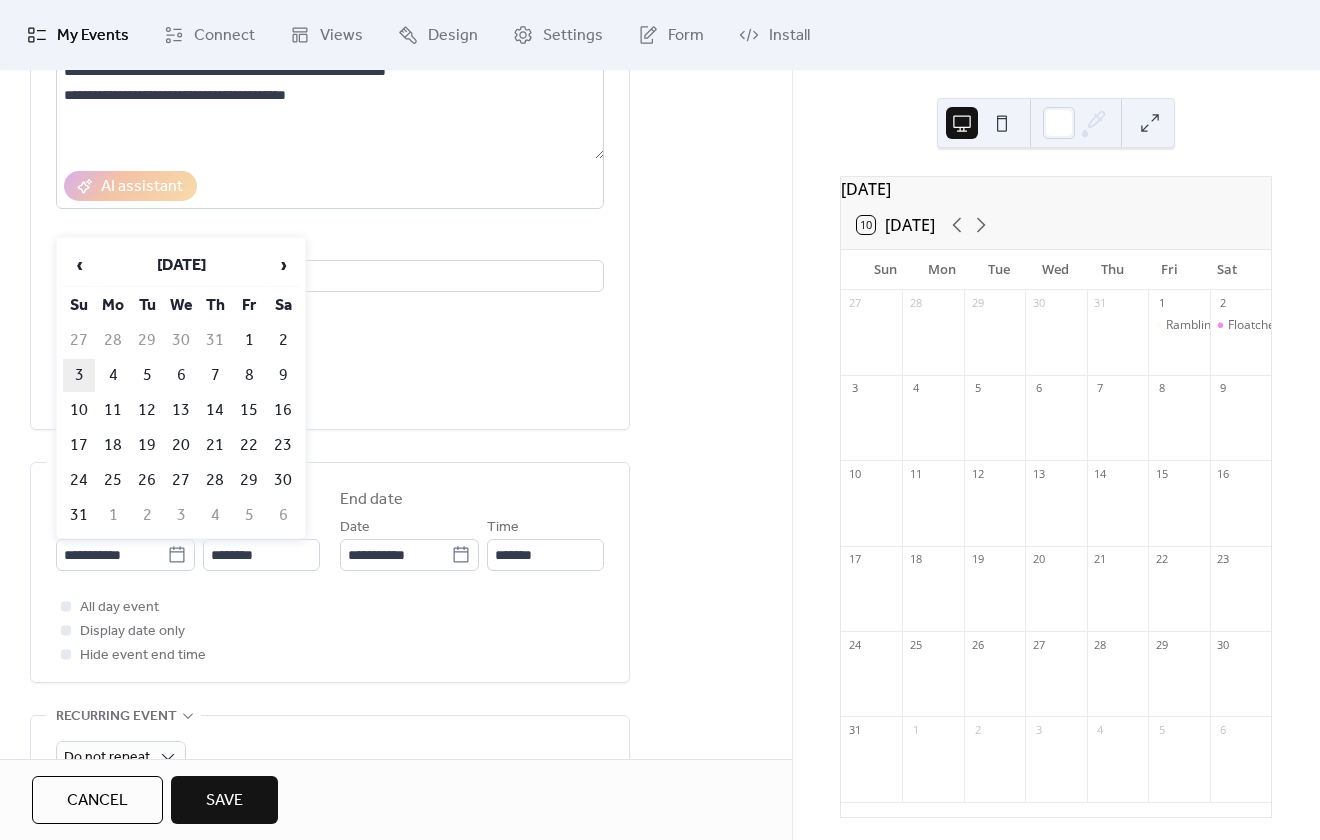 click on "3" at bounding box center [79, 375] 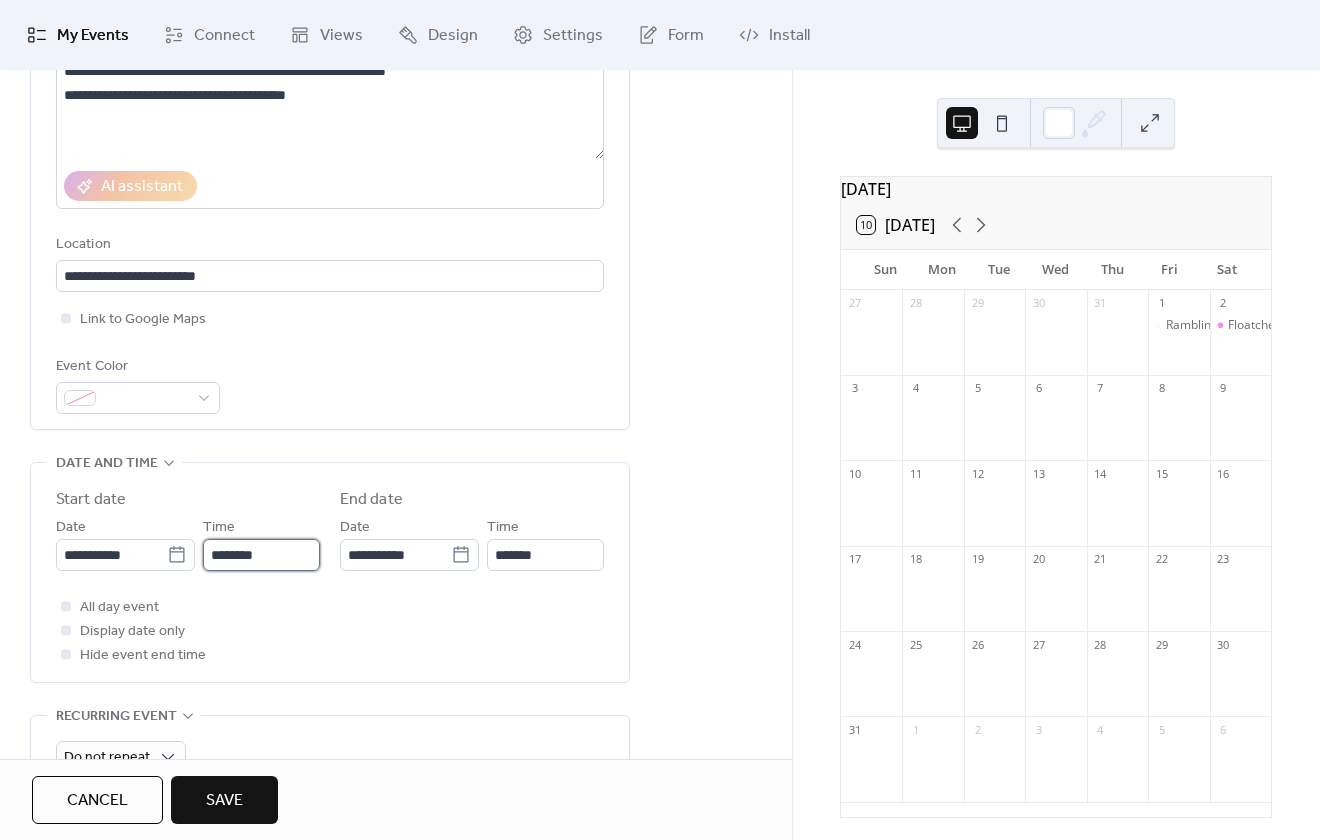 click on "********" at bounding box center (261, 555) 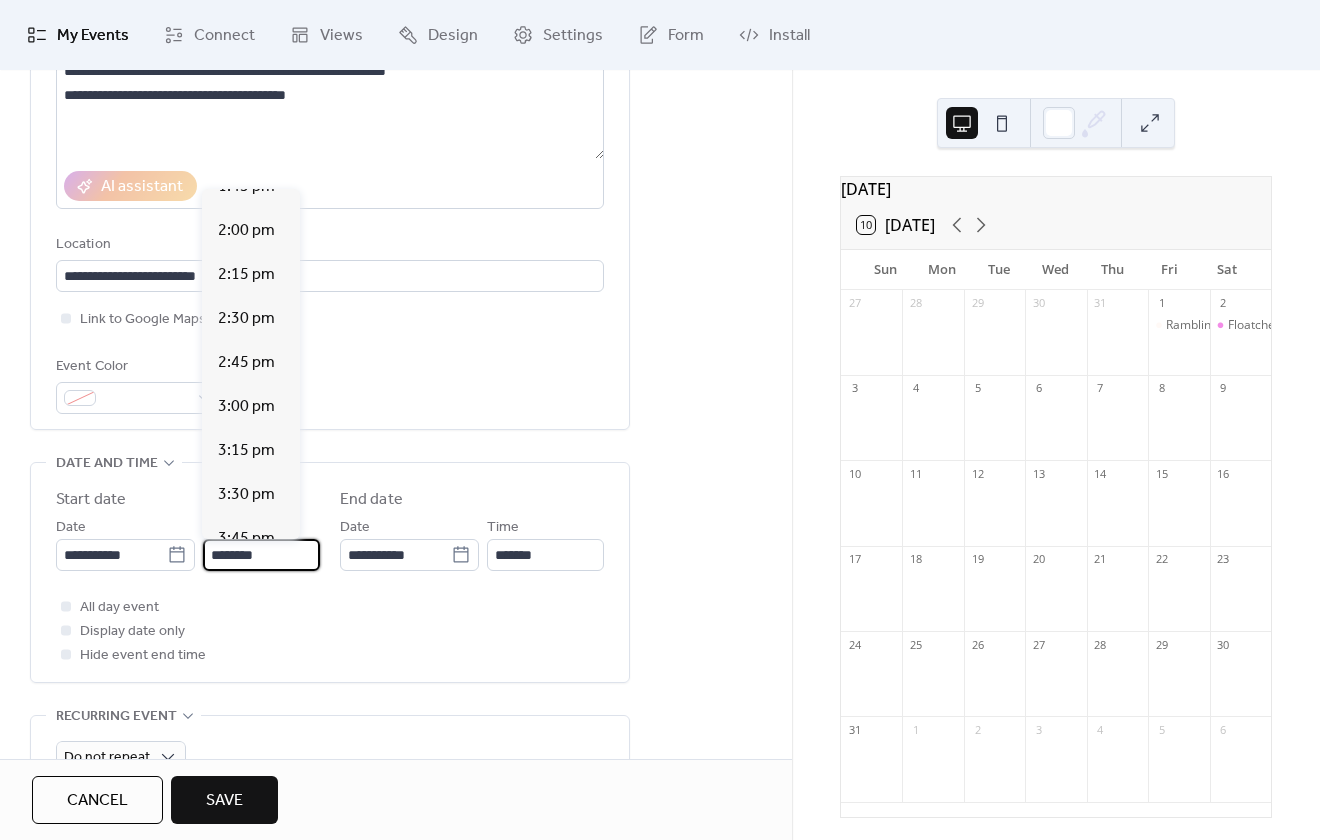 scroll, scrollTop: 2512, scrollLeft: 0, axis: vertical 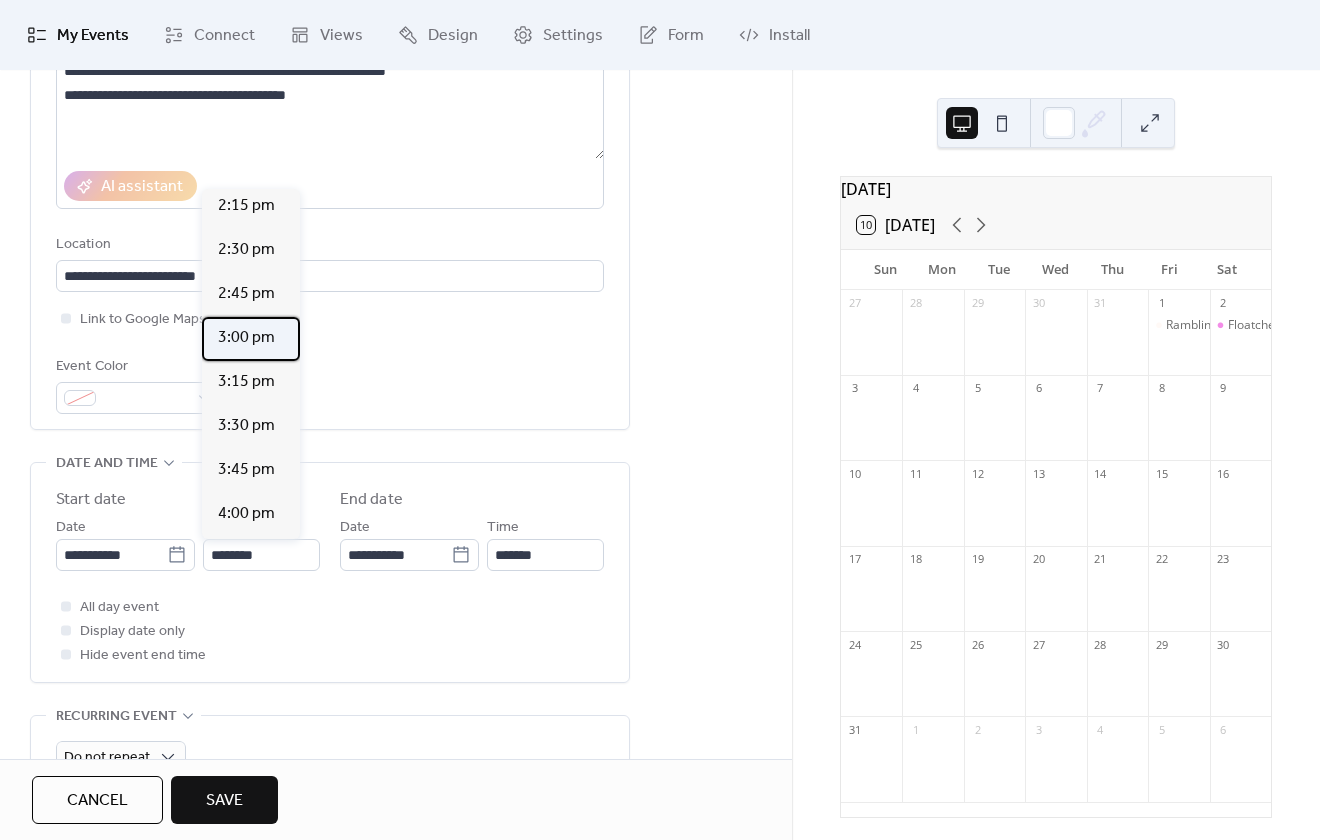 click on "3:00 pm" at bounding box center (246, 338) 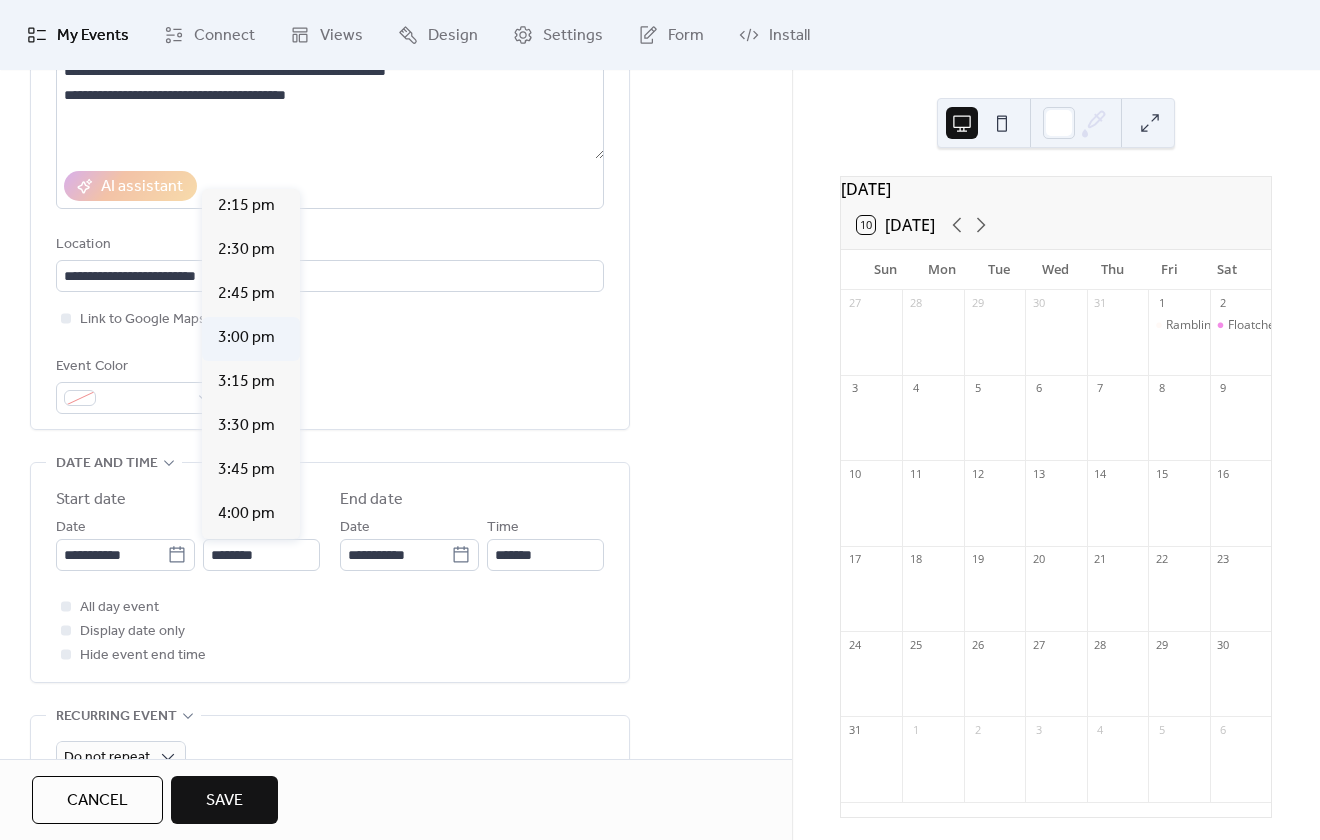 type on "*******" 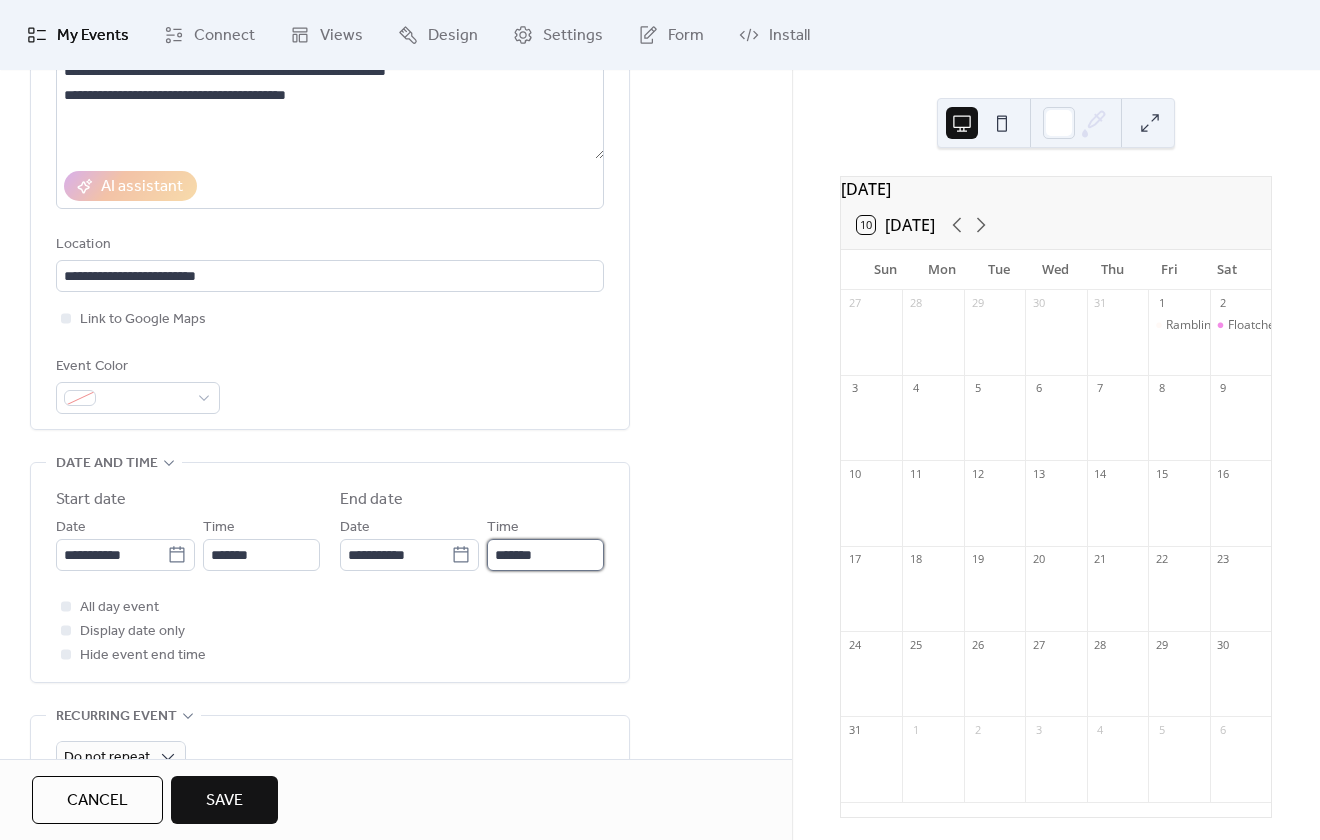 click on "*******" at bounding box center (545, 555) 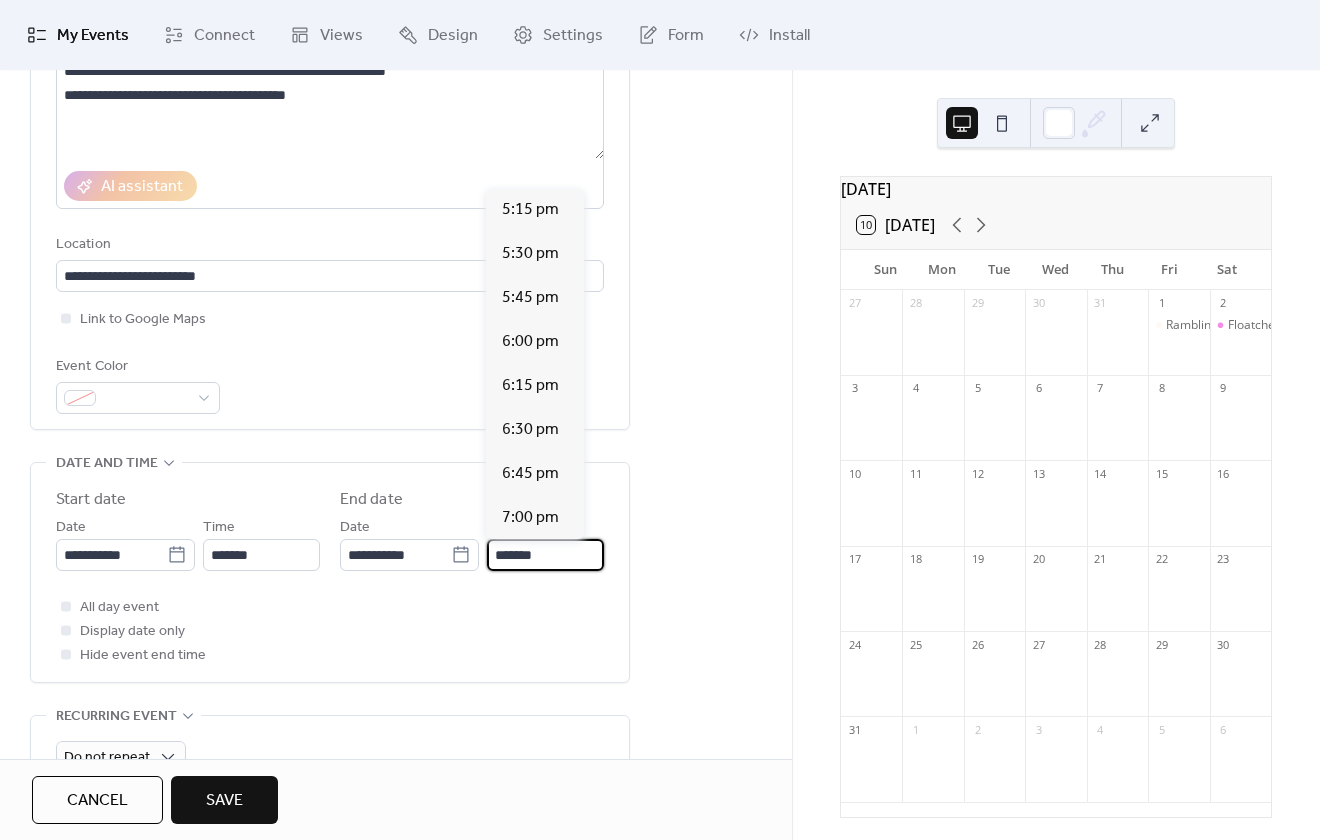 scroll, scrollTop: 400, scrollLeft: 0, axis: vertical 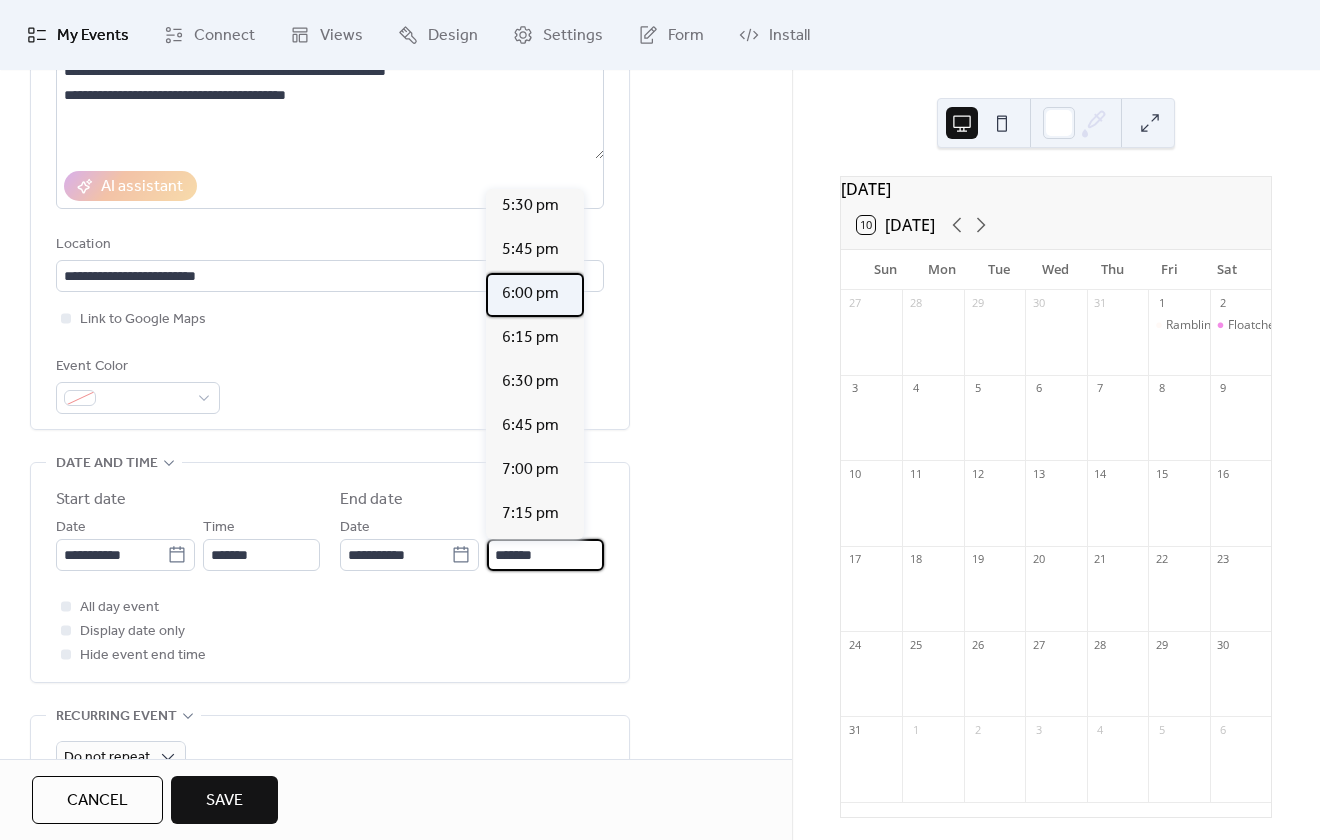click on "6:00 pm" at bounding box center (530, 294) 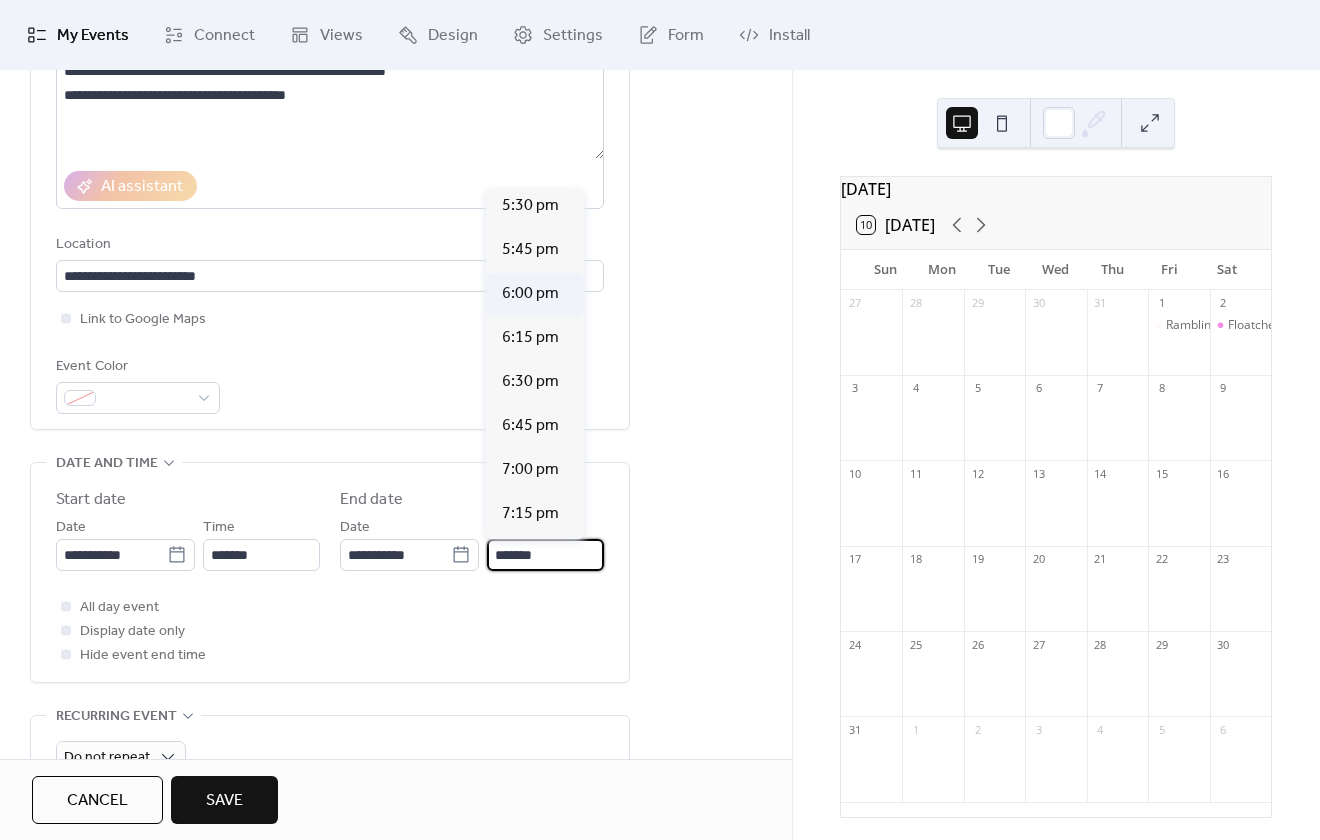 type on "*******" 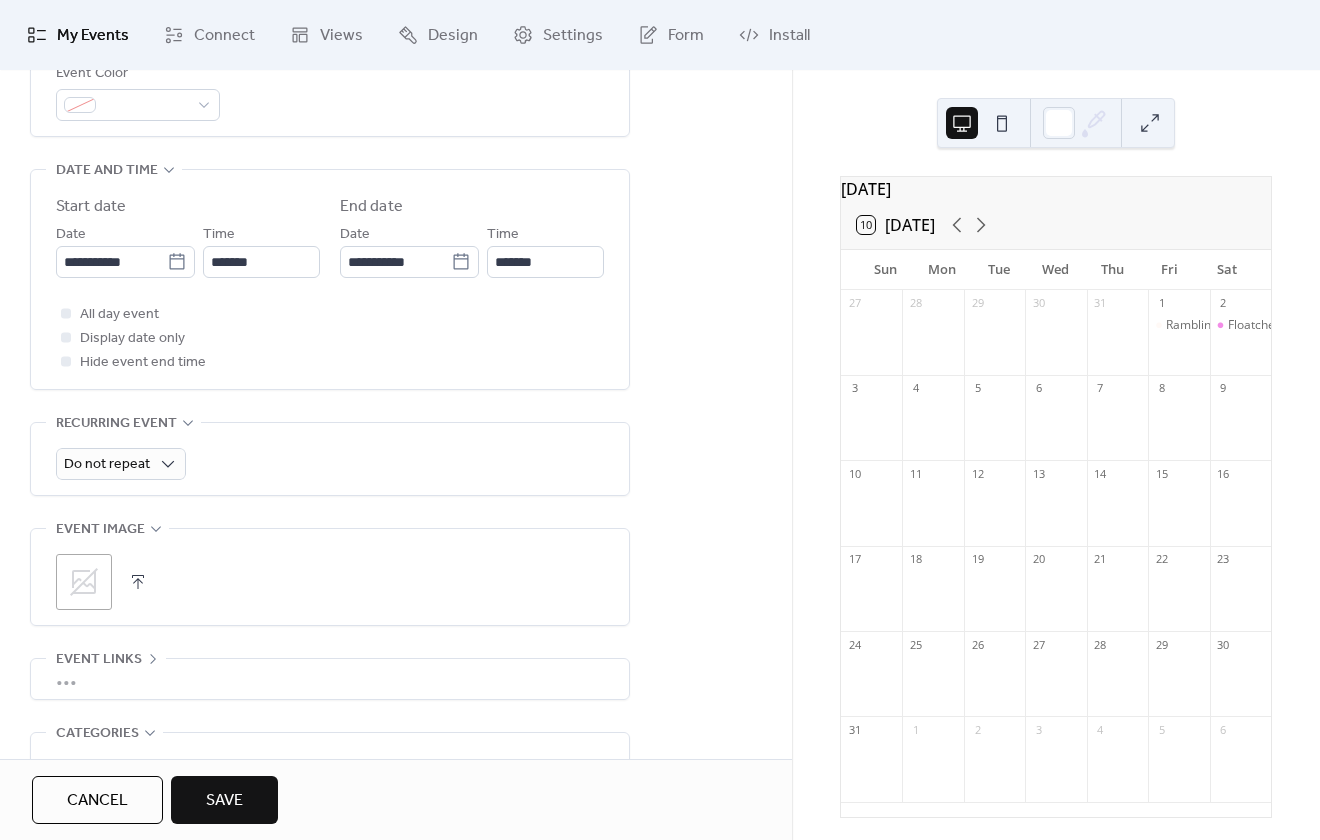 scroll, scrollTop: 600, scrollLeft: 0, axis: vertical 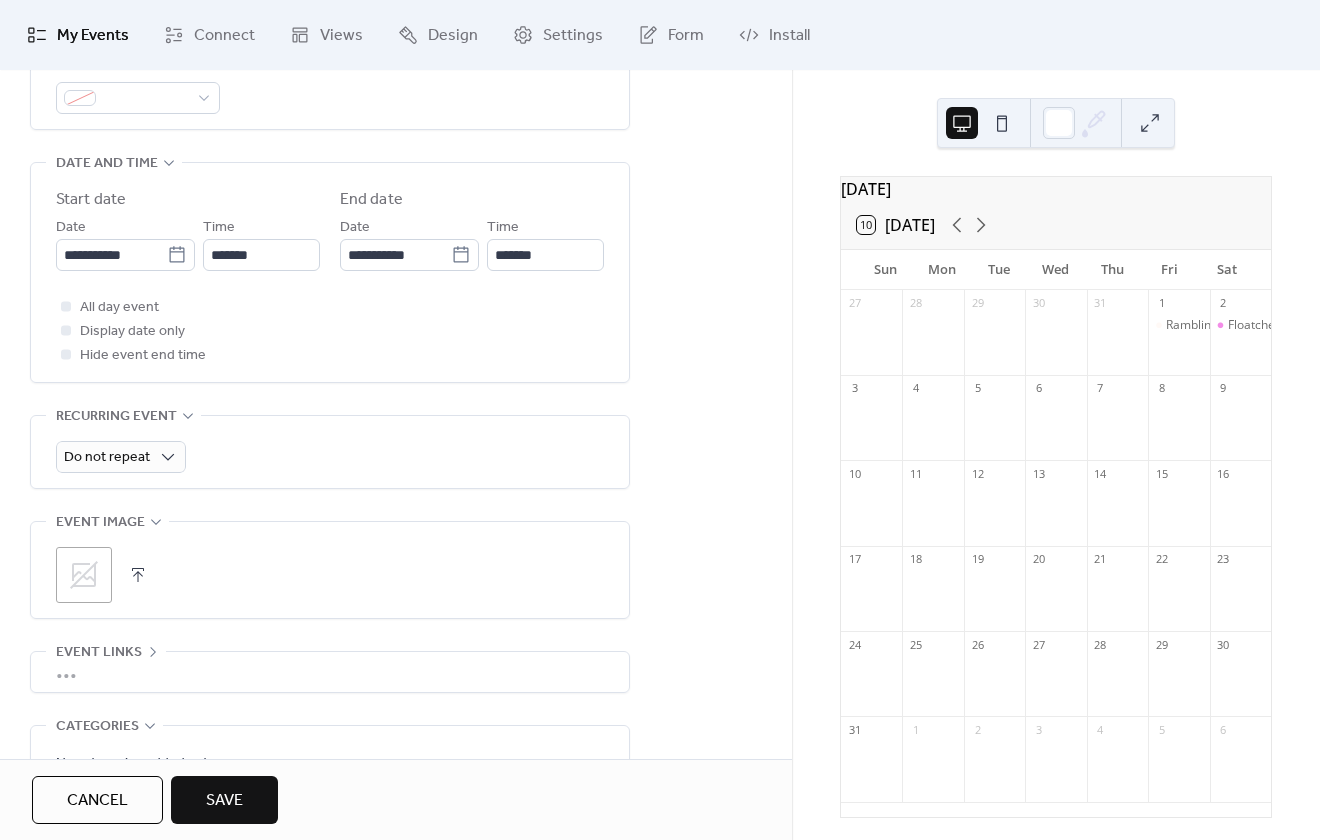 click 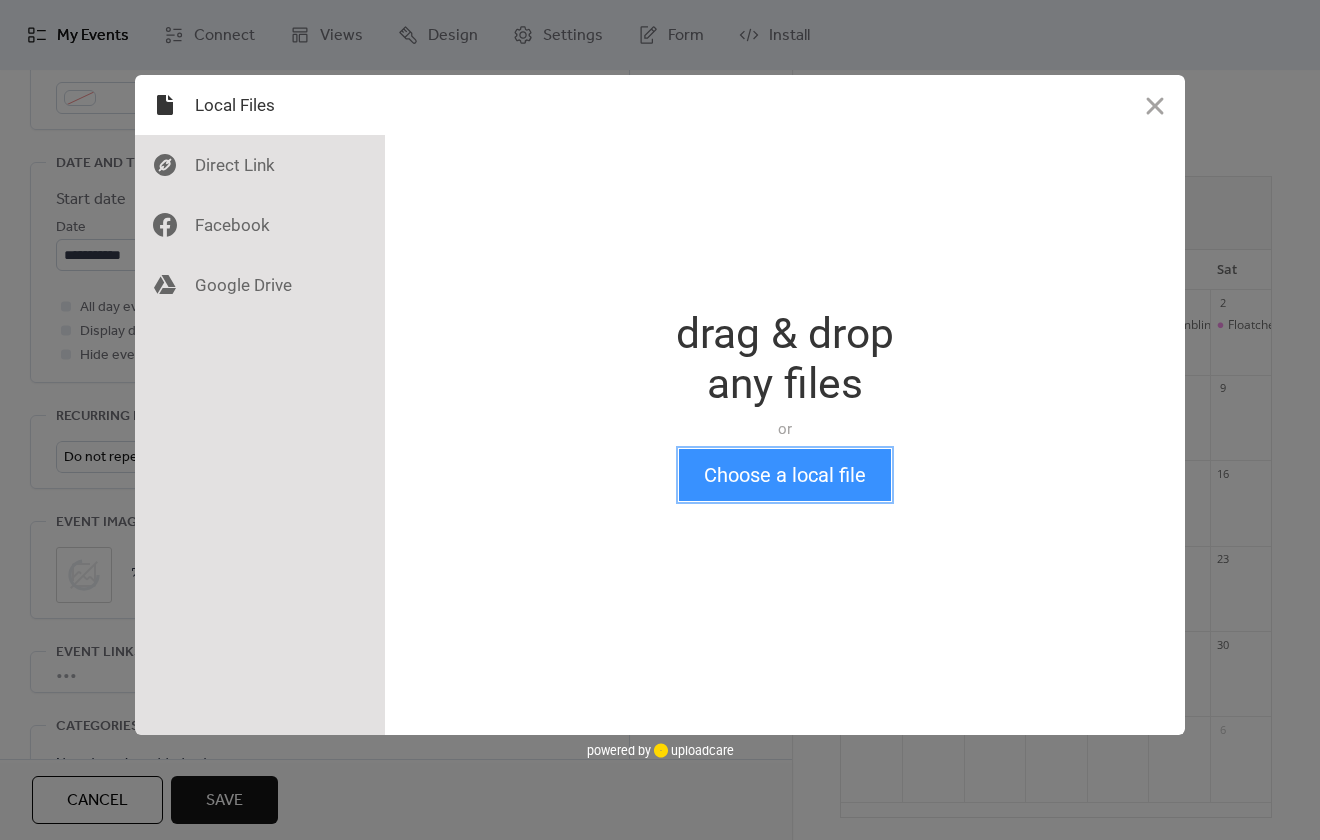 click on "Choose a local file" at bounding box center [785, 475] 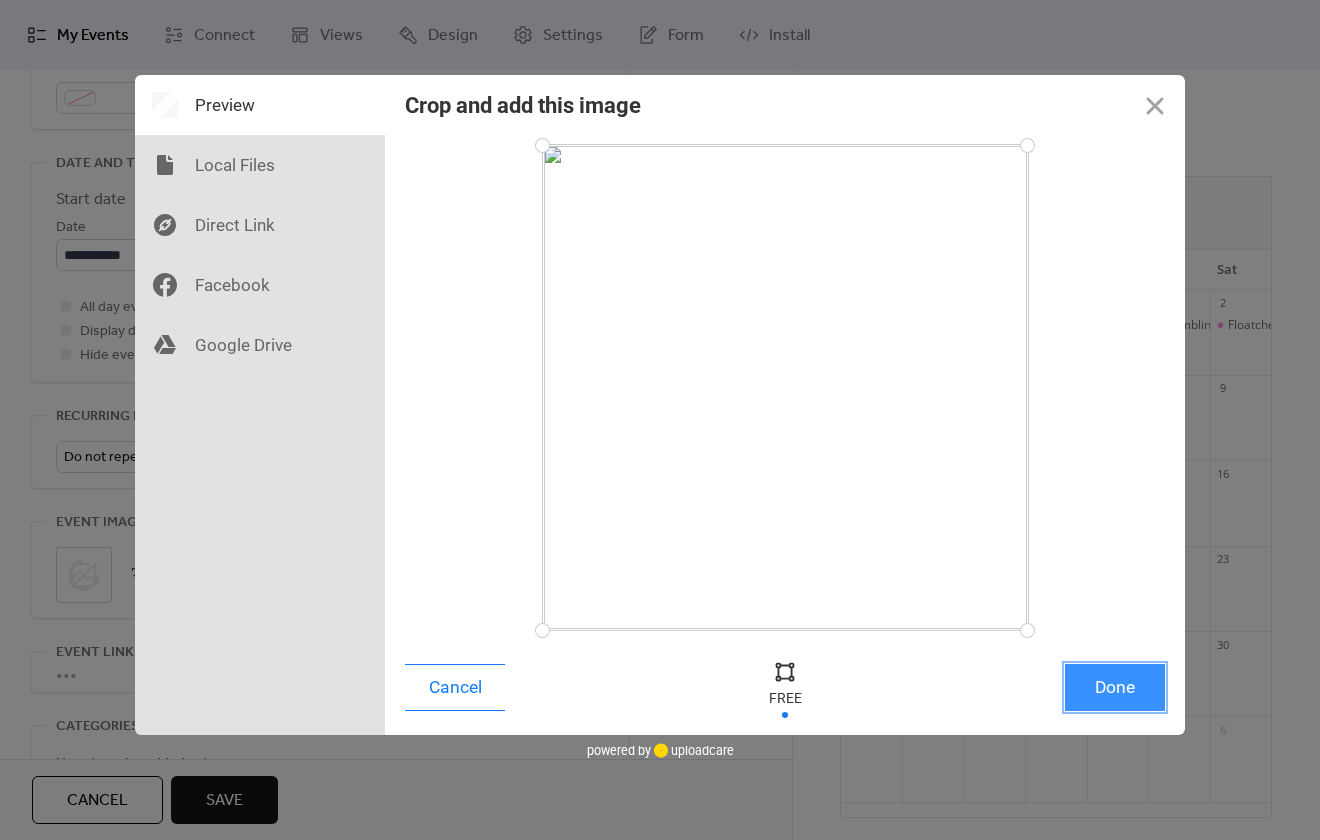 click on "Done" at bounding box center (1115, 687) 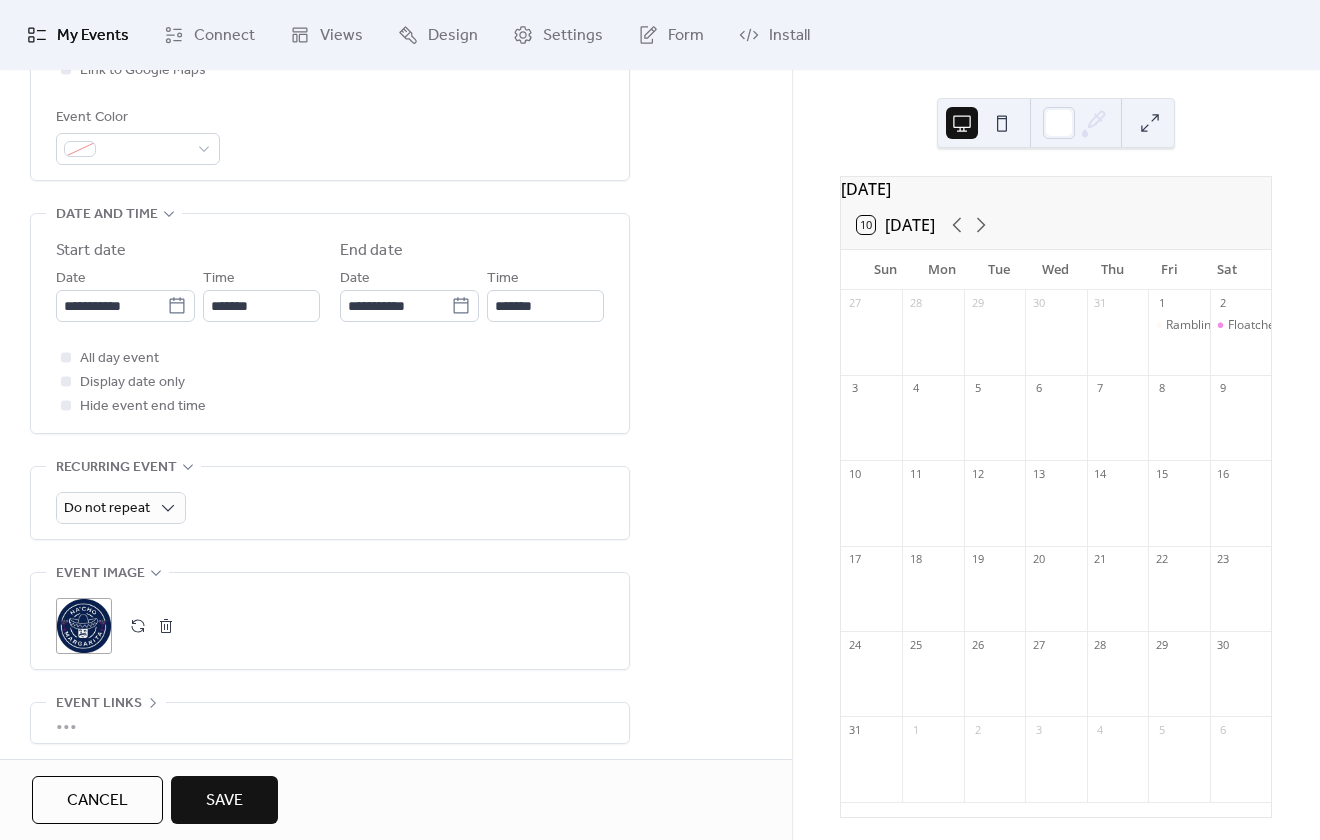 scroll, scrollTop: 498, scrollLeft: 0, axis: vertical 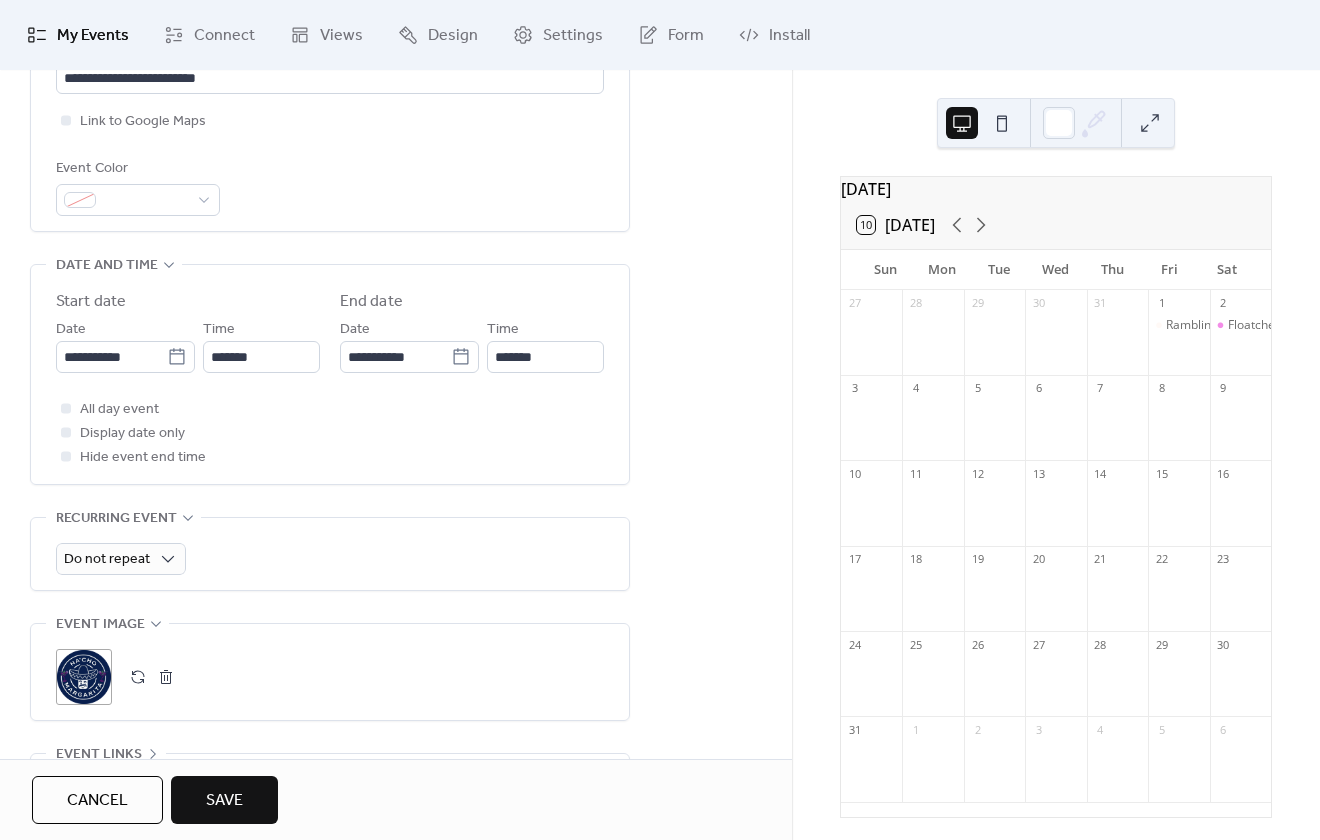 click on "Save" at bounding box center [224, 800] 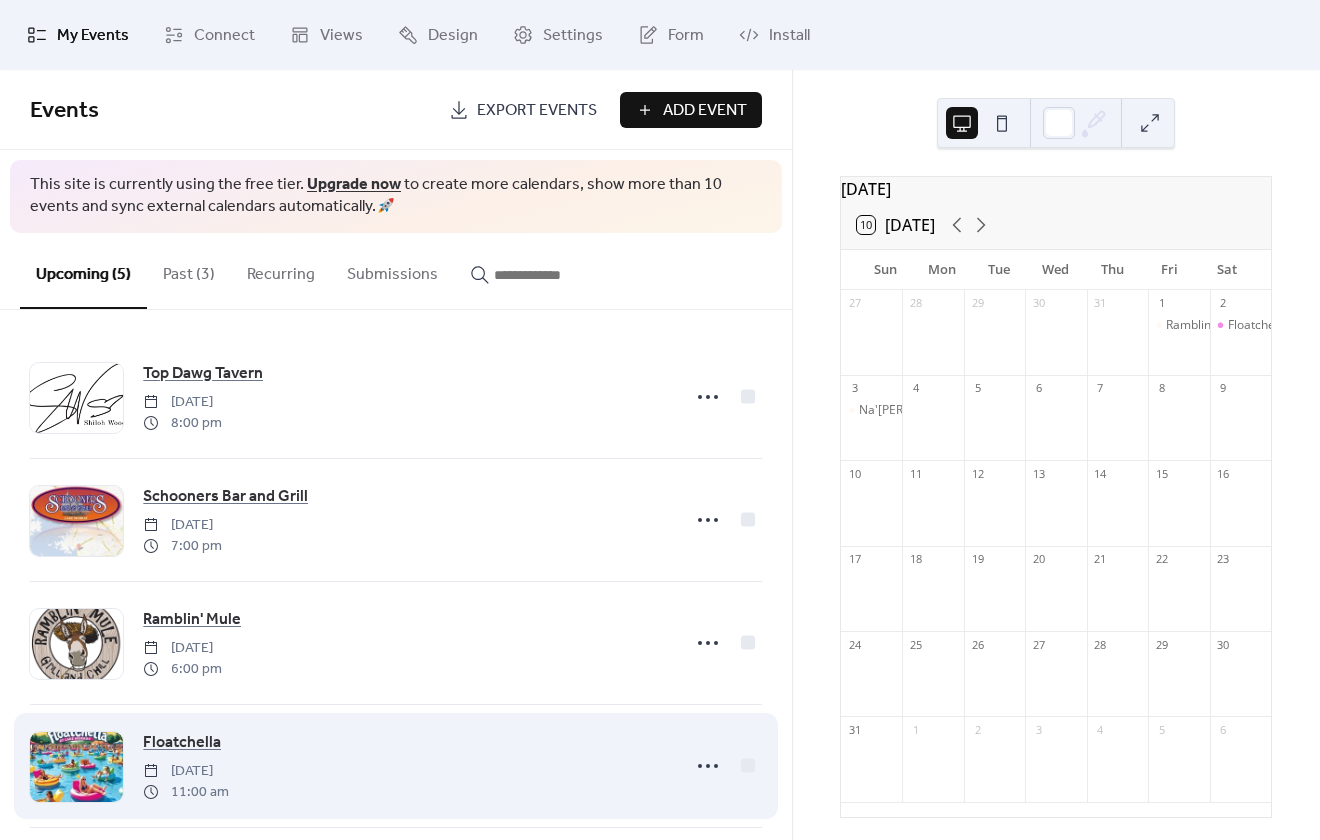 scroll, scrollTop: 0, scrollLeft: 0, axis: both 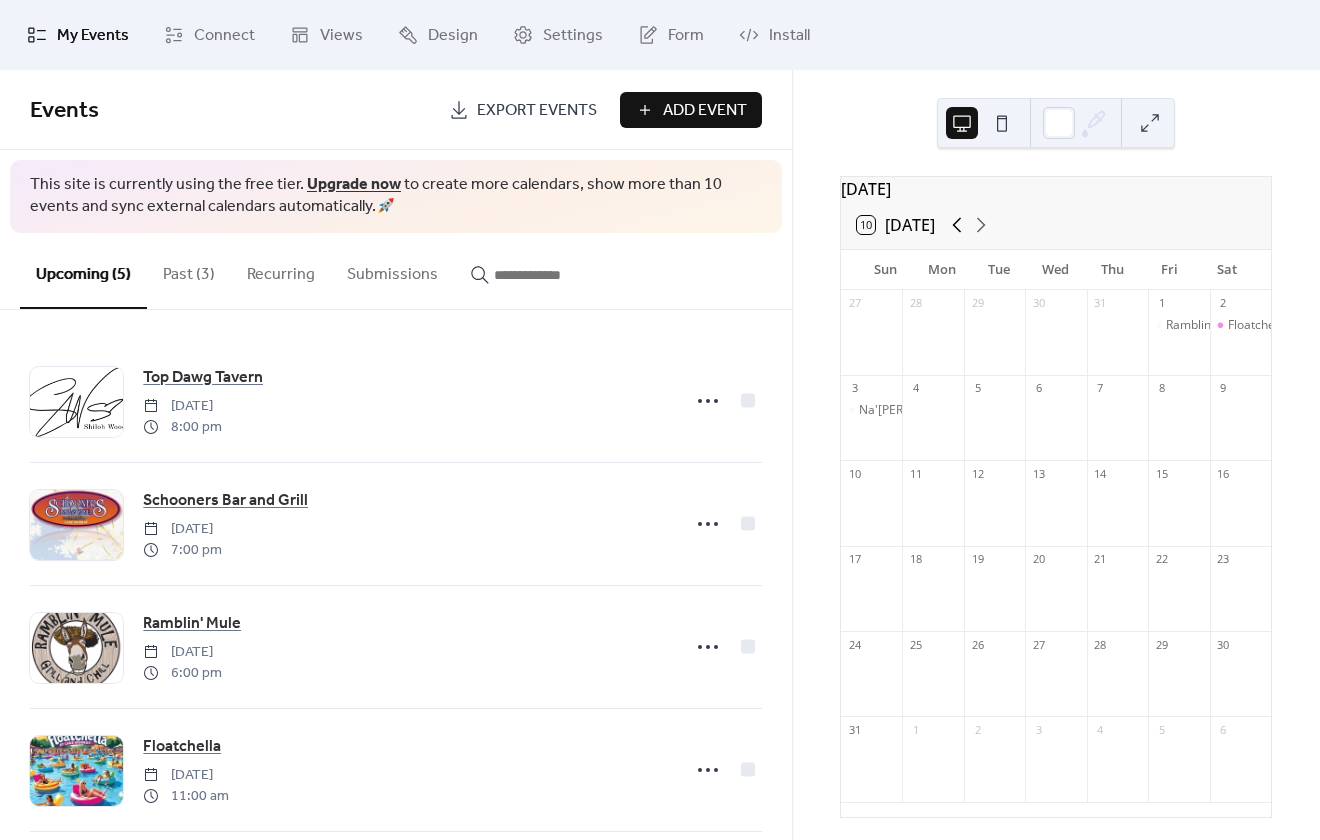click 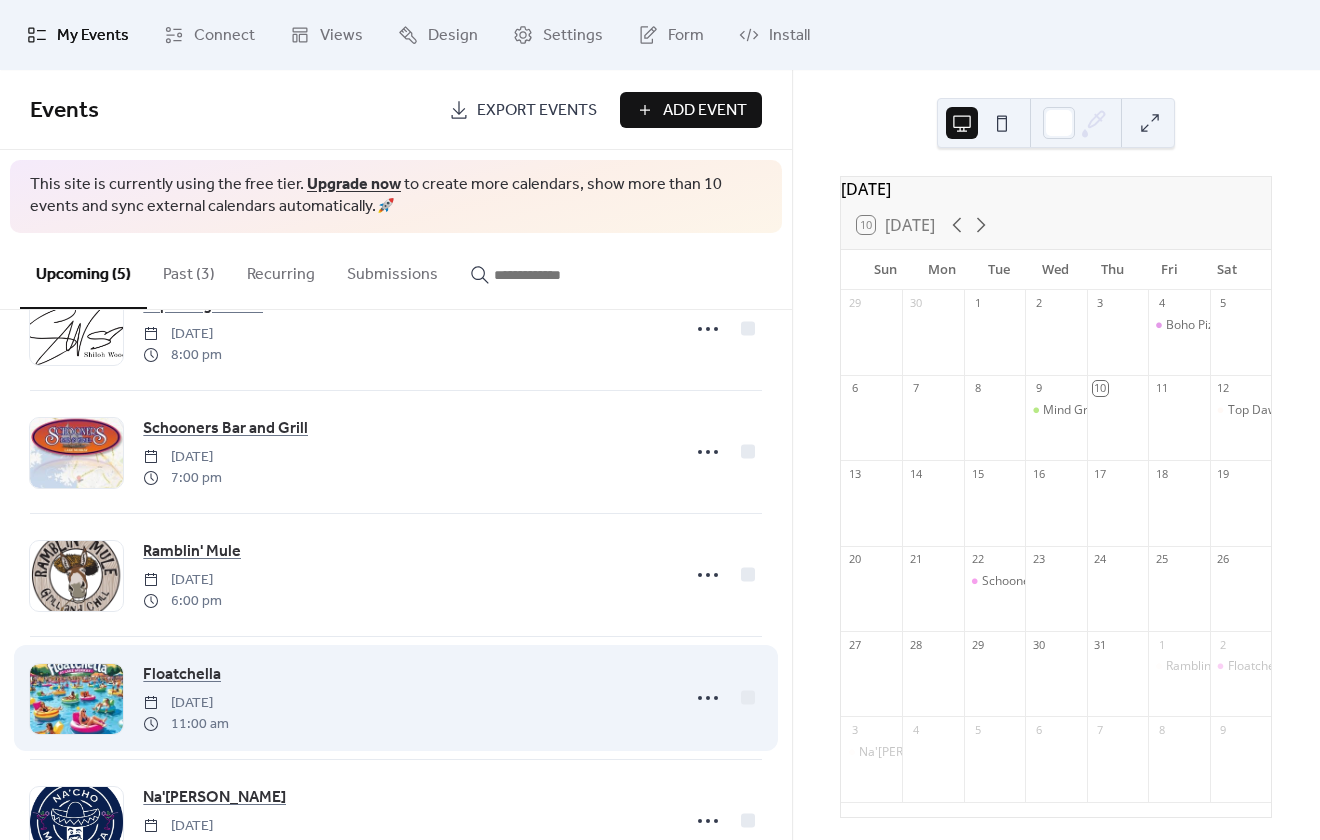 scroll, scrollTop: 0, scrollLeft: 0, axis: both 